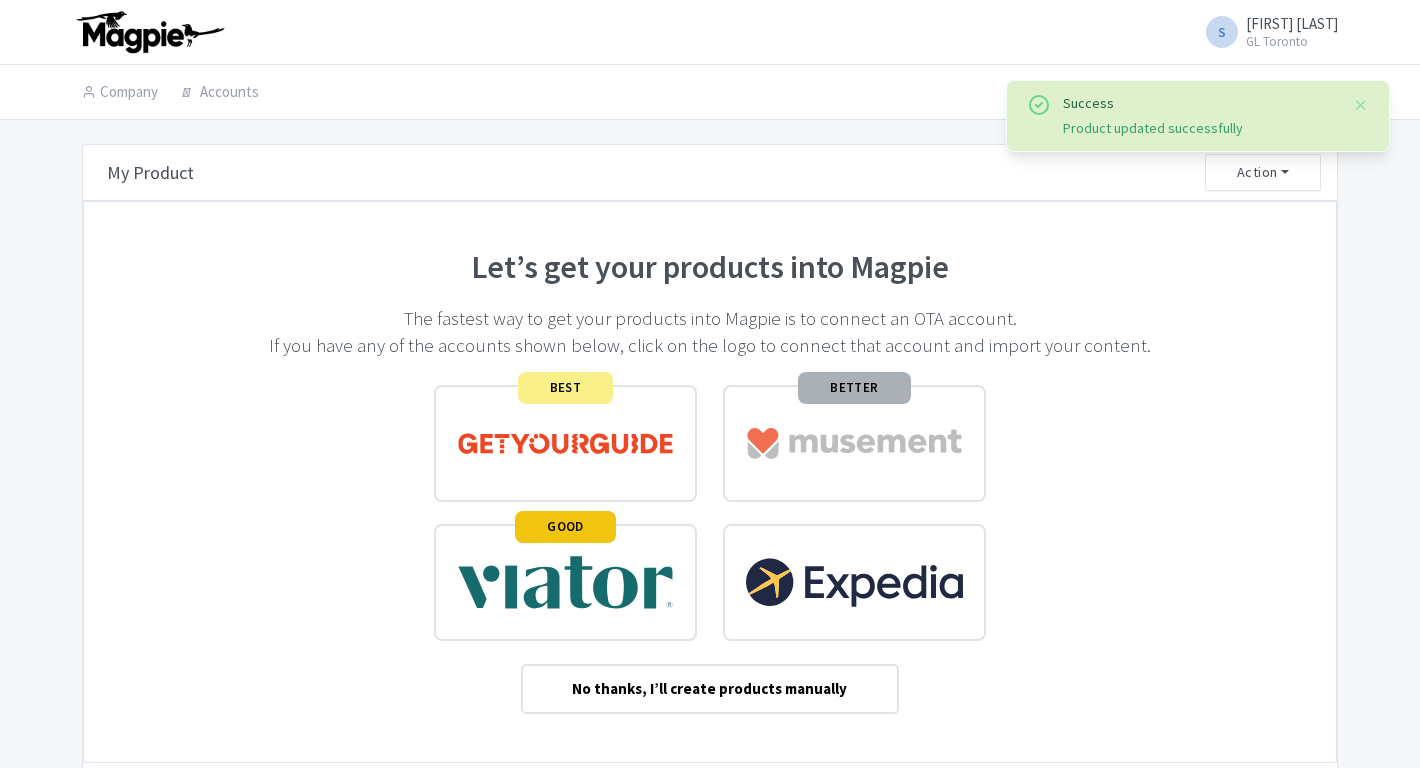 scroll, scrollTop: 0, scrollLeft: 0, axis: both 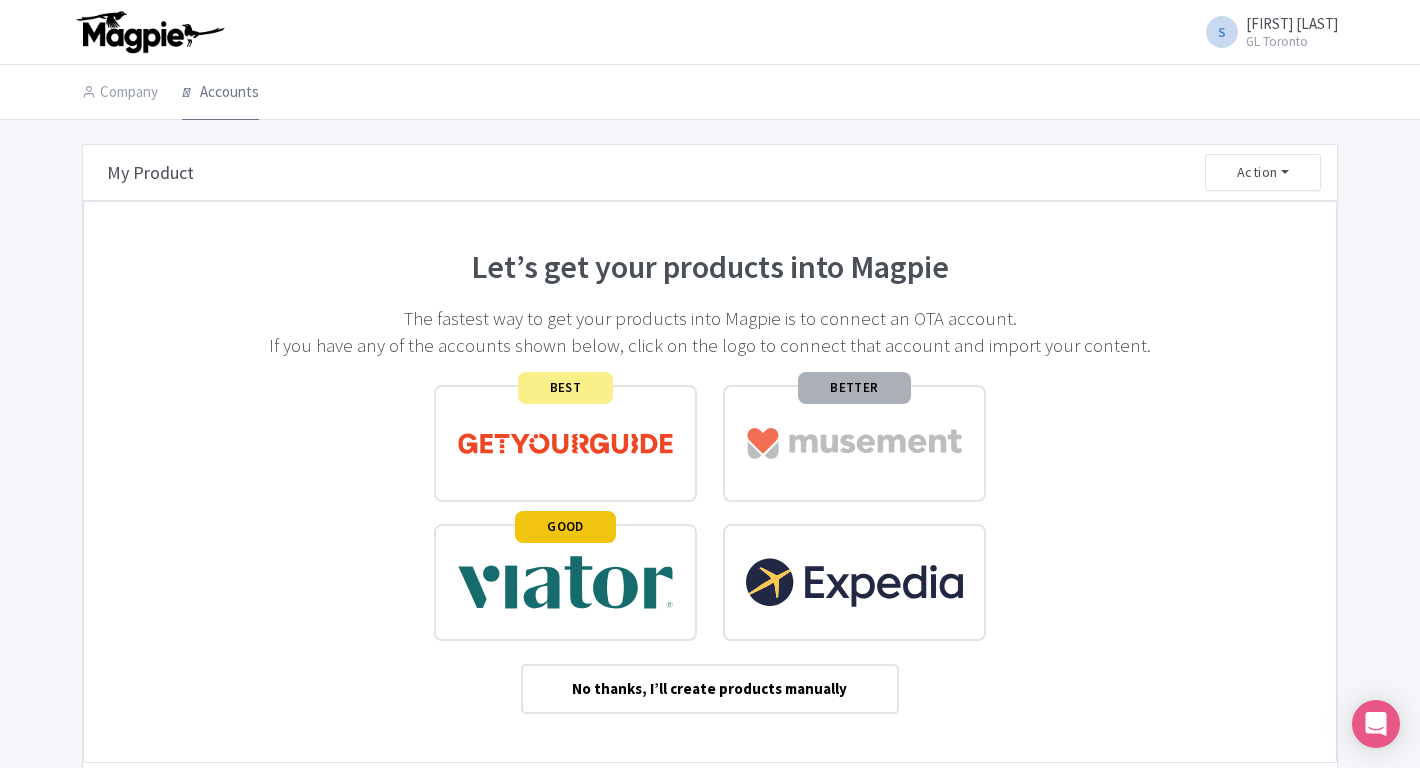 click on "Accounts" at bounding box center [220, 93] 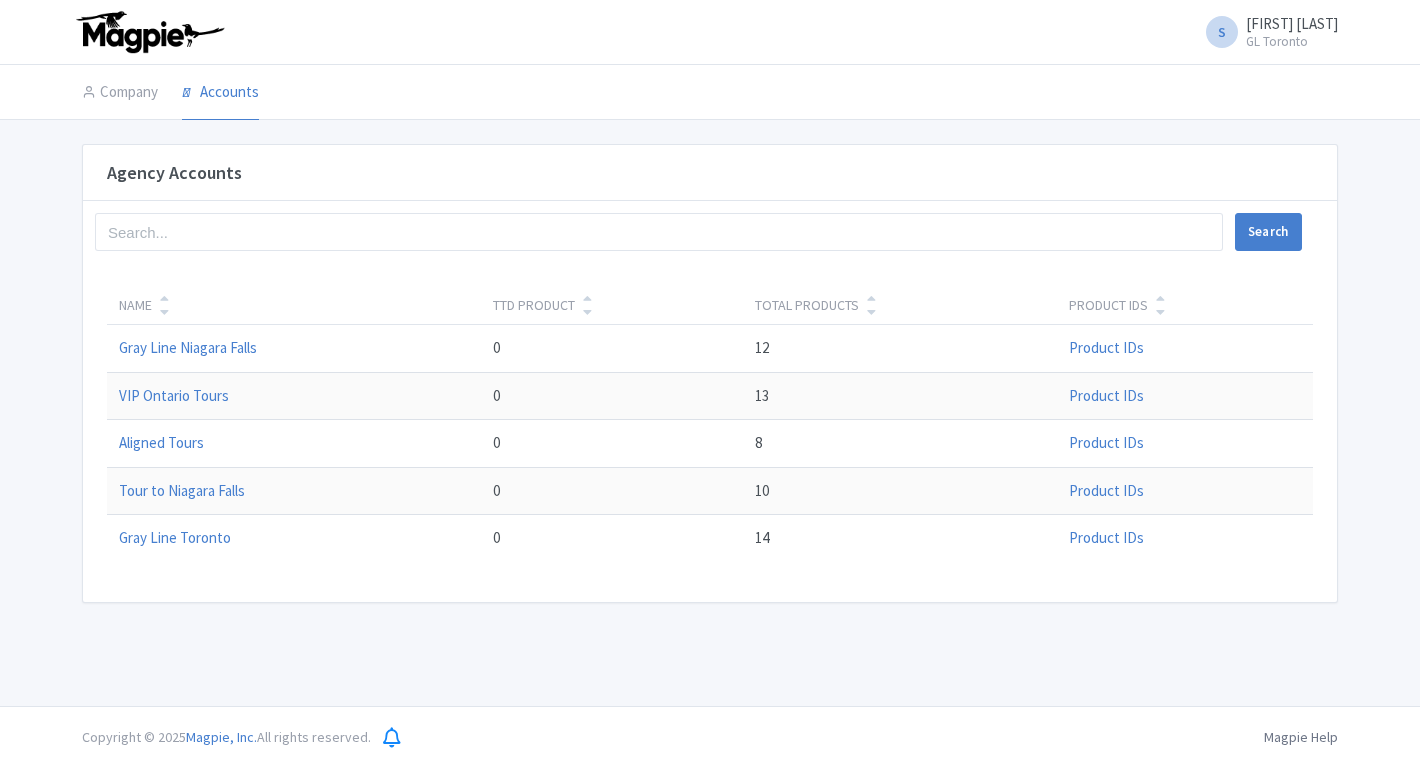 scroll, scrollTop: 0, scrollLeft: 0, axis: both 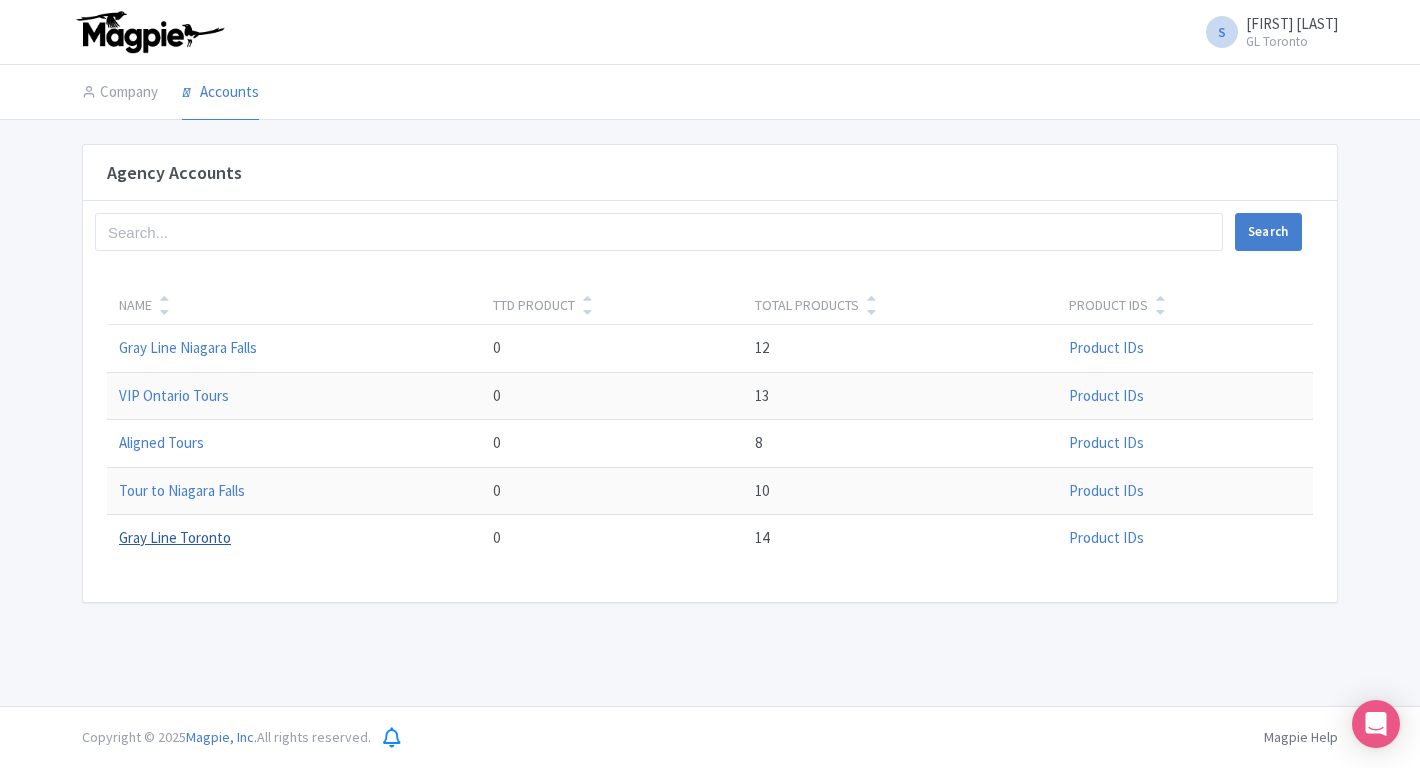 click on "Gray Line Toronto" at bounding box center (175, 537) 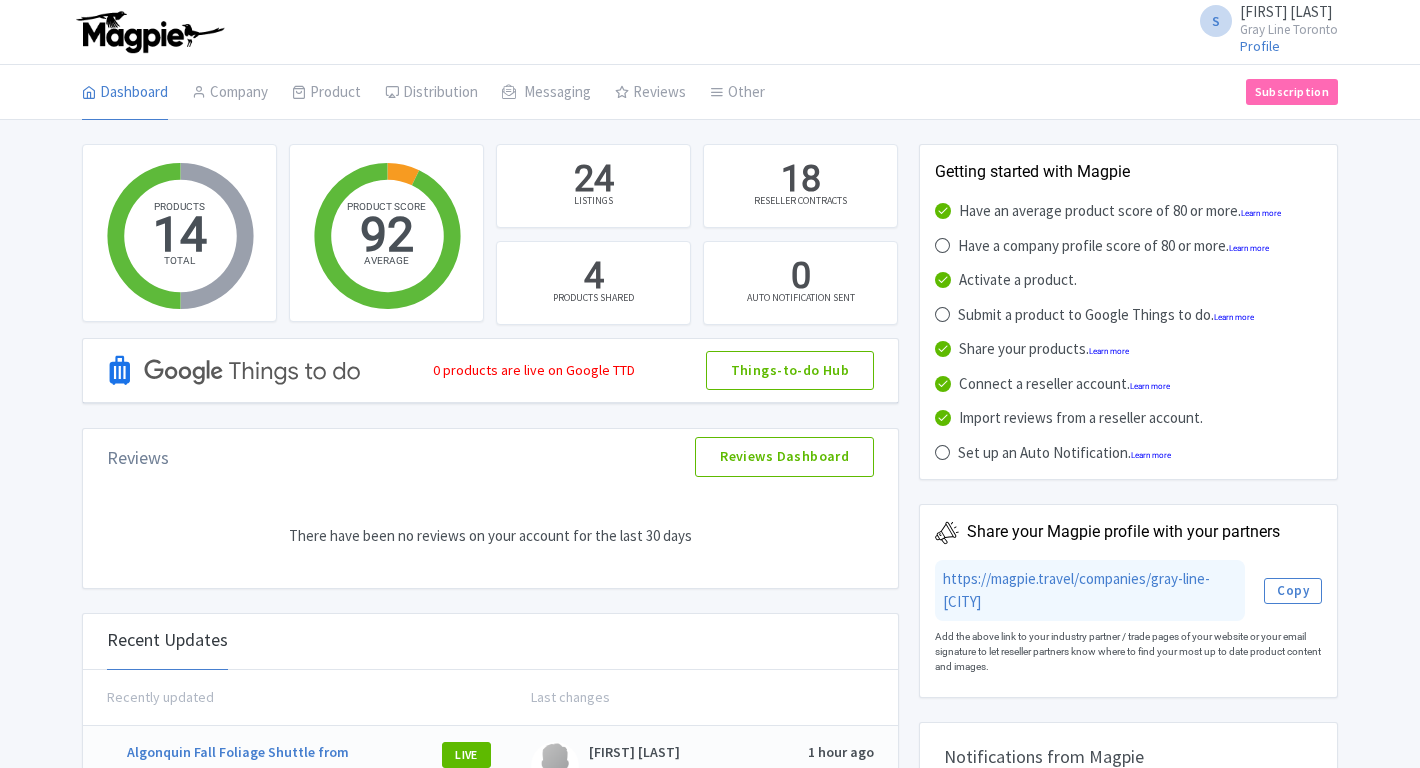 scroll, scrollTop: 0, scrollLeft: 0, axis: both 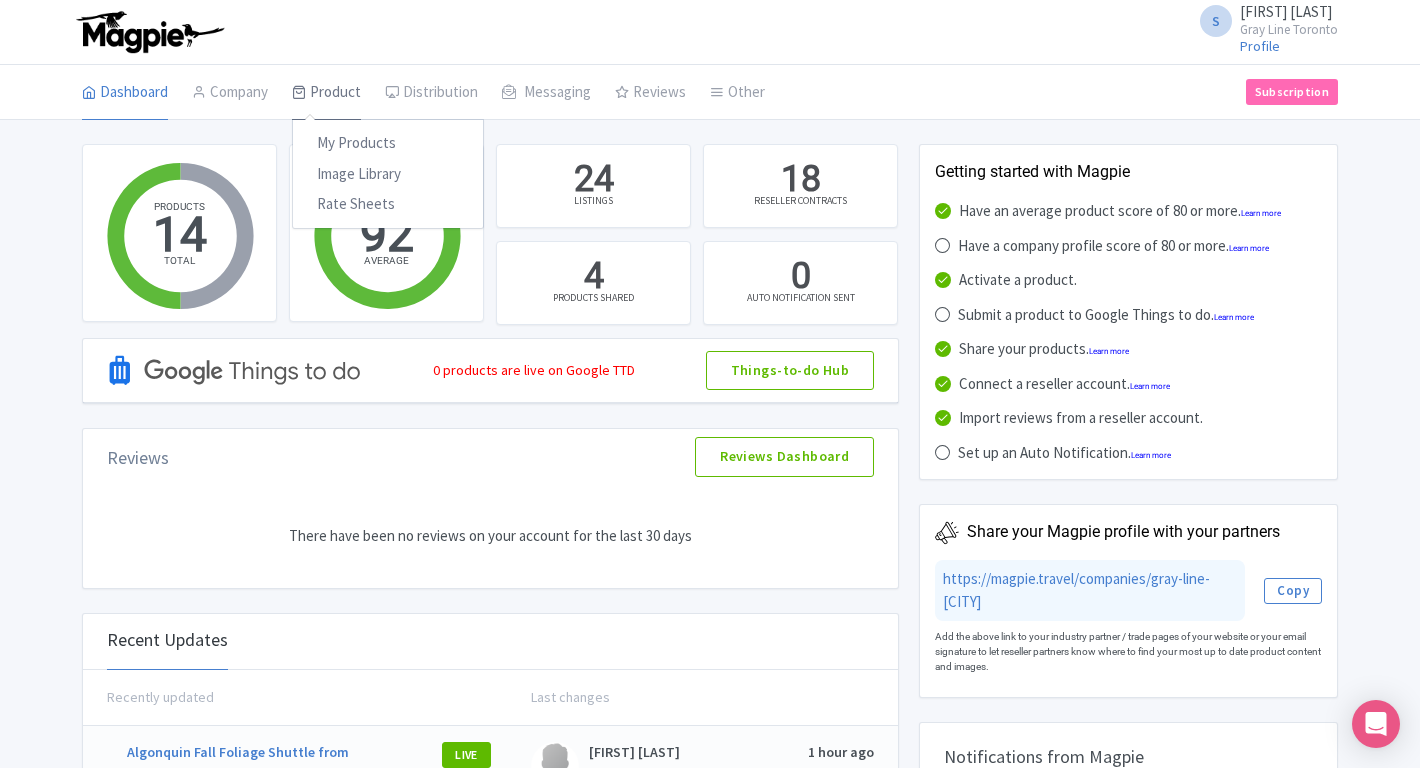 click on "Product" at bounding box center [326, 93] 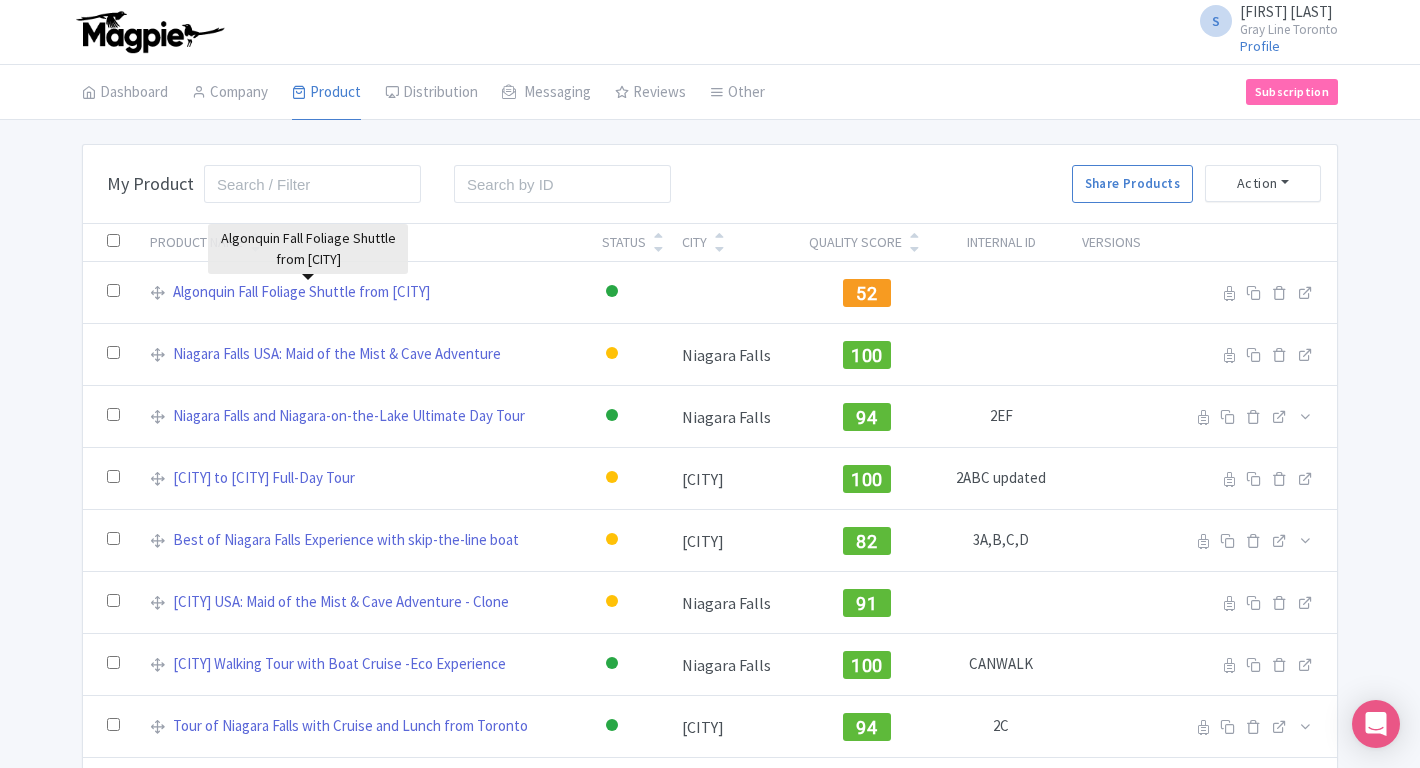 click on "Algonquin Fall Foliage Shuttle from [CITY]" at bounding box center [301, 292] 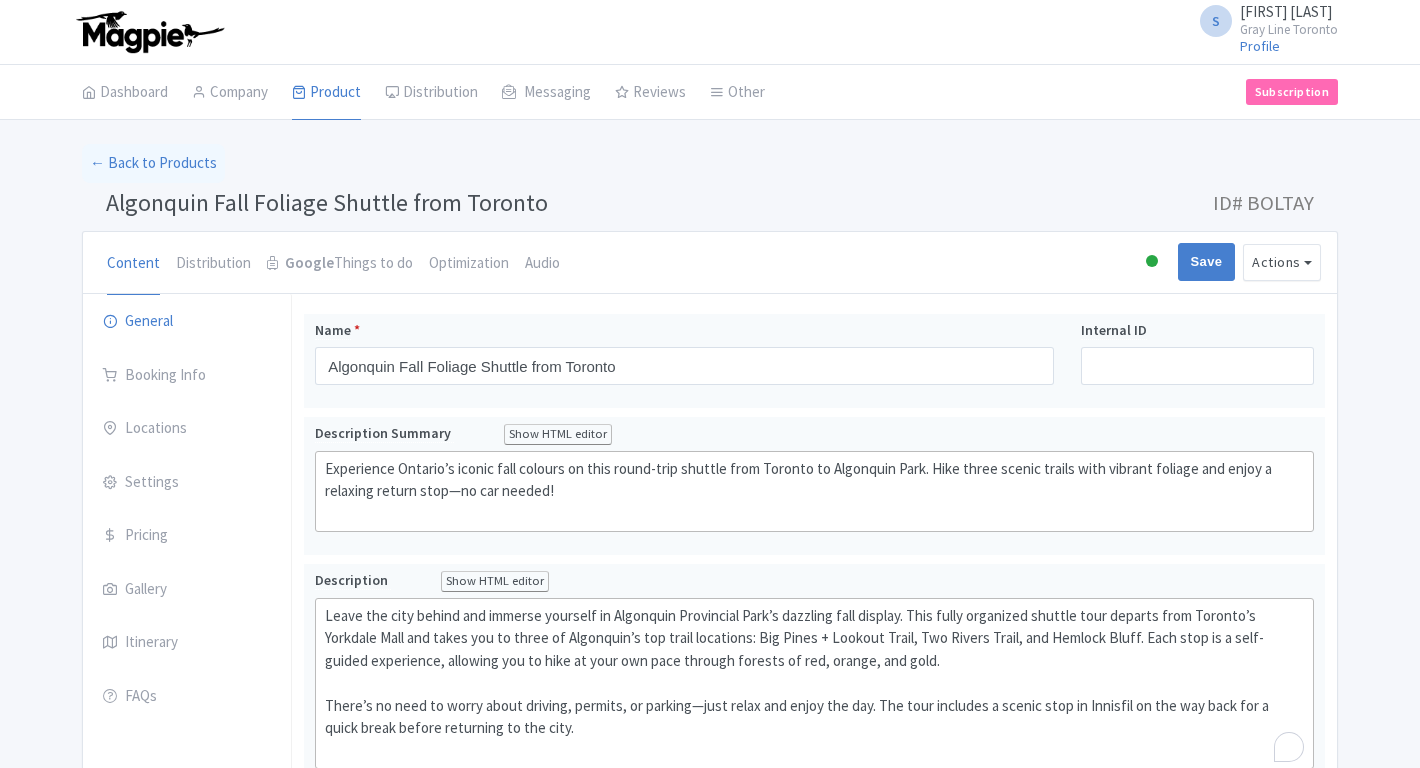scroll, scrollTop: 0, scrollLeft: 0, axis: both 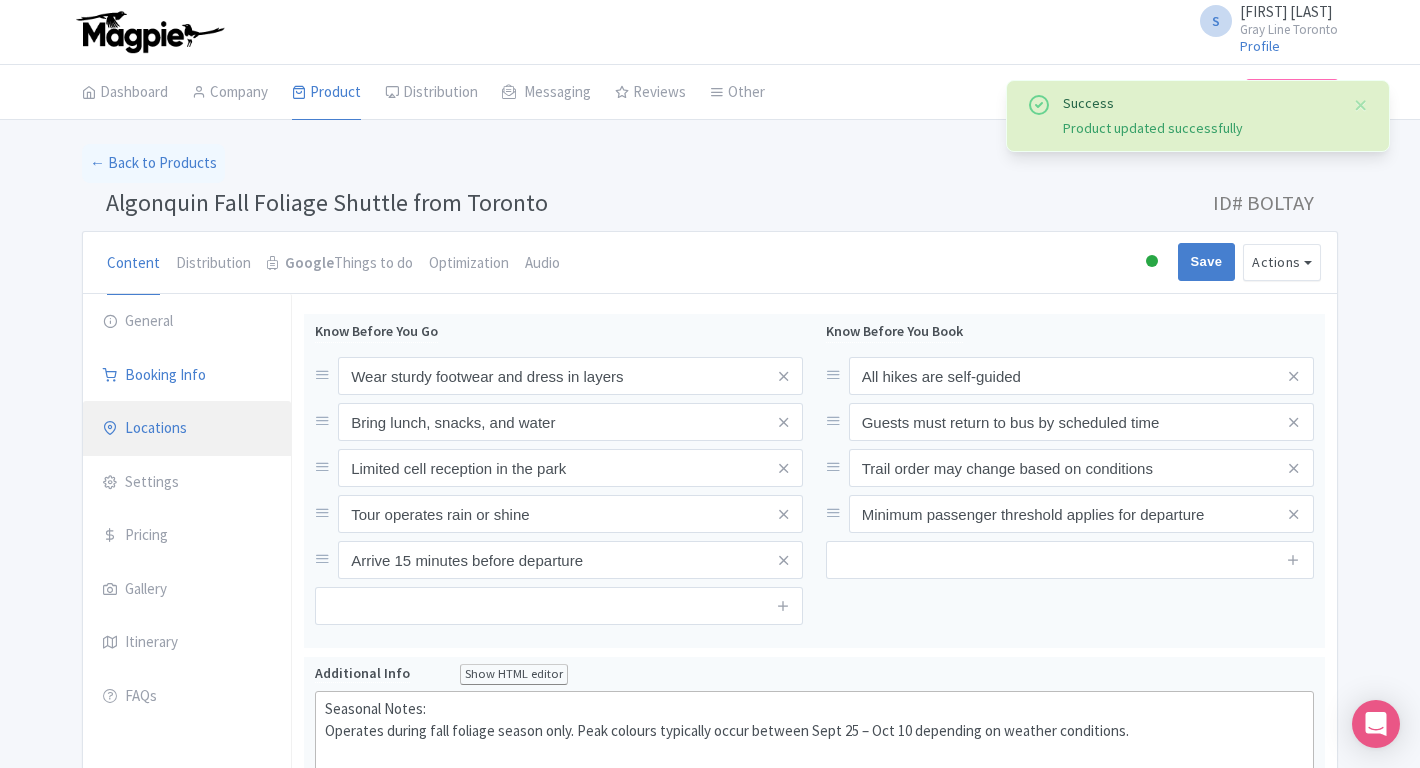 click on "Locations" at bounding box center [187, 429] 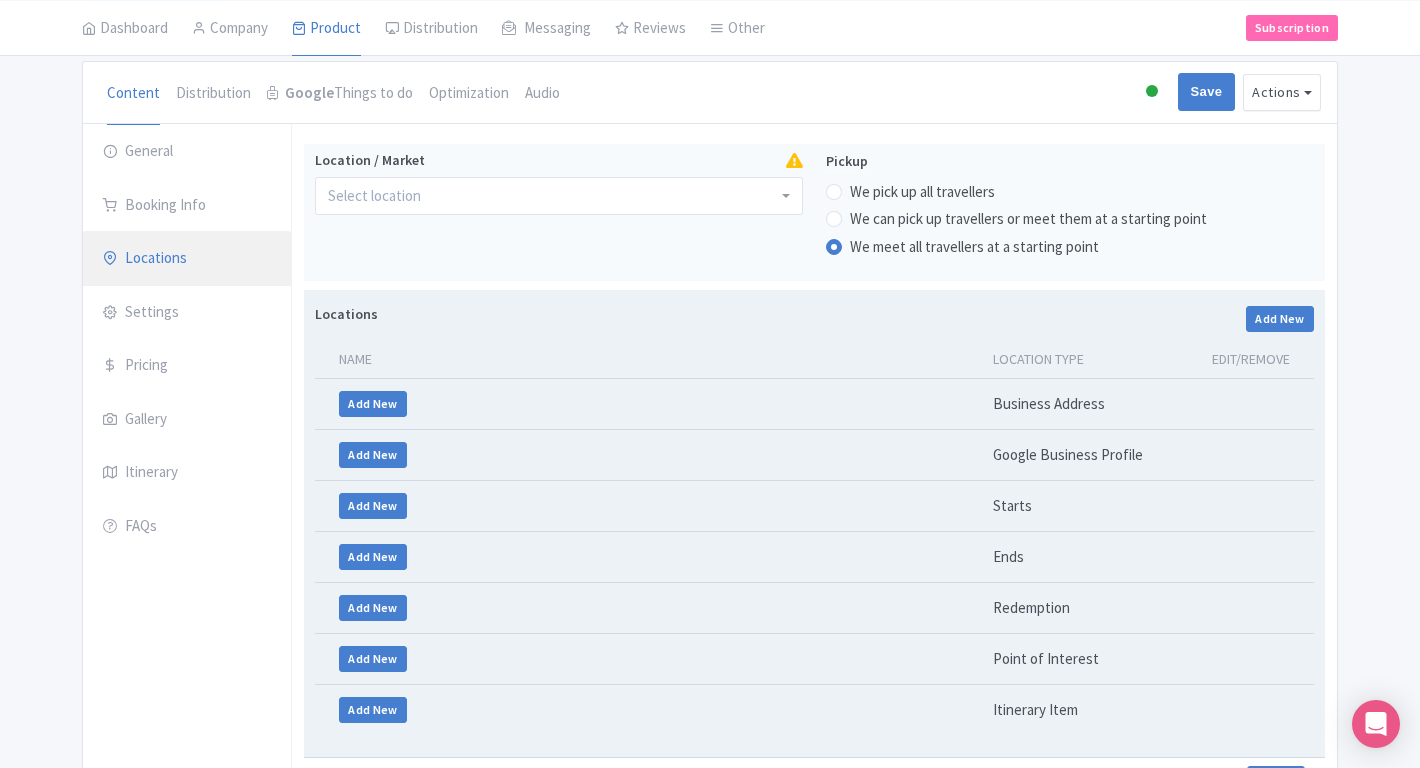 scroll, scrollTop: 175, scrollLeft: 0, axis: vertical 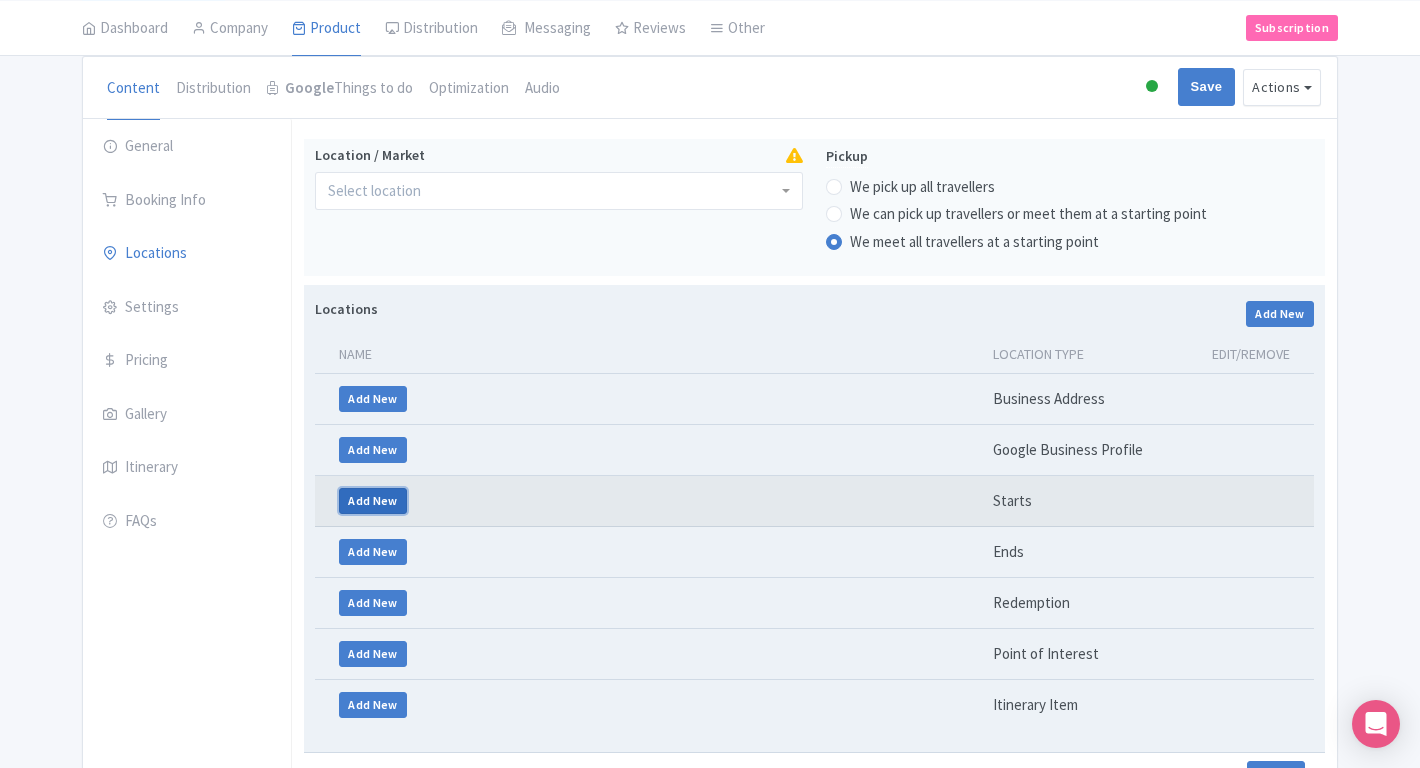 click on "Add New" at bounding box center [373, 501] 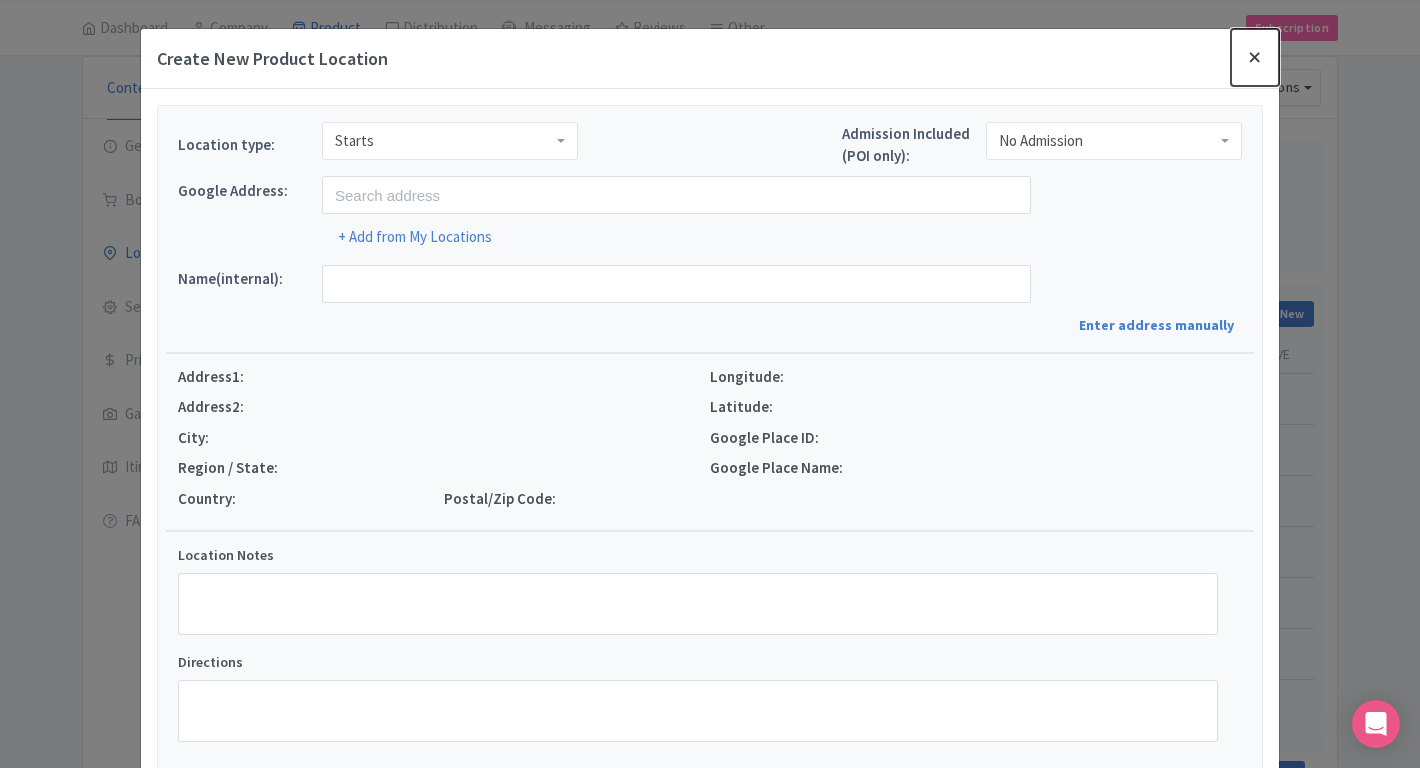 click at bounding box center [1255, 57] 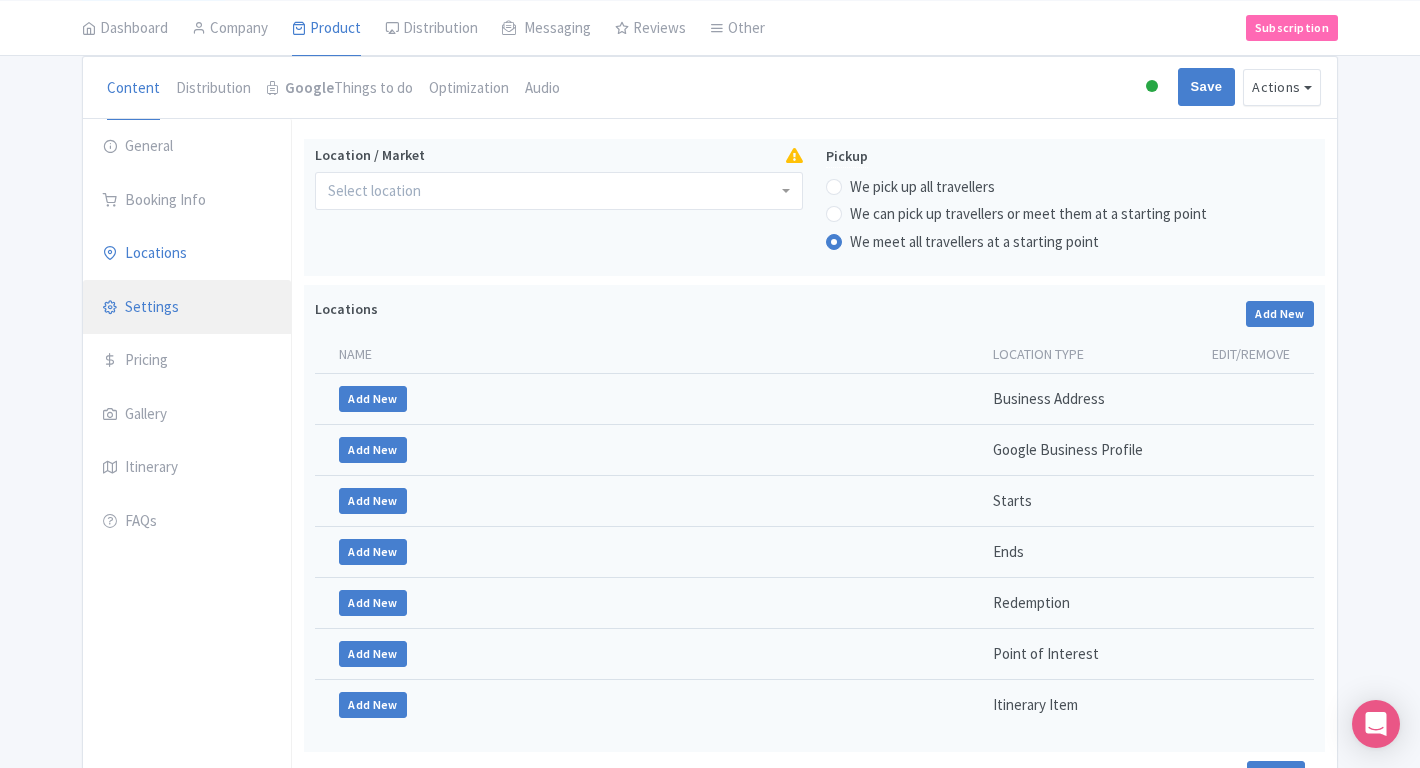 click on "Settings" at bounding box center (187, 308) 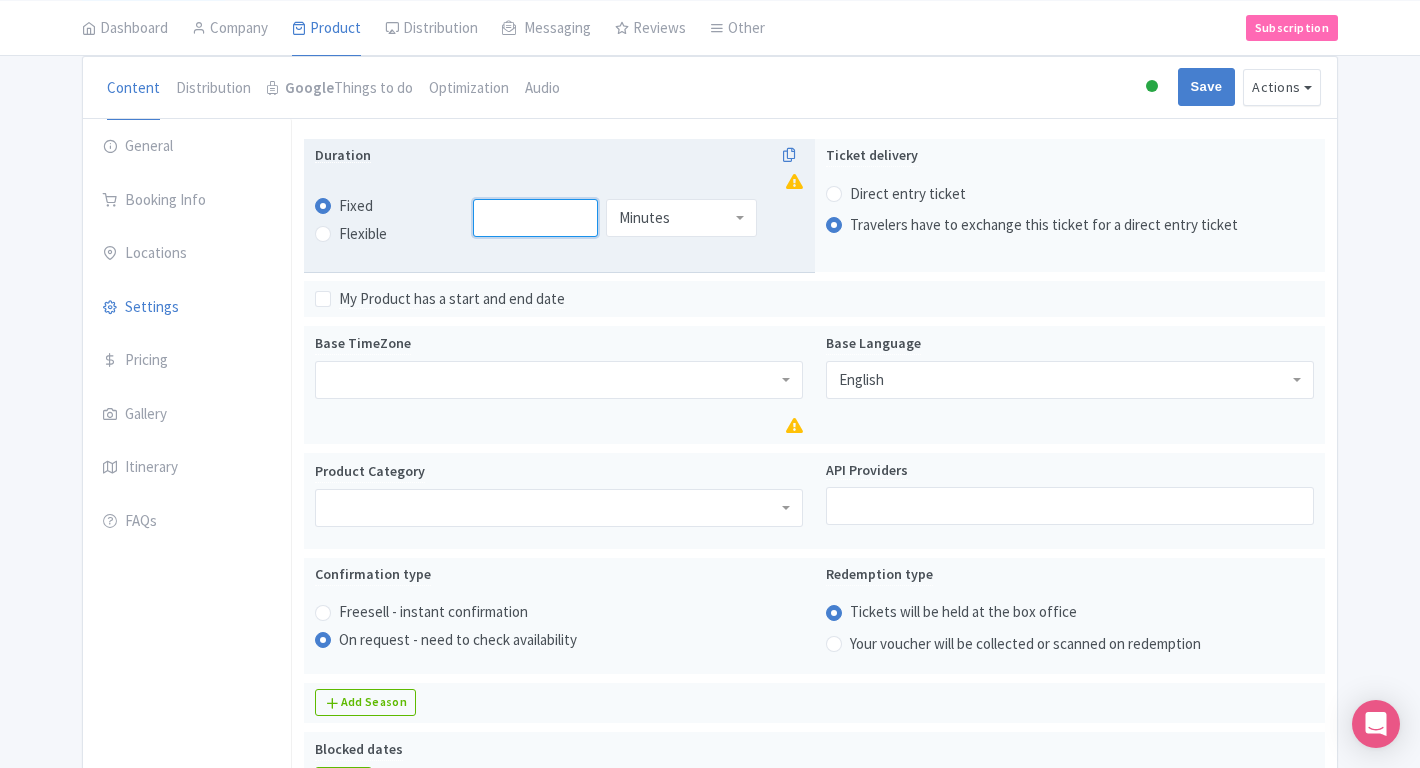 click at bounding box center (536, 218) 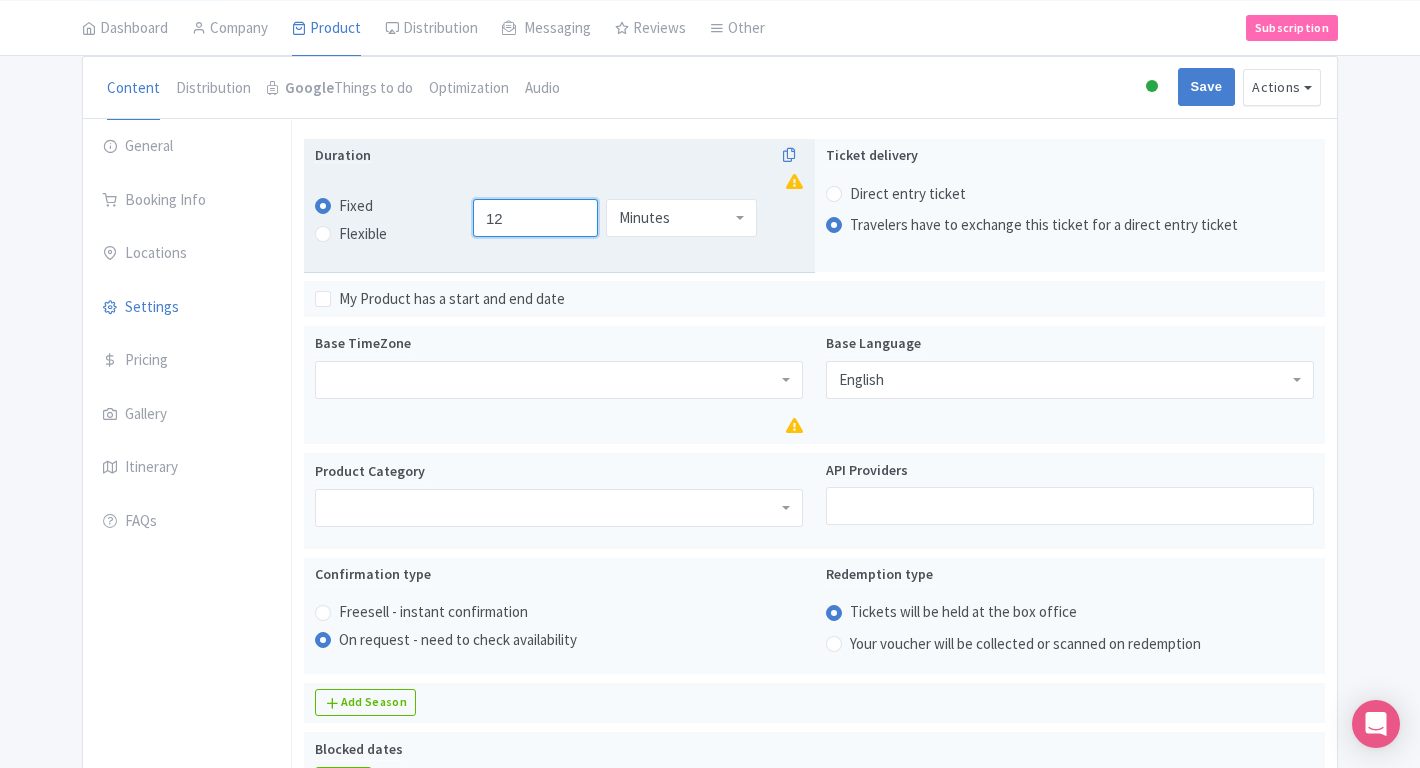 type on "12" 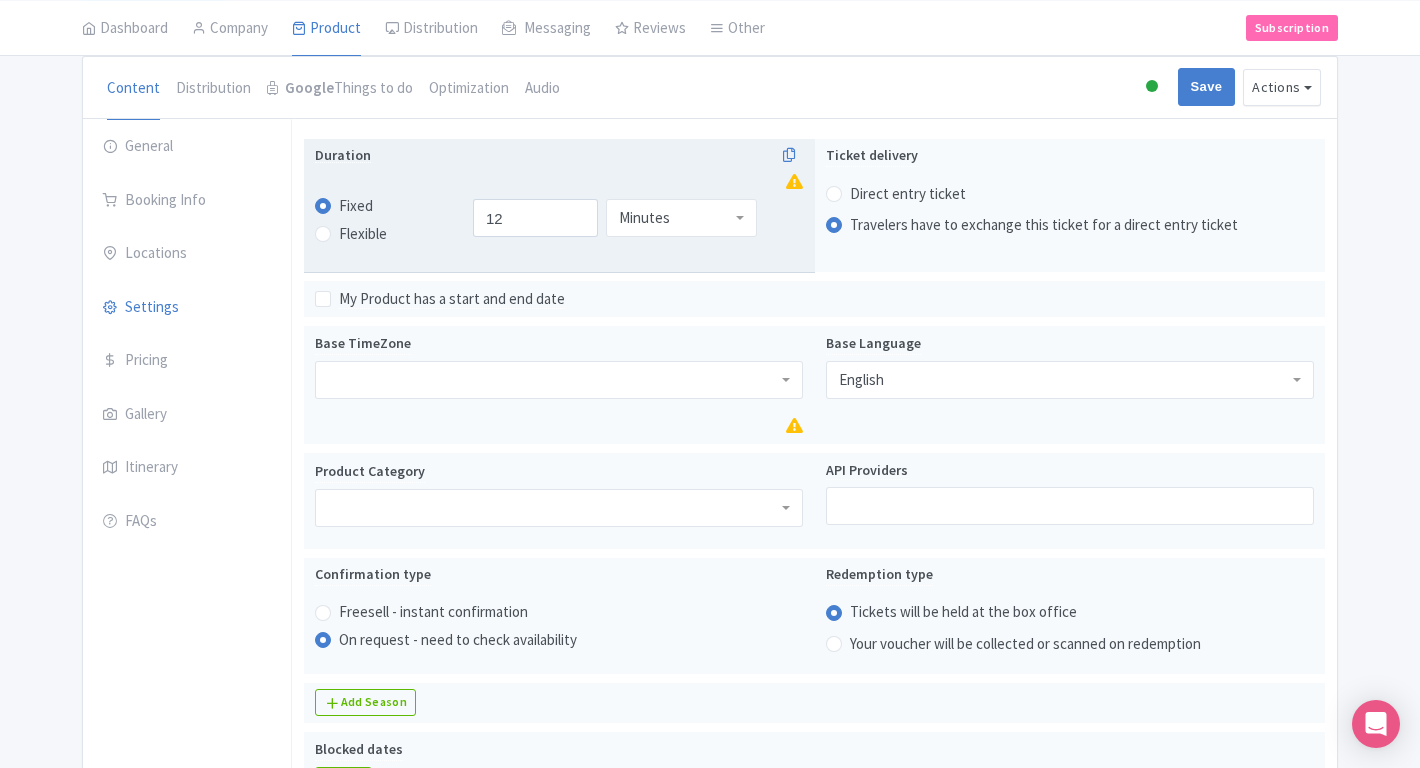 click on "Minutes" at bounding box center [644, 218] 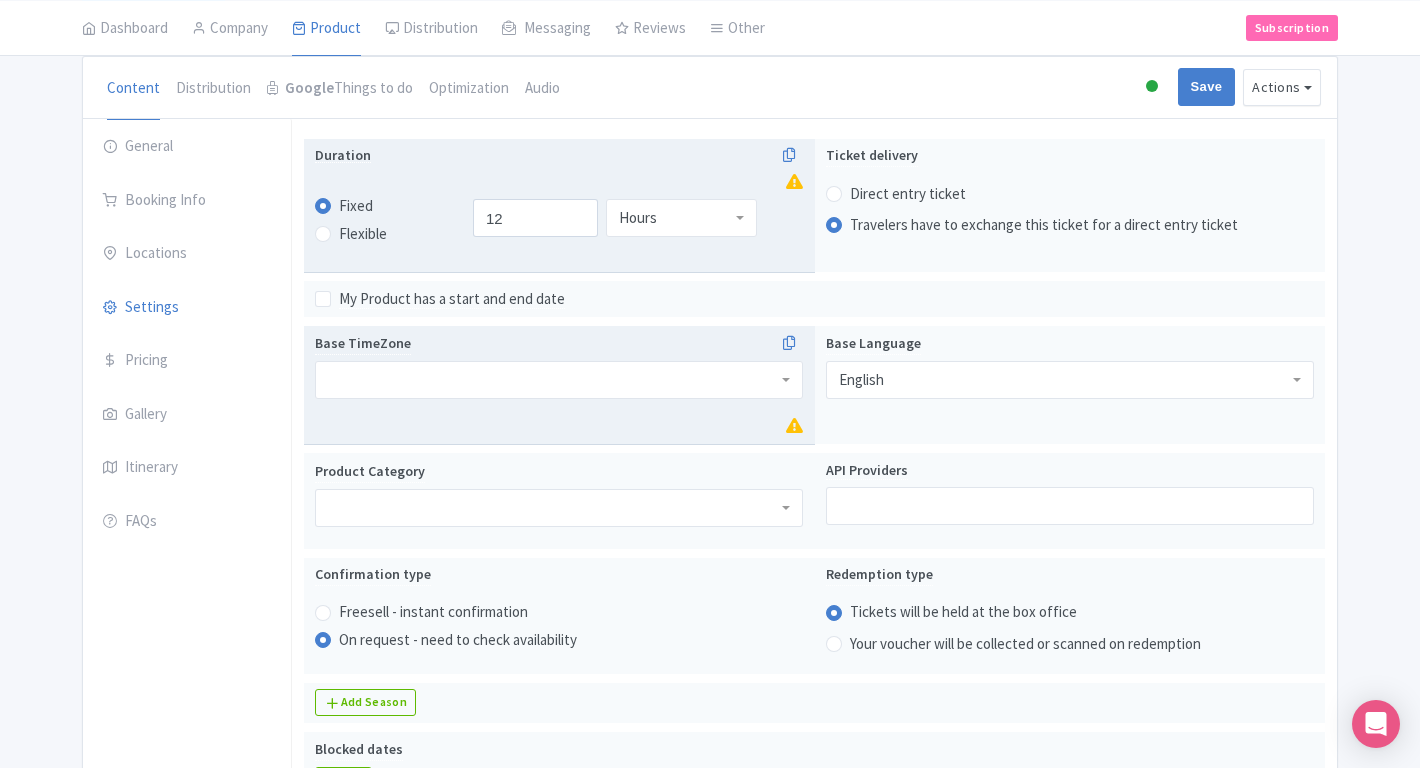 click at bounding box center [559, 380] 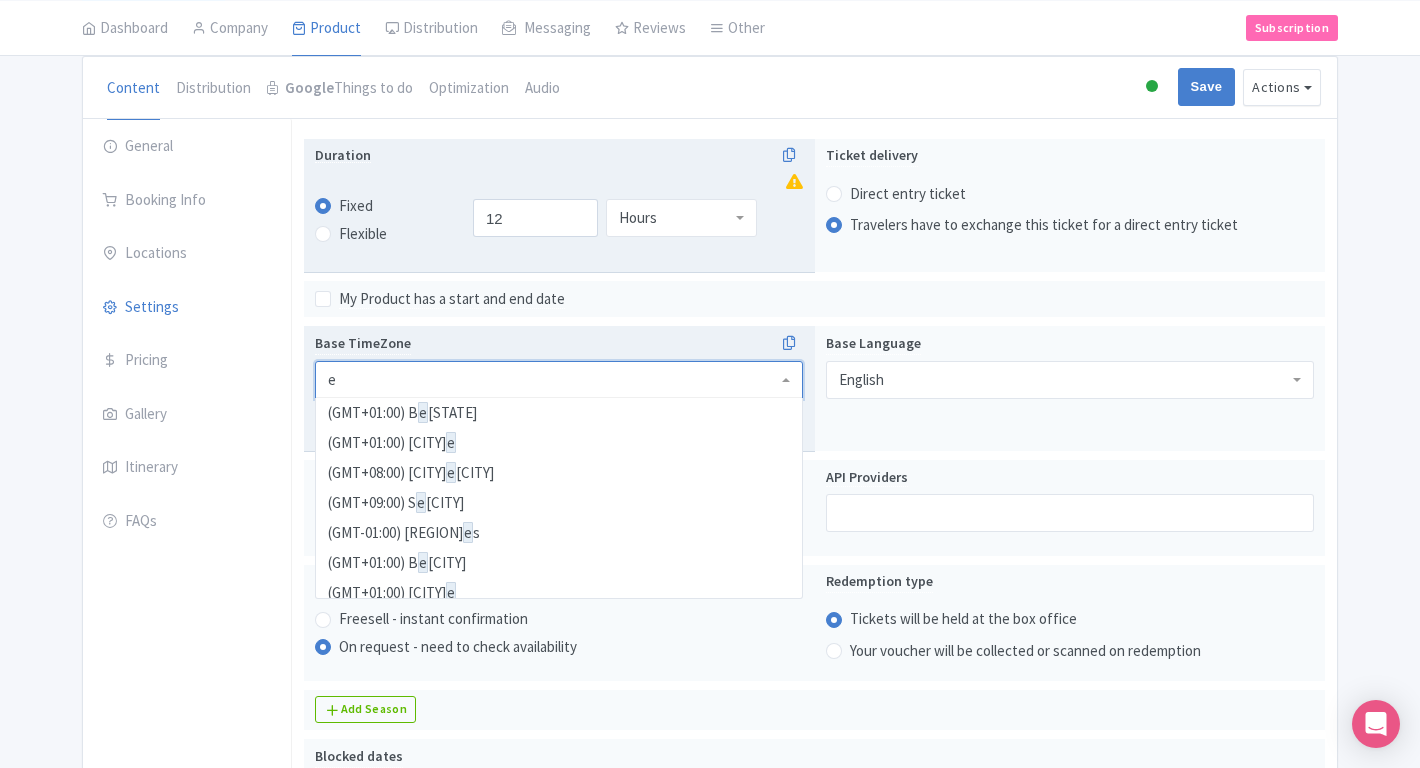 scroll, scrollTop: 430, scrollLeft: 0, axis: vertical 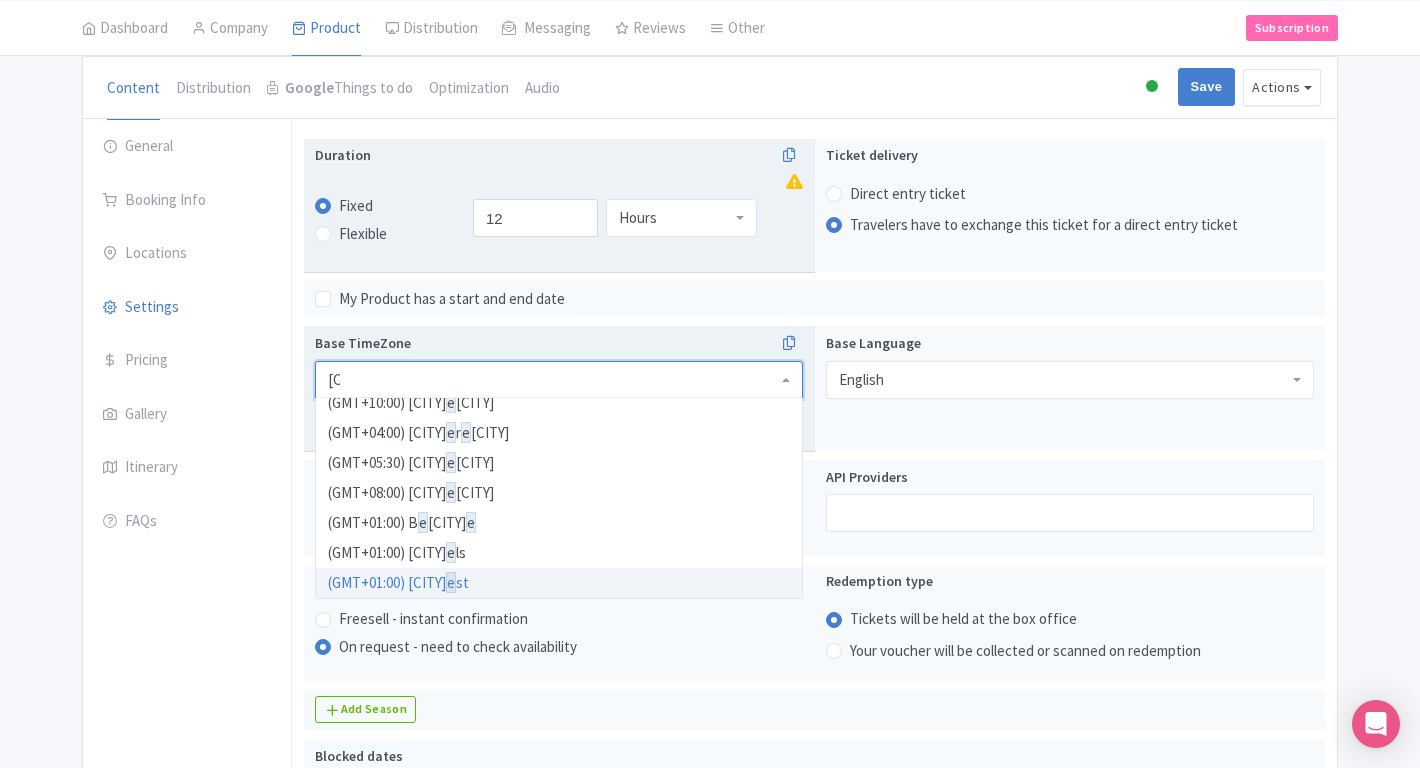 type on "east" 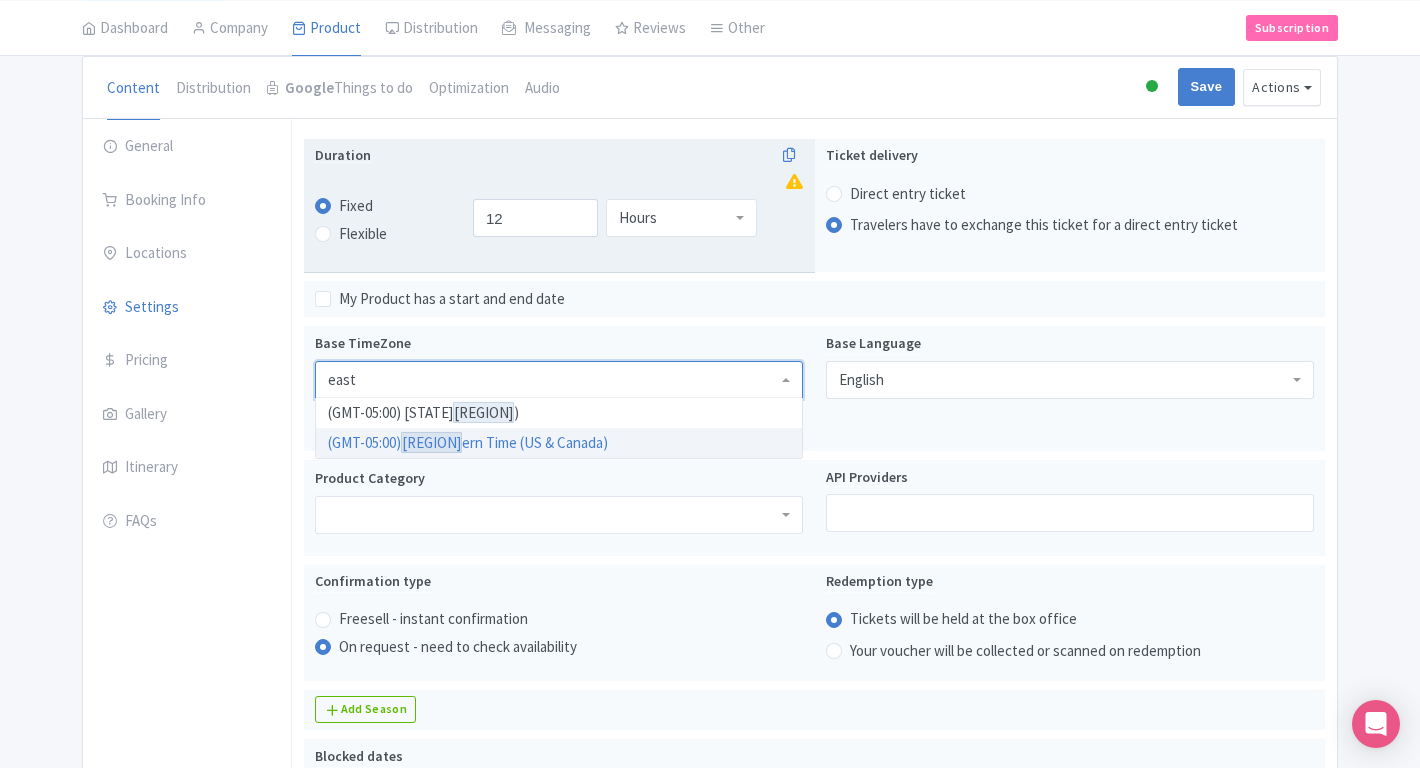 type 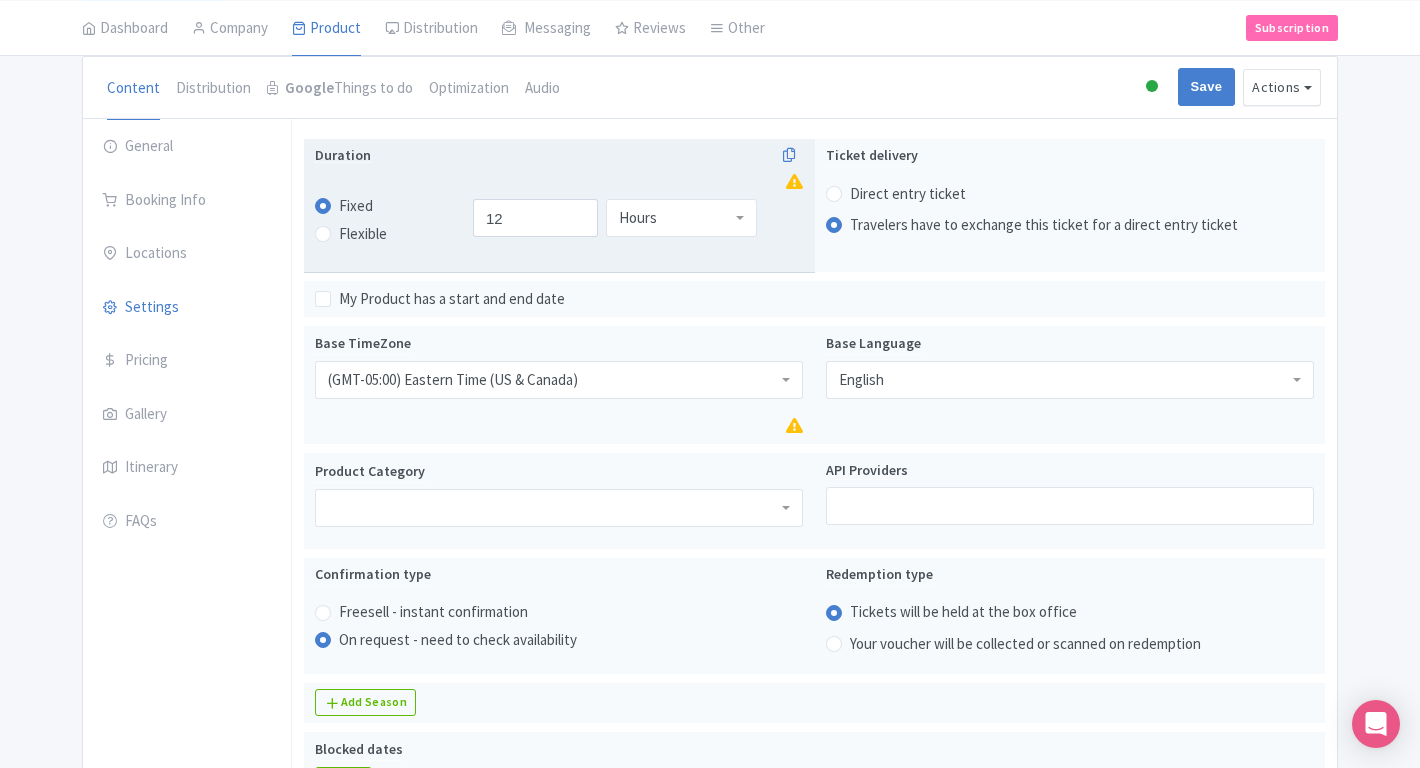 scroll, scrollTop: 0, scrollLeft: 0, axis: both 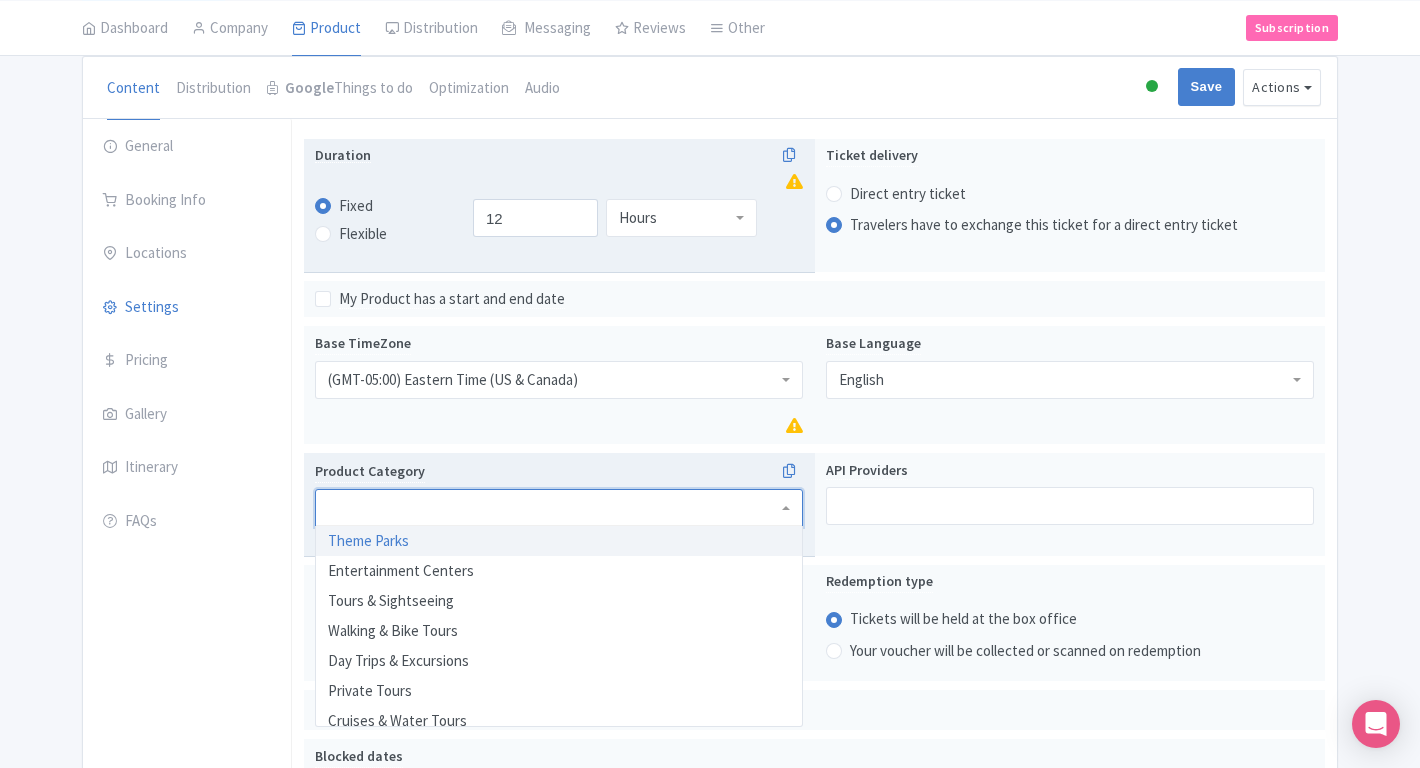 click at bounding box center [559, 508] 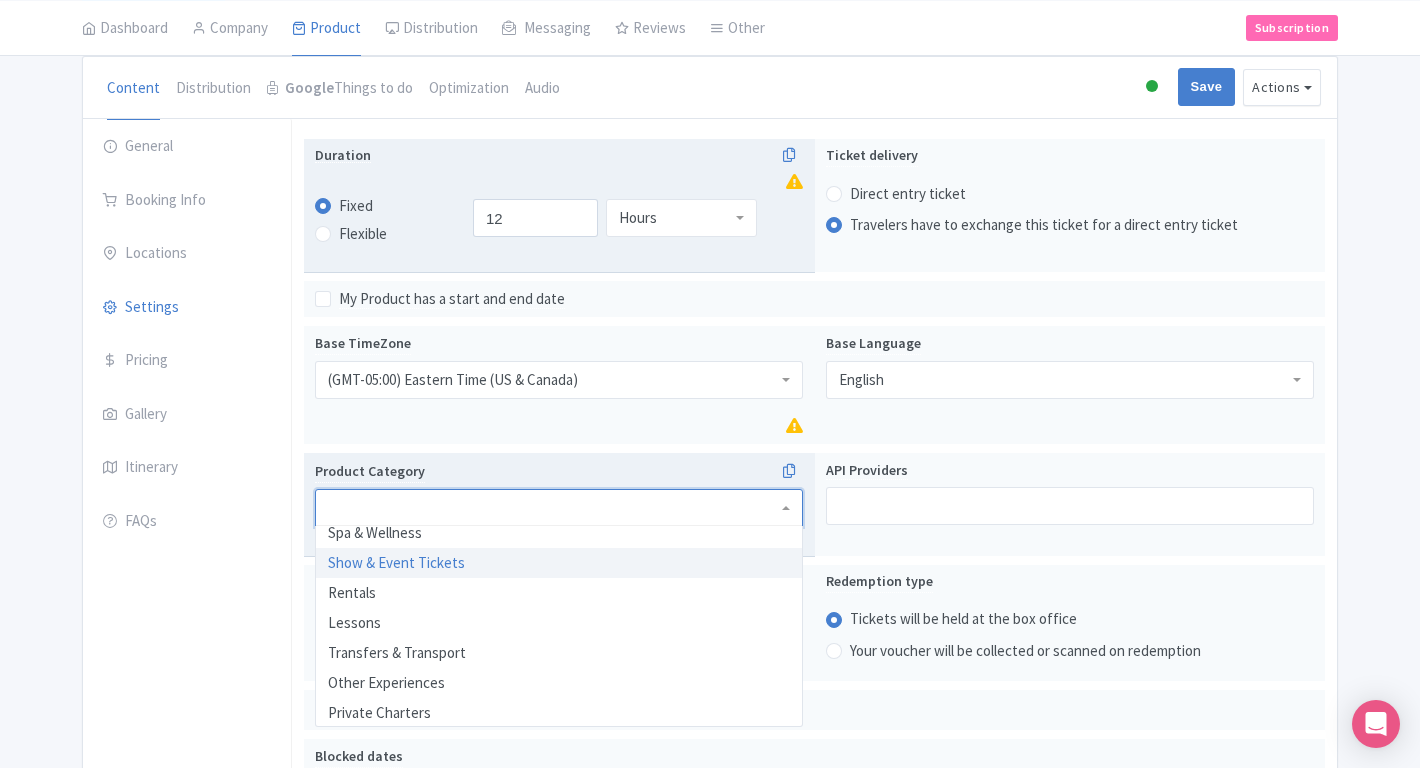 scroll, scrollTop: 460, scrollLeft: 0, axis: vertical 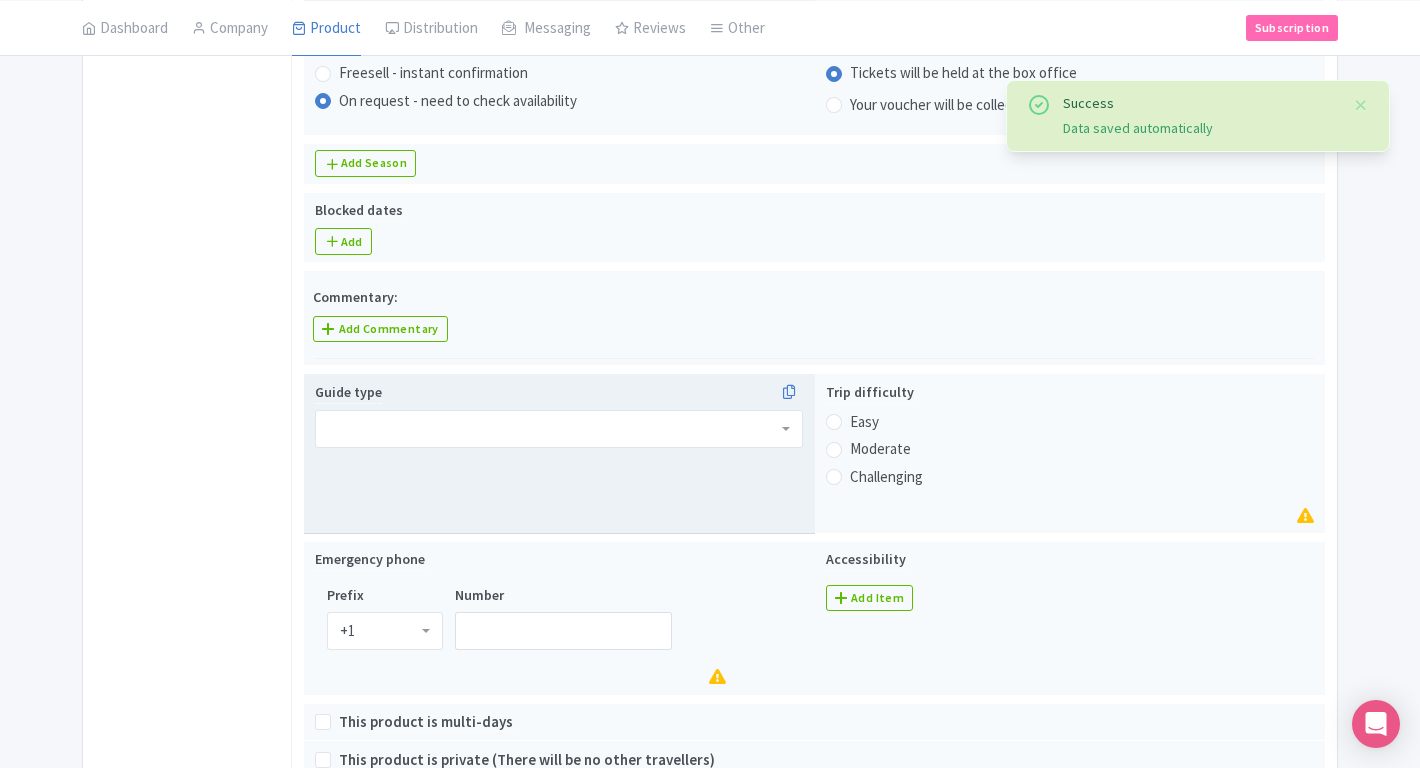 click at bounding box center (559, 429) 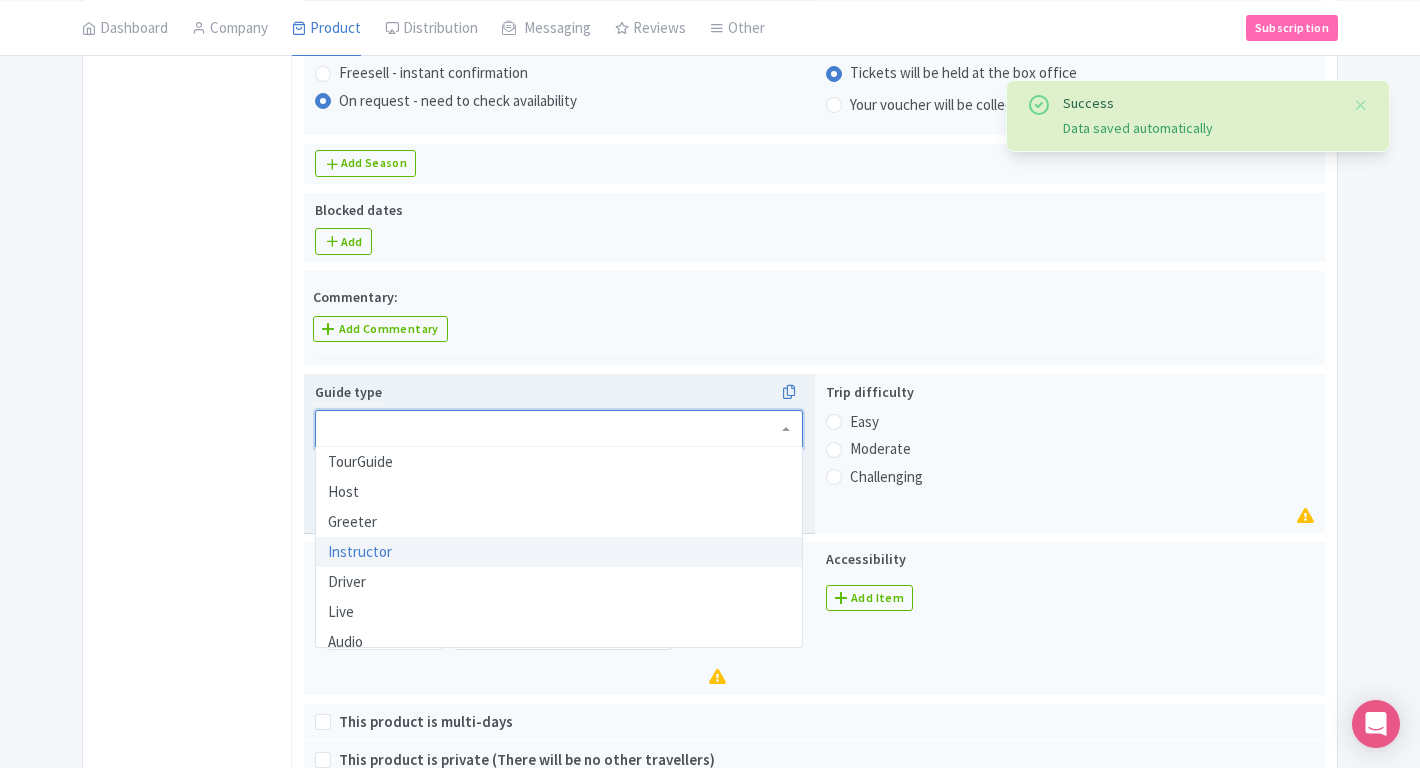 scroll, scrollTop: 40, scrollLeft: 0, axis: vertical 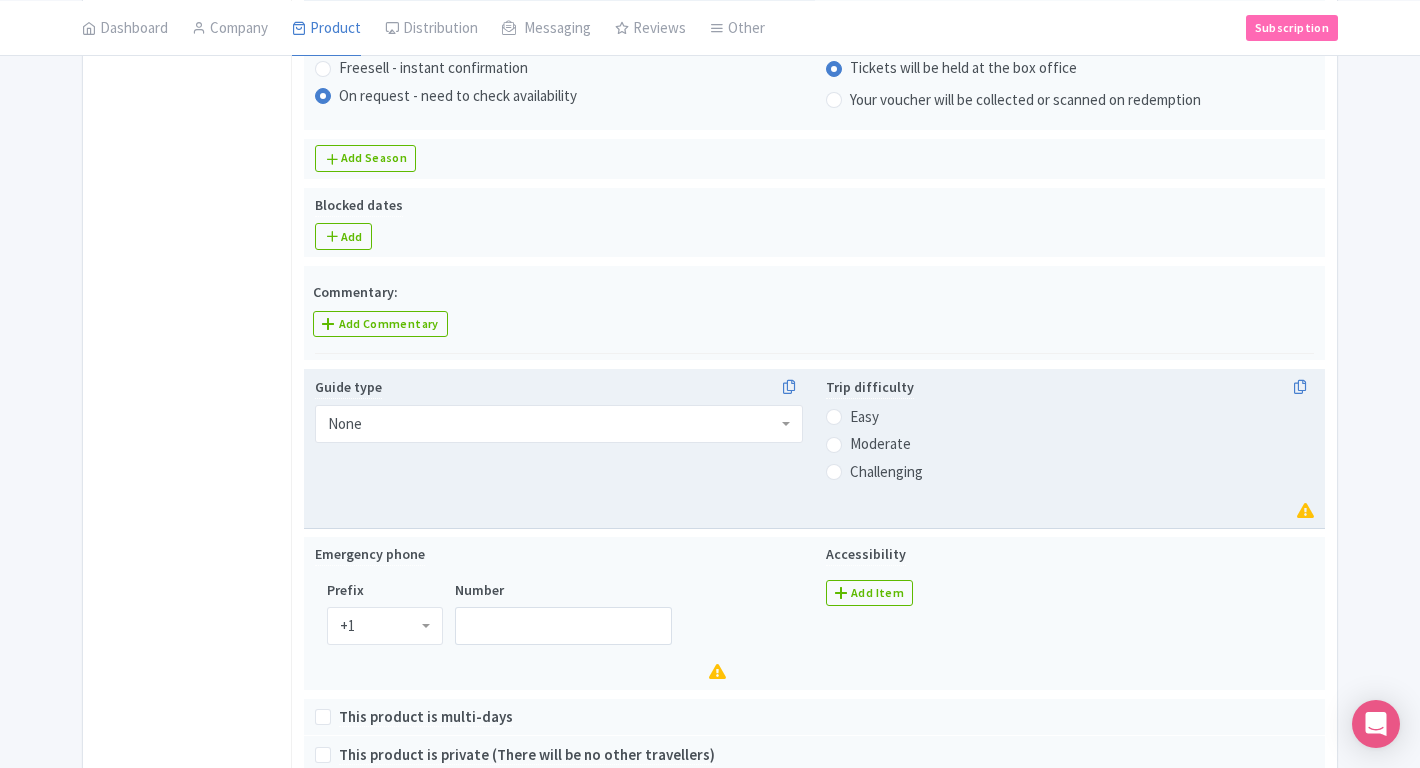 click on "Moderate" at bounding box center (880, 444) 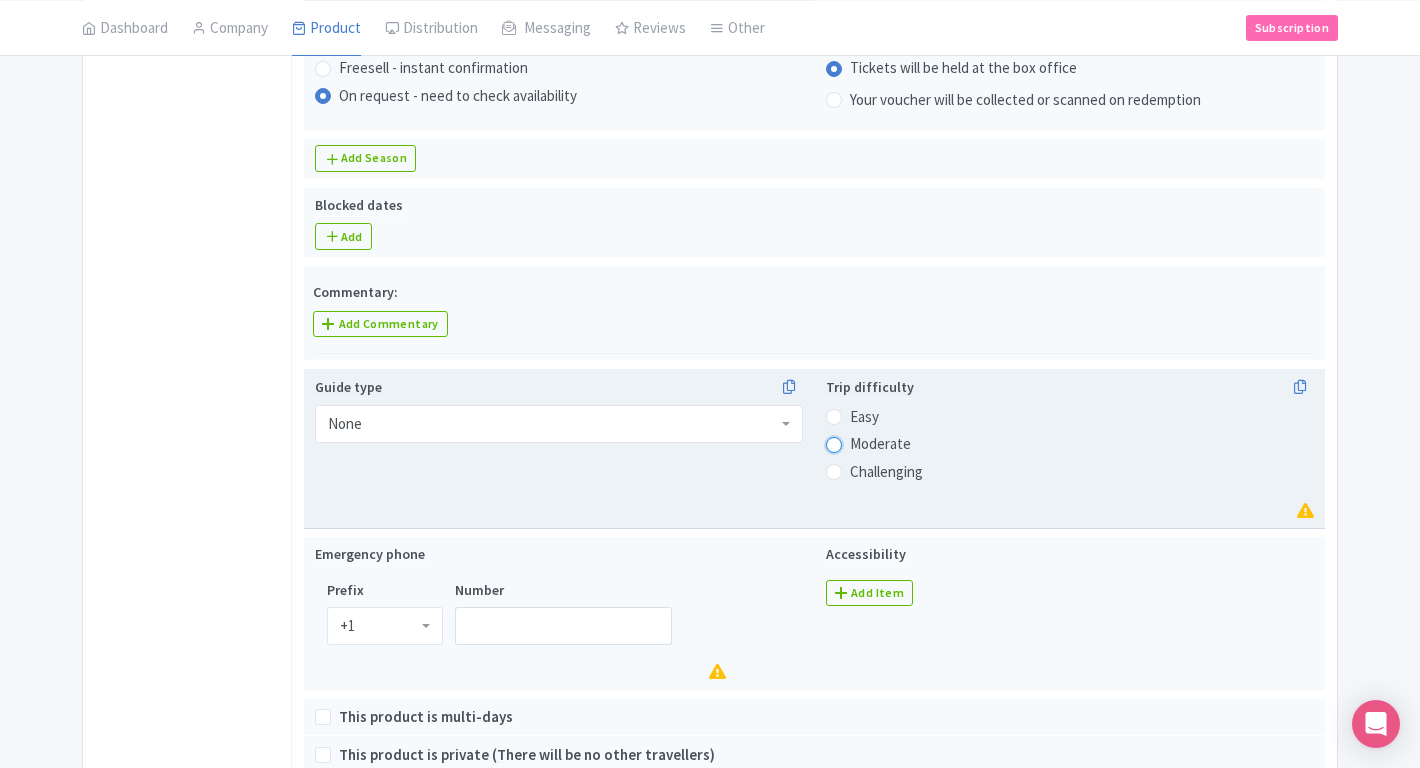 click on "Moderate" at bounding box center [860, 442] 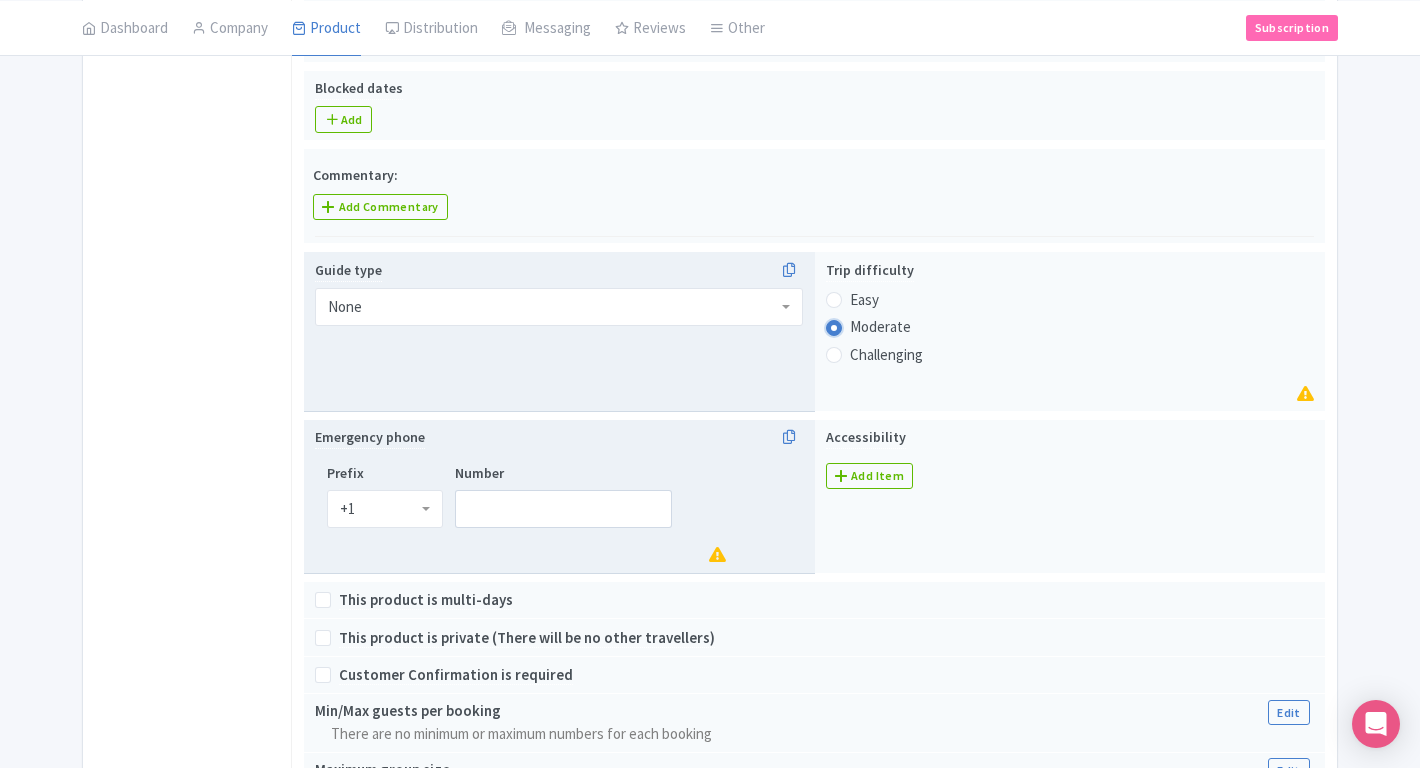 scroll, scrollTop: 839, scrollLeft: 0, axis: vertical 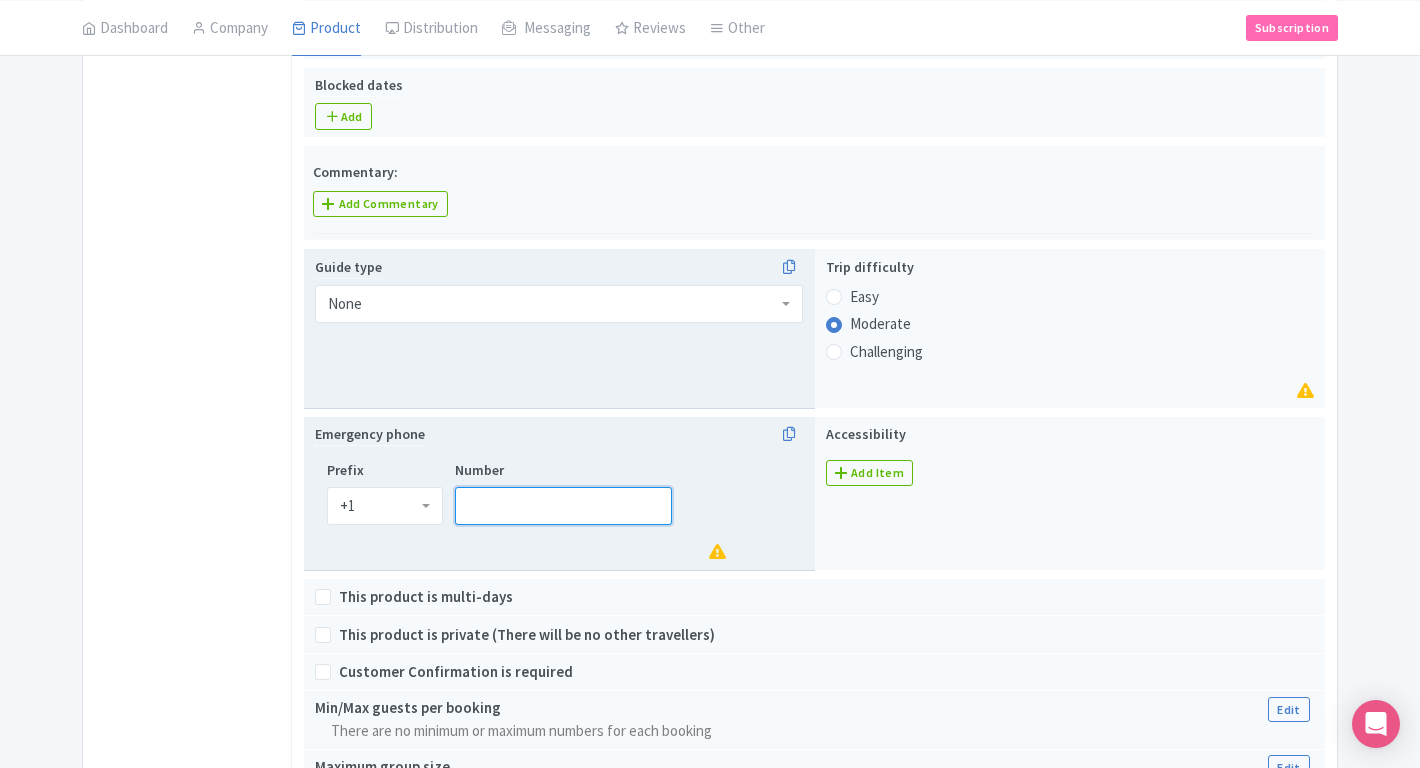 click on "Number" at bounding box center (563, 506) 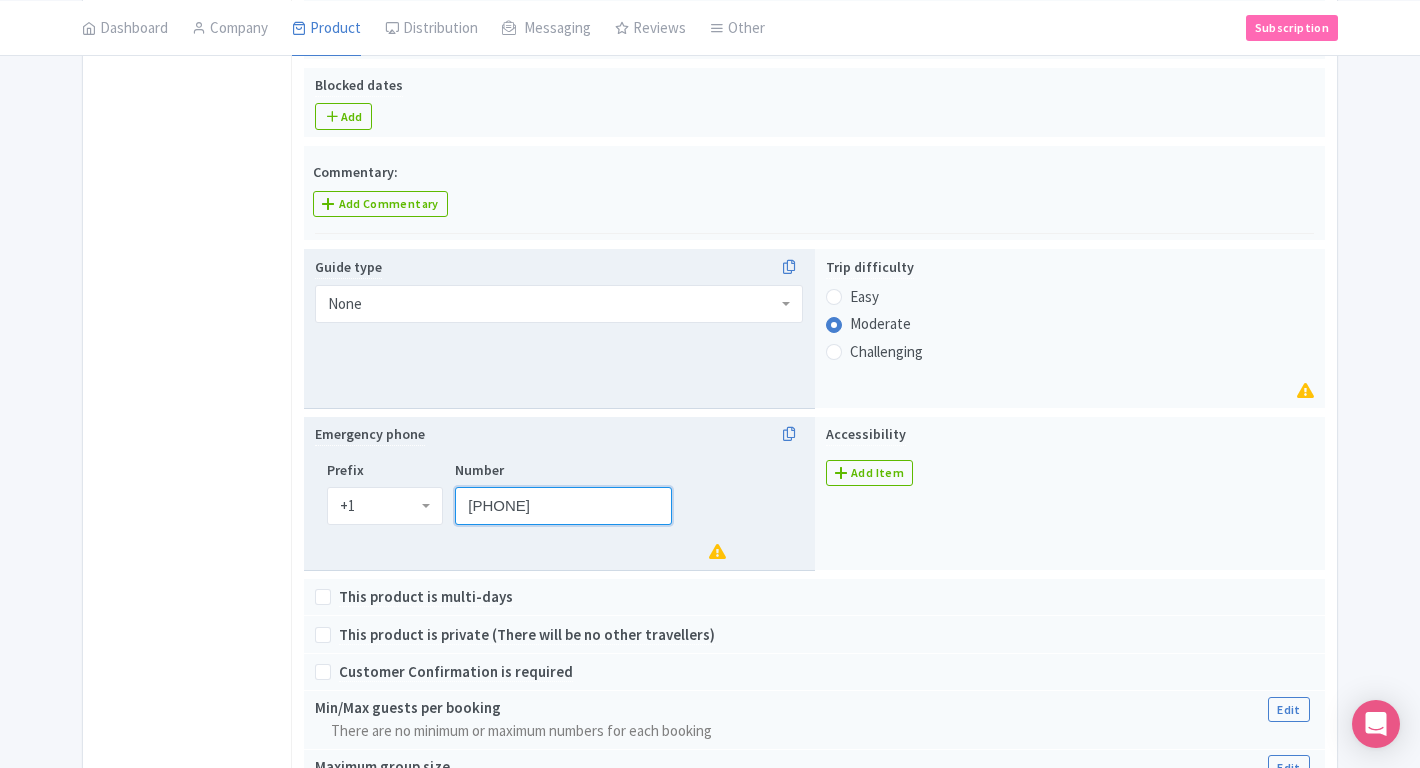 type on "[PHONE]" 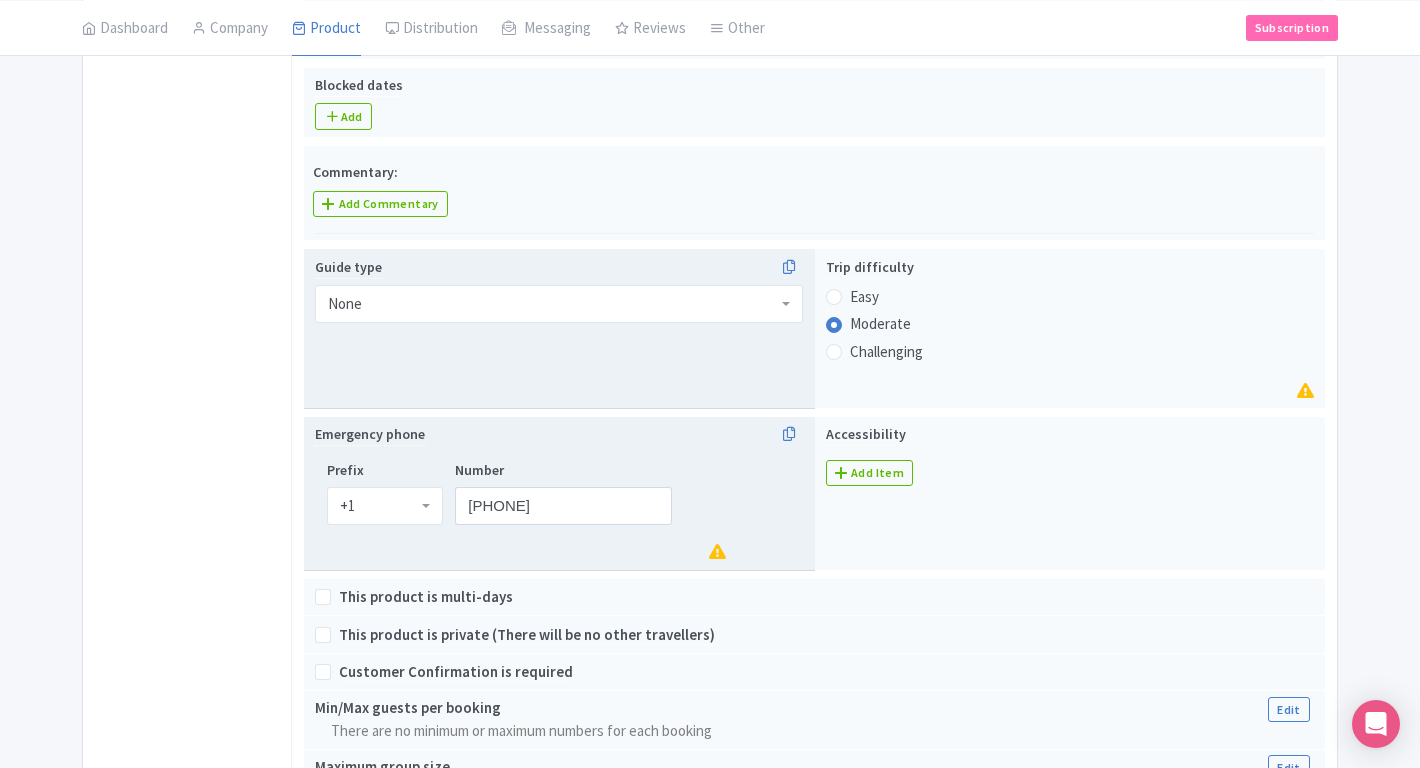 click on "Prefix +1 +1
Number 8669791181" at bounding box center [559, 512] 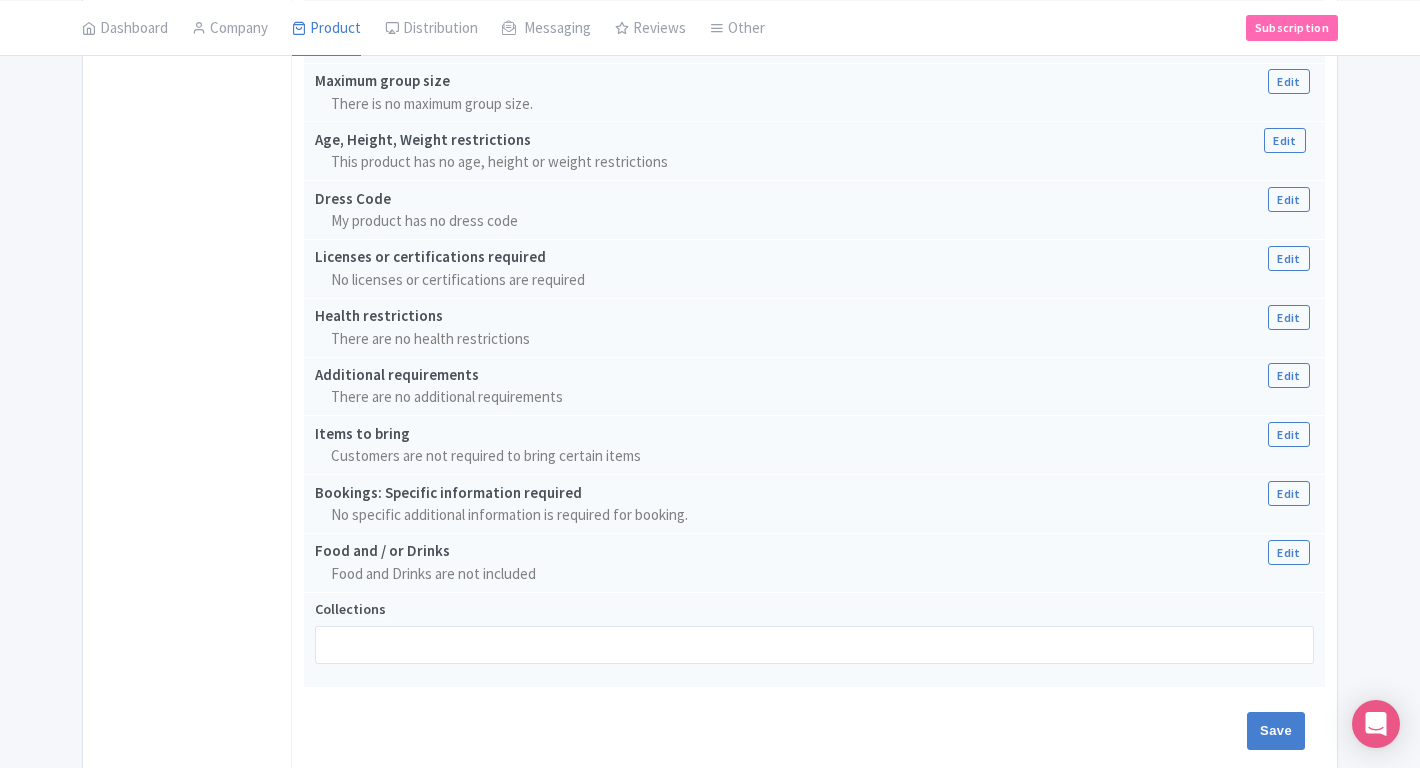 scroll, scrollTop: 1615, scrollLeft: 0, axis: vertical 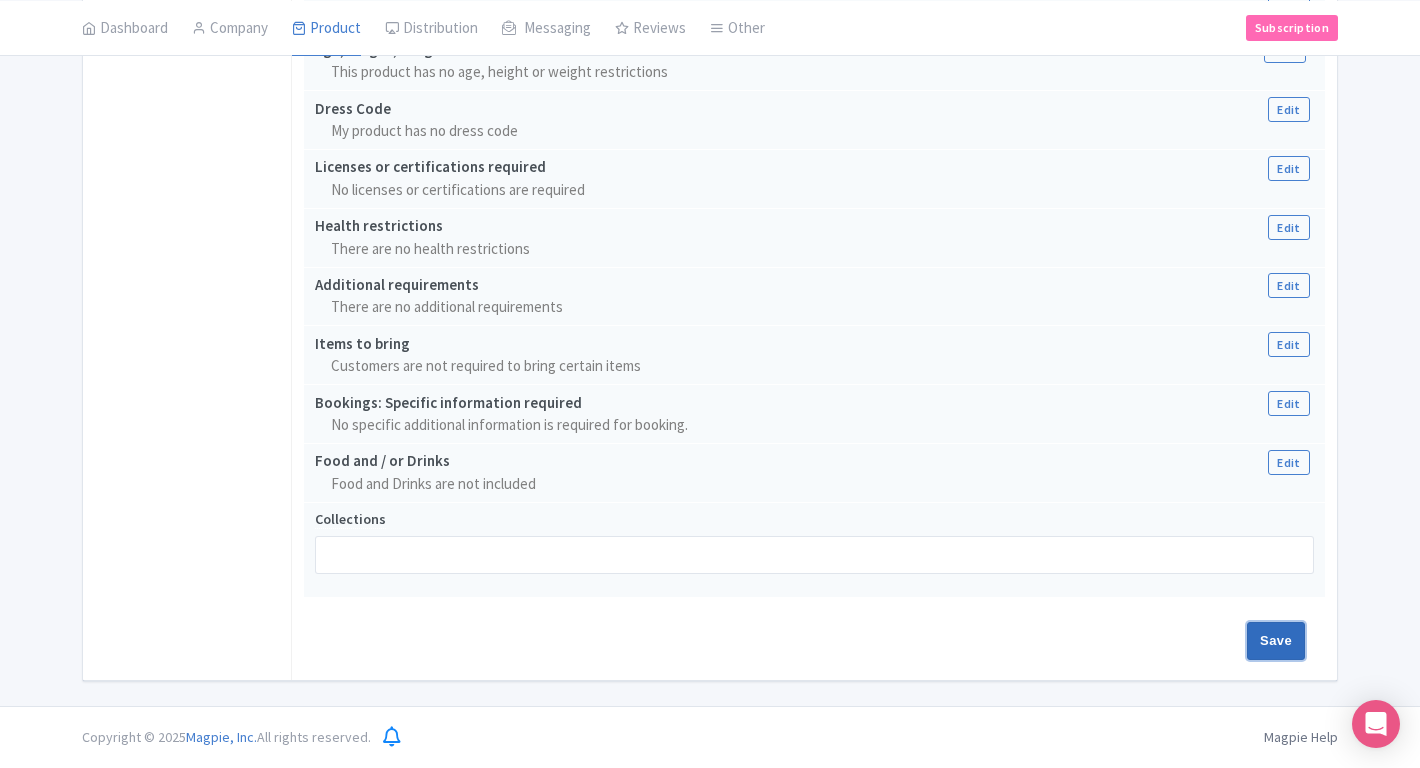 click on "Save" at bounding box center [1276, 641] 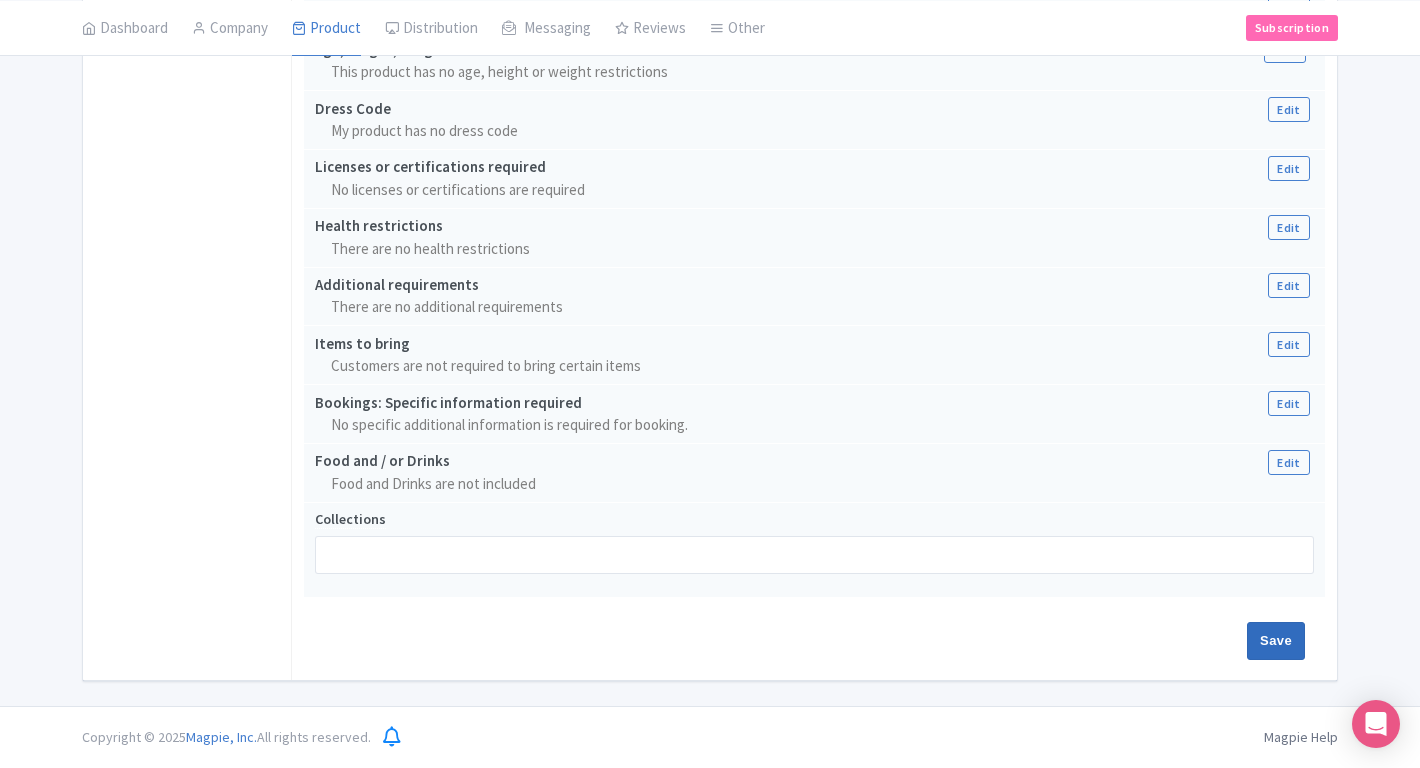 type on "Saving..." 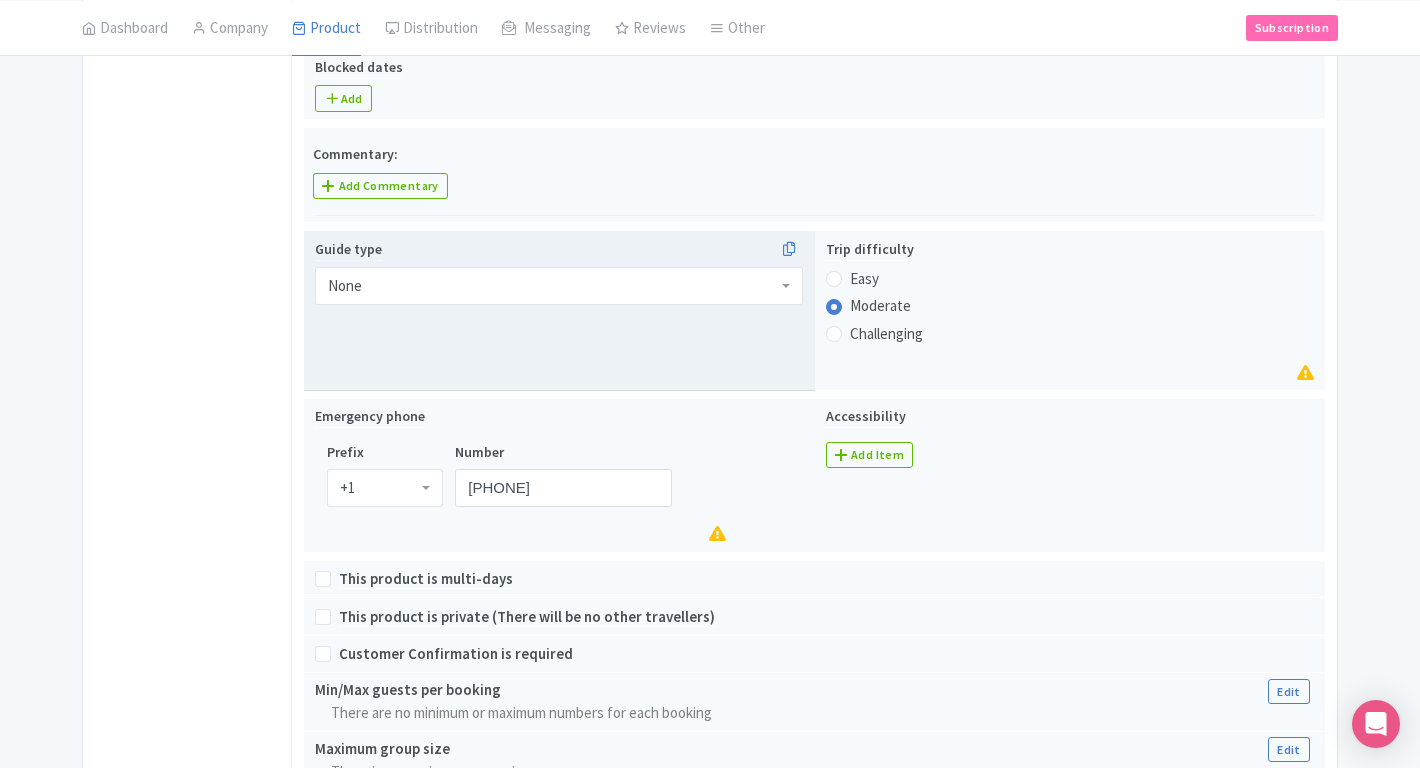 scroll, scrollTop: 387, scrollLeft: 0, axis: vertical 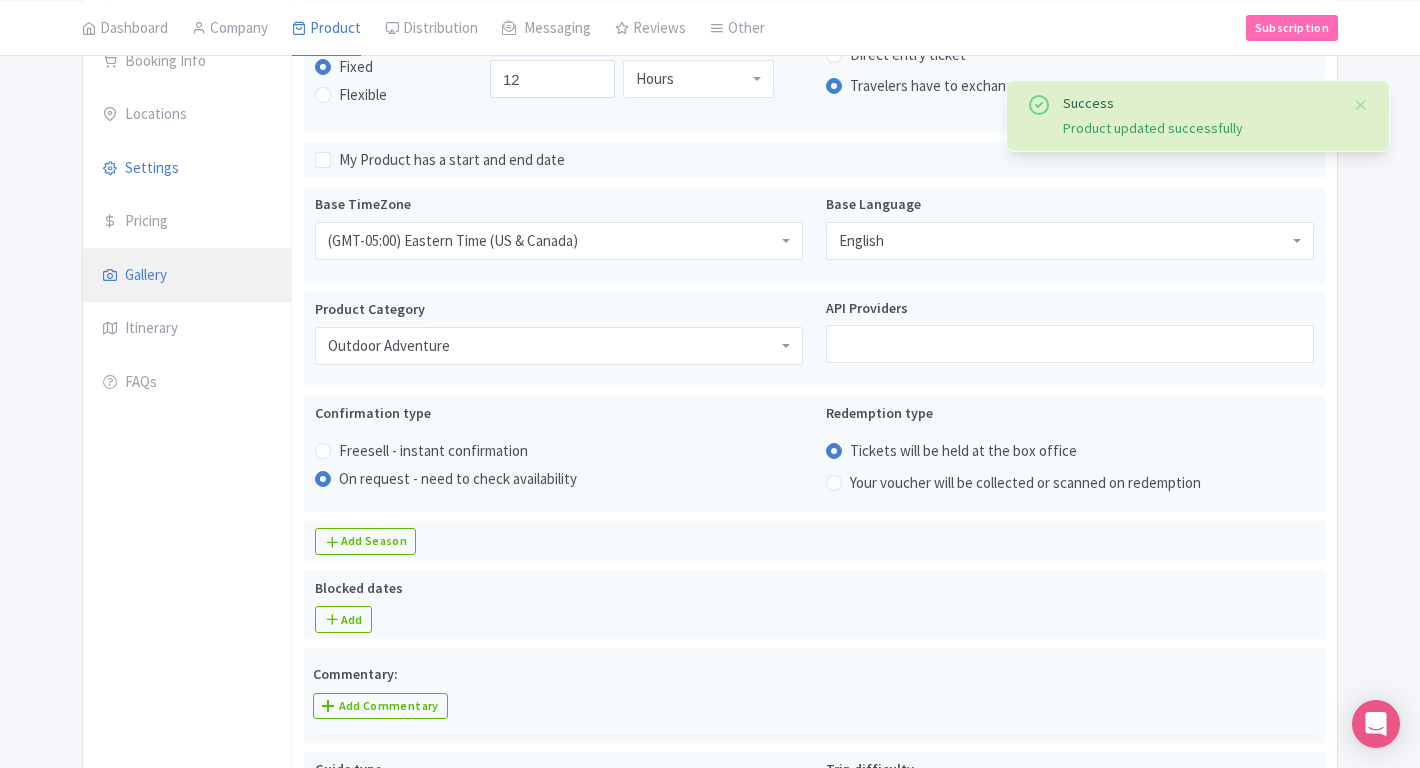 click on "Gallery" at bounding box center [187, 276] 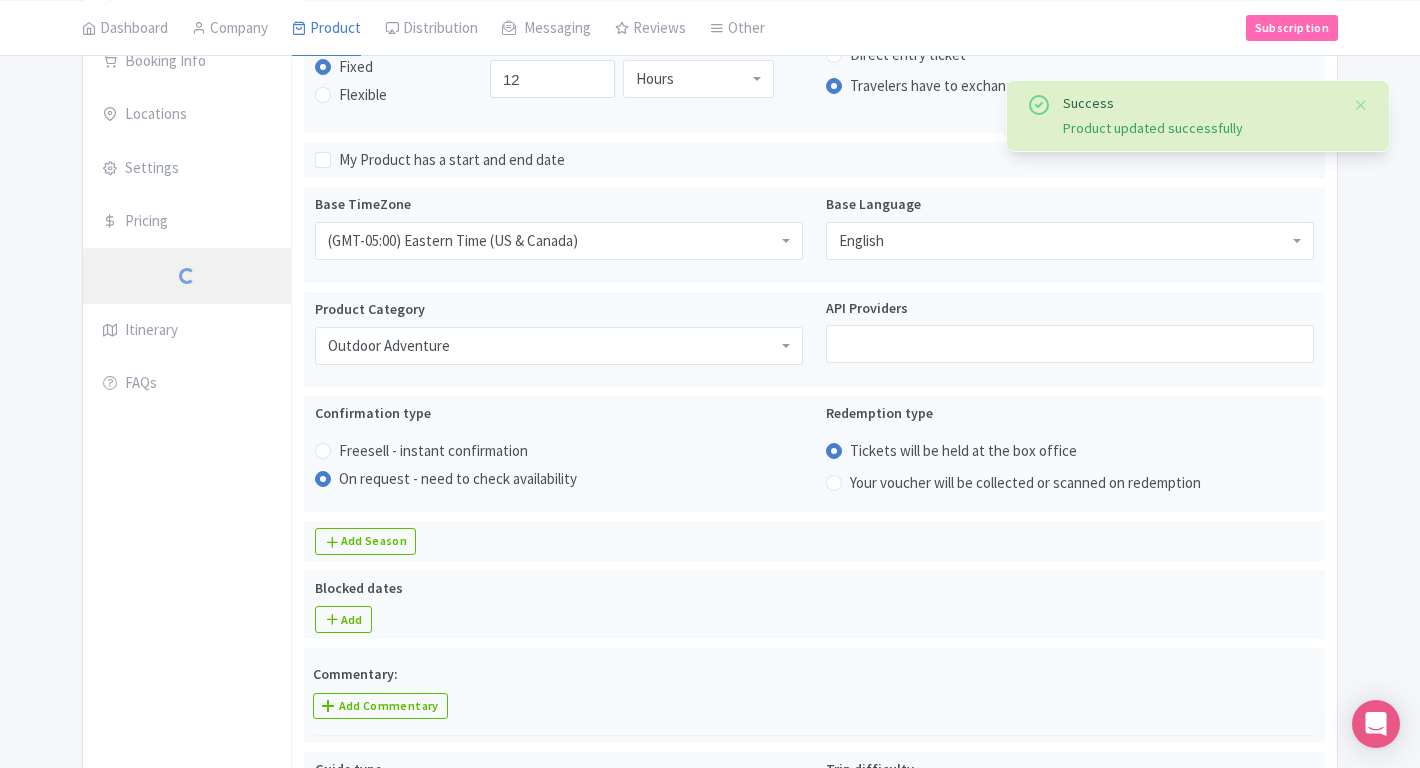 scroll, scrollTop: 50, scrollLeft: 0, axis: vertical 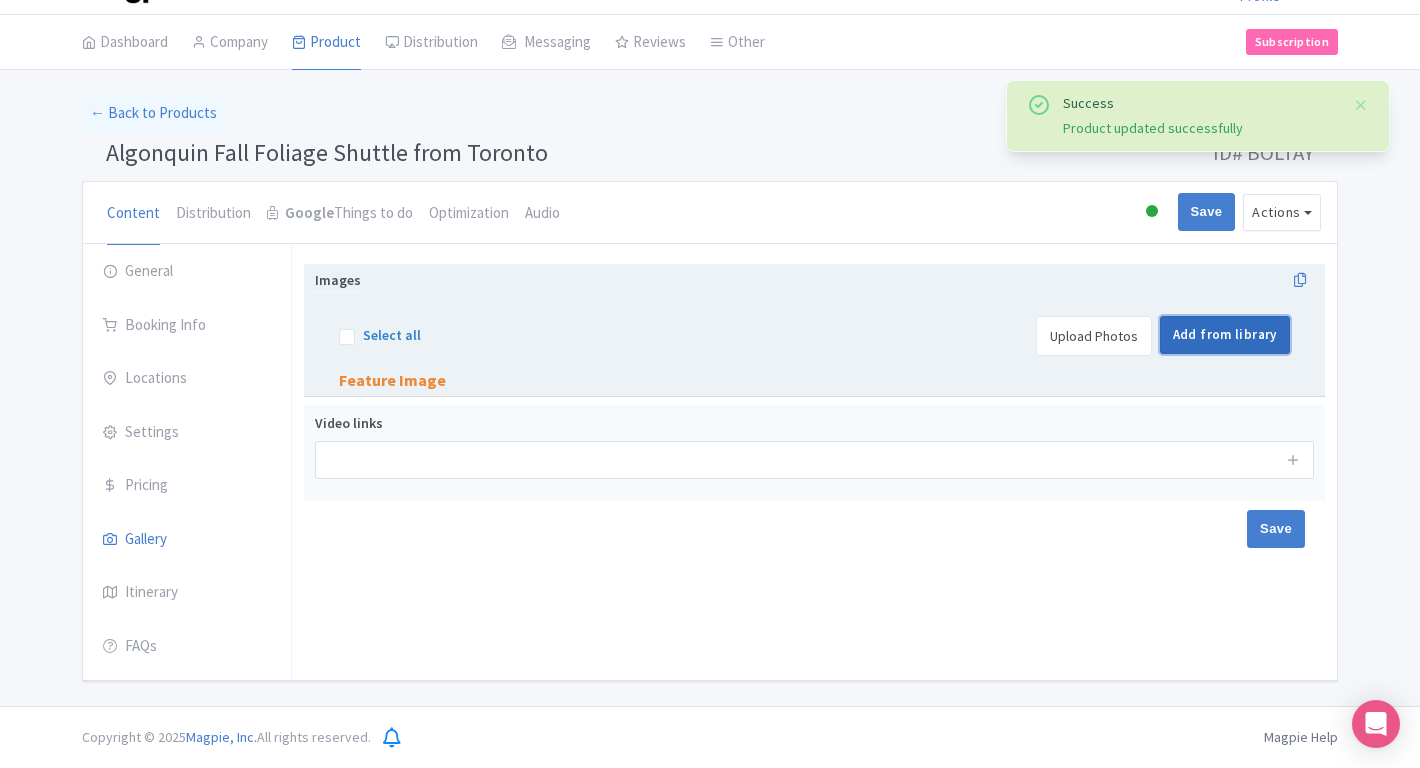 click on "Add from library" at bounding box center (1225, 335) 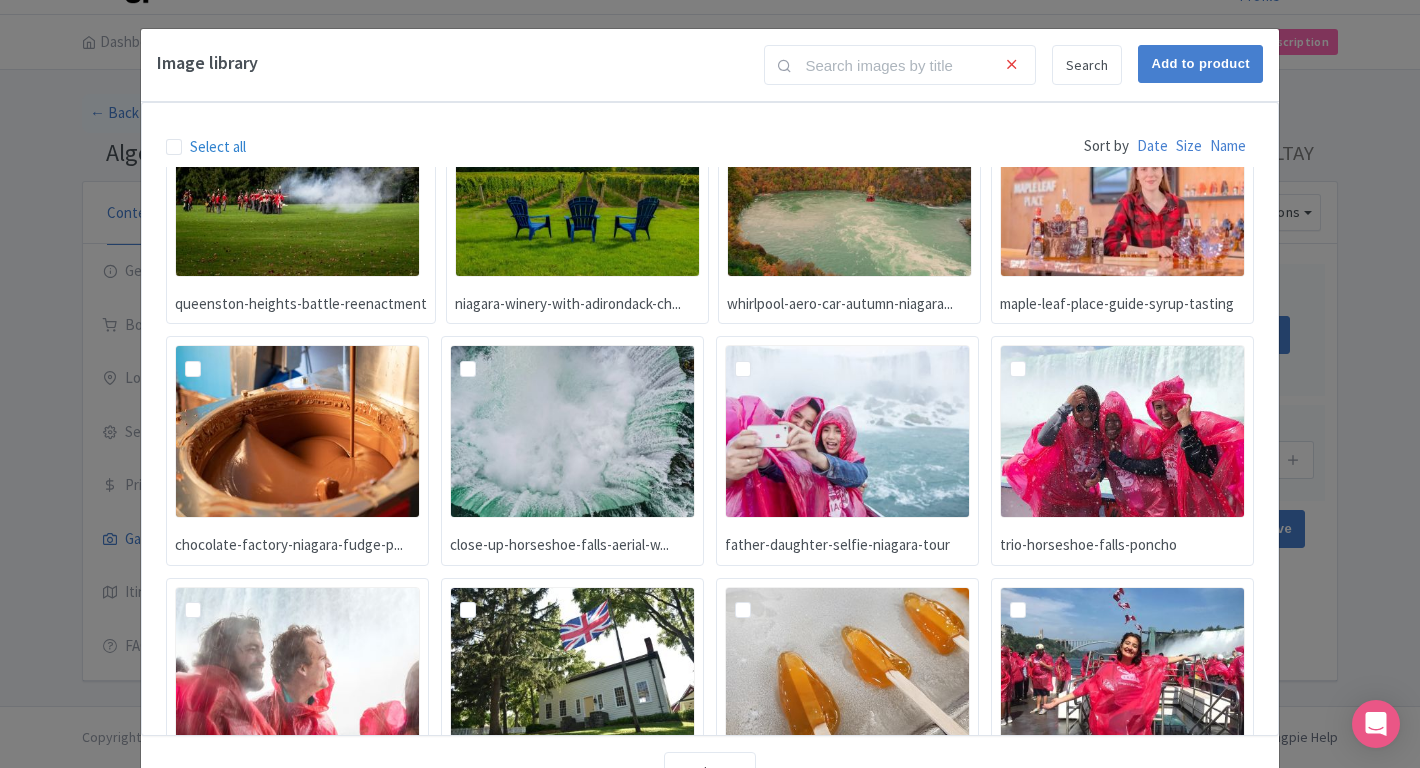 scroll, scrollTop: 200, scrollLeft: 0, axis: vertical 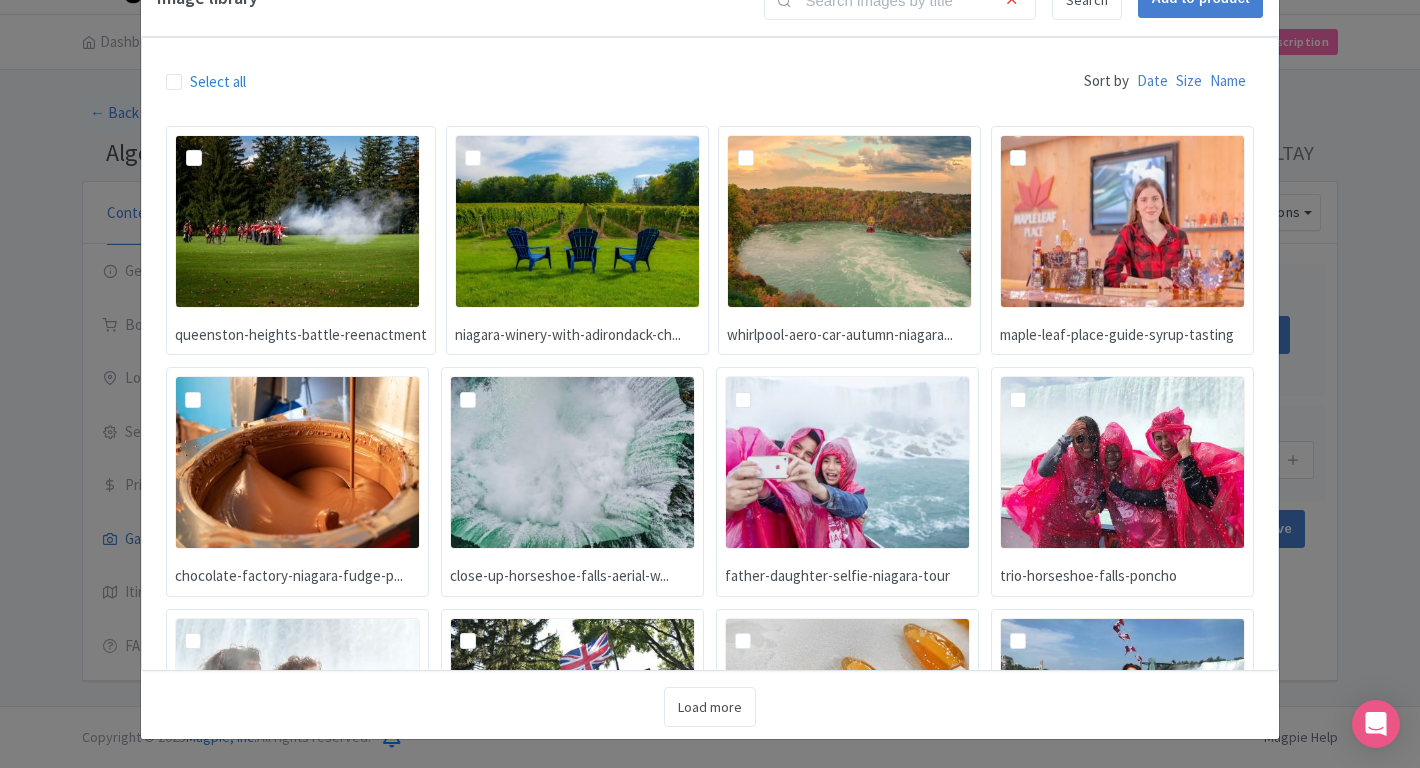 click on "Image library
Search
Add to product
Select all
Sort by
Date
Size
Name
queenston-heights-battle-reenactment
niagara-winery-with-adirondack-ch...
whirlpool-aero-car-autumn-niagara...
maple-leaf-place-guide-syrup-tasting
chocolate-factory-niagara-fudge-p...
close-up-horseshoe-falls-aerial-w...
father-daughter-selfie-niagara-tour
trio-horseshoe-falls-poncho
niagara-city-cruises-waterfall-sp...
historic-laura-secord-house-niagara
maple-taffy-on-ice-niagara-tradition
posing-woman-niagara-cruise-deck
Loading...
Load more" at bounding box center (710, 384) 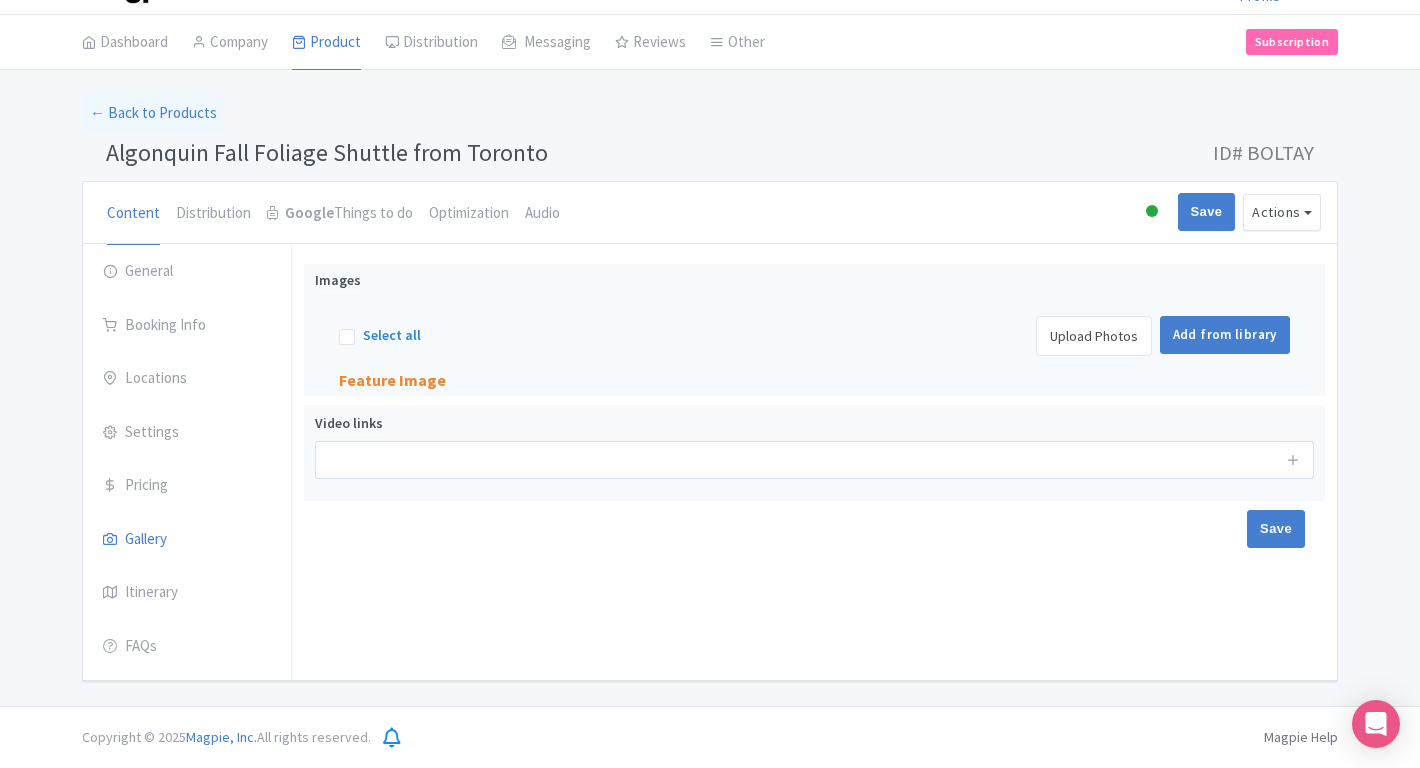 scroll, scrollTop: 0, scrollLeft: 0, axis: both 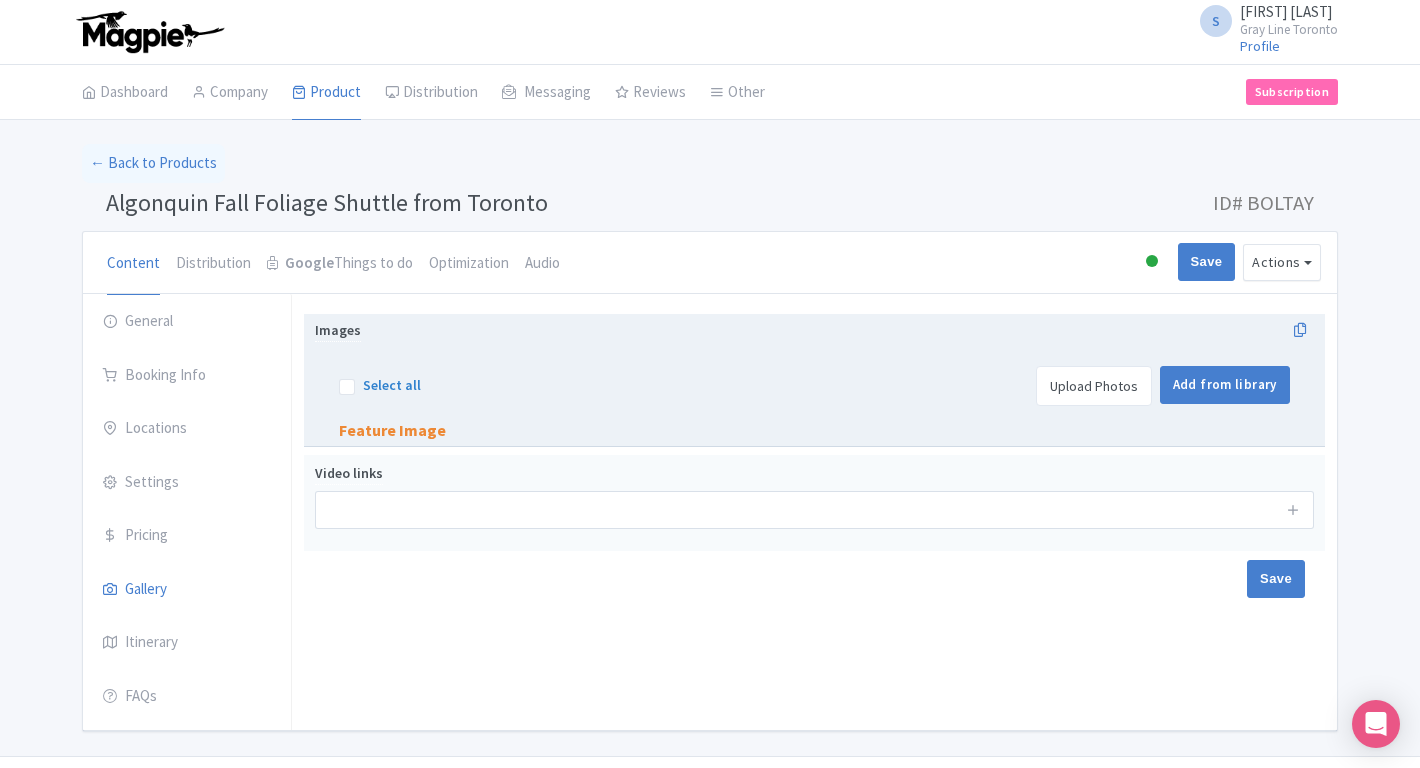 click on "Upload Photos" at bounding box center (1094, 386) 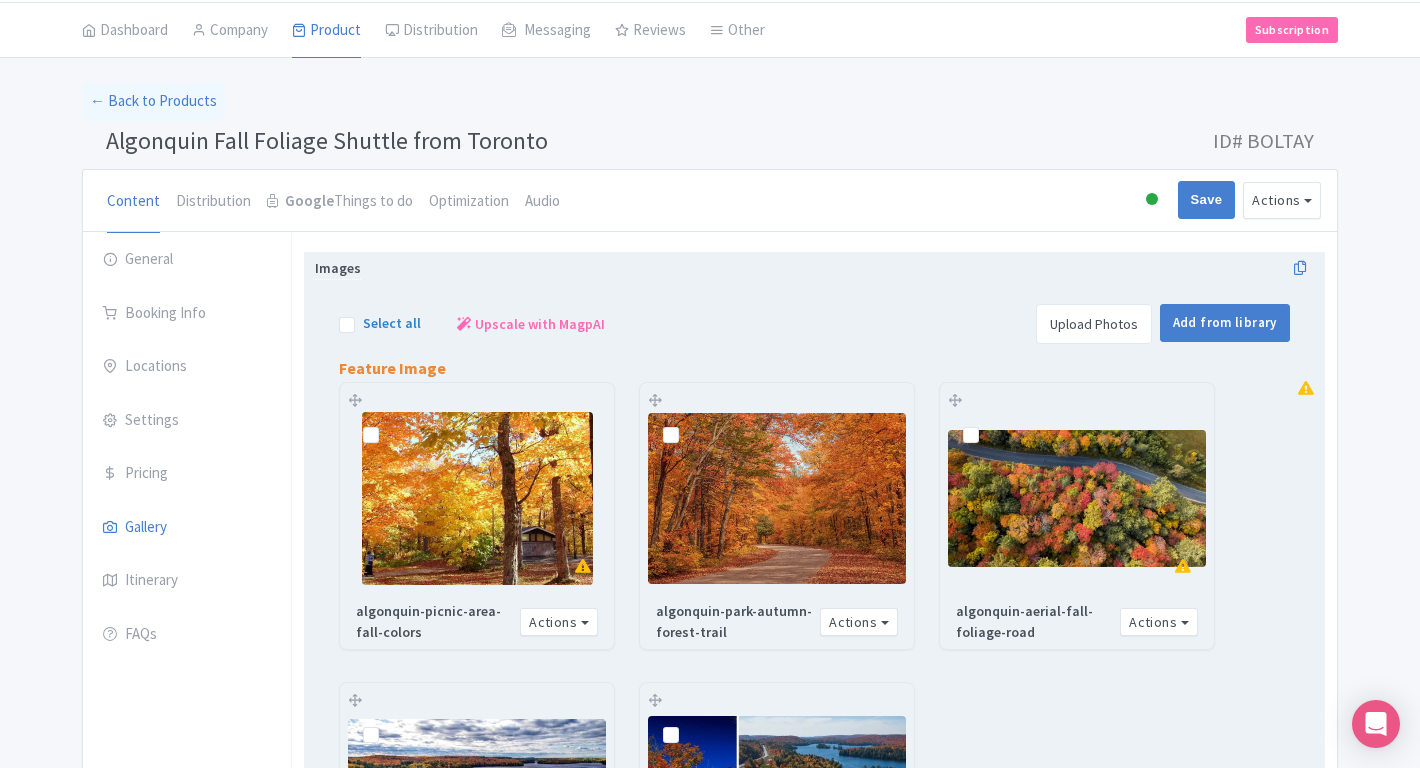 scroll, scrollTop: 0, scrollLeft: 0, axis: both 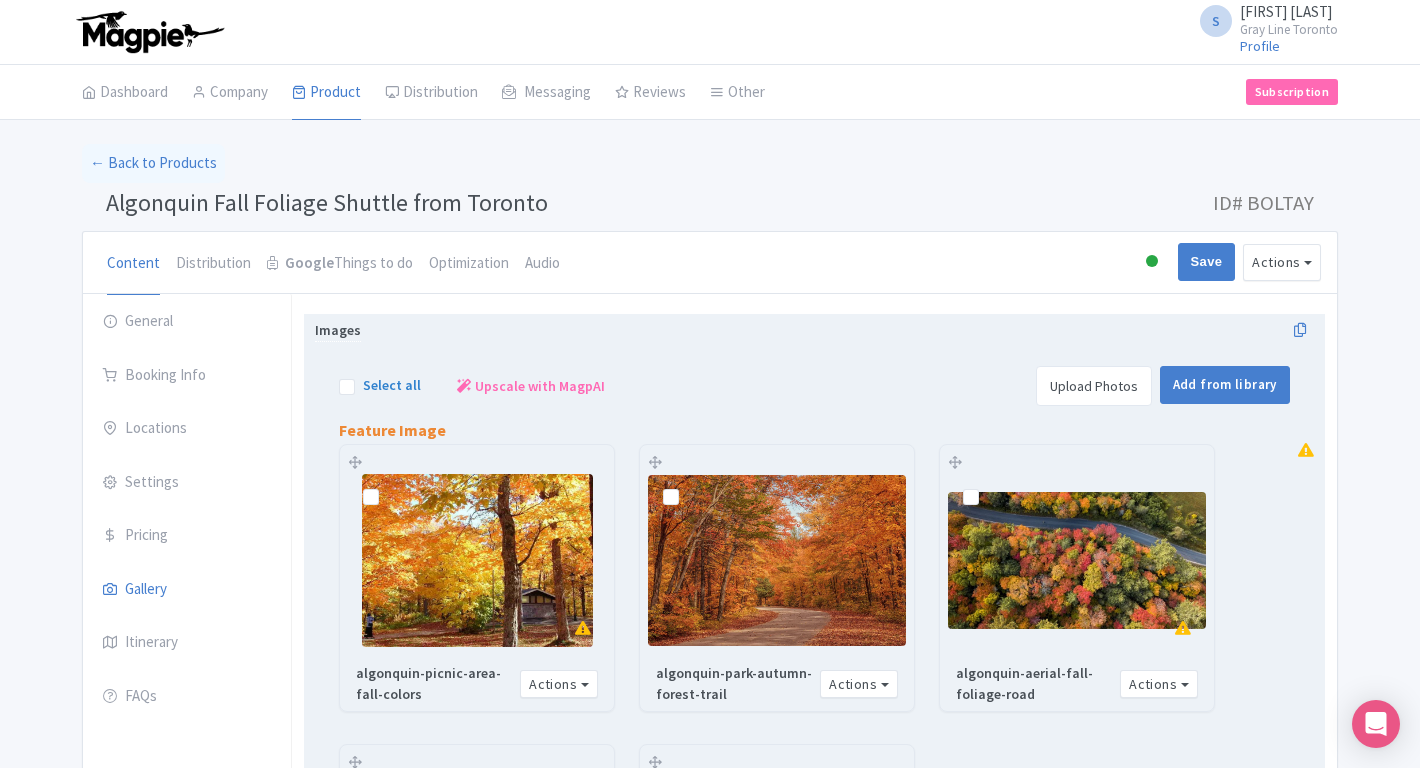 click at bounding box center (477, 560) 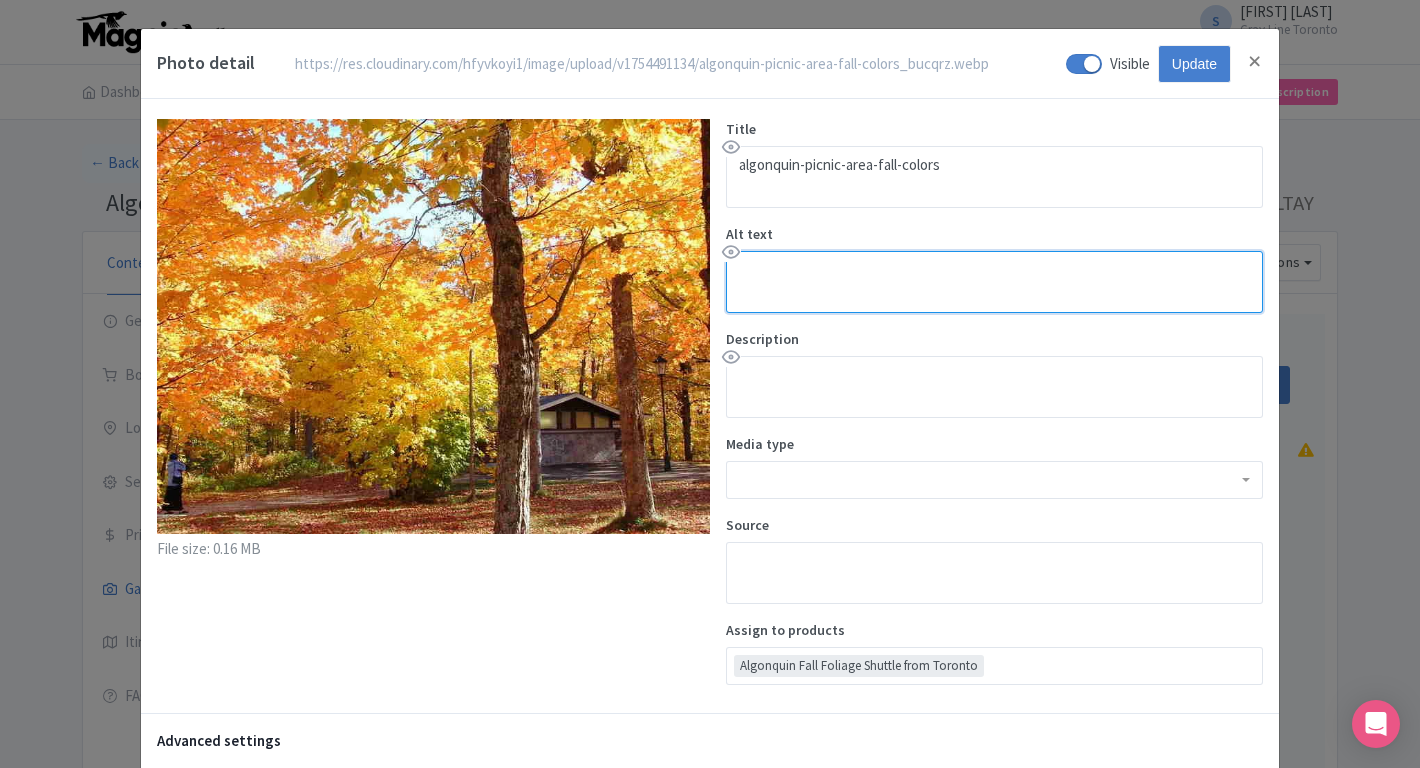 click on "Alt text" at bounding box center [994, 282] 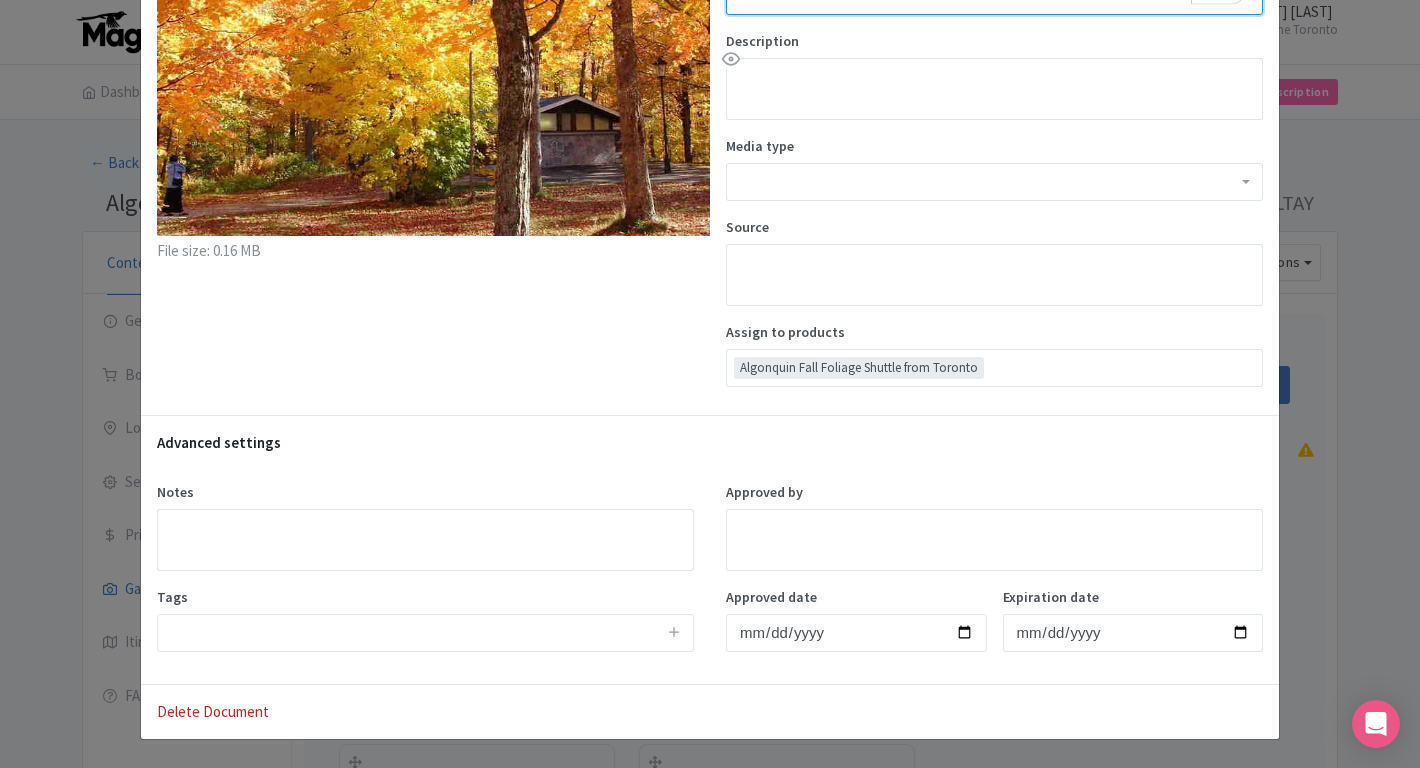 scroll, scrollTop: 0, scrollLeft: 0, axis: both 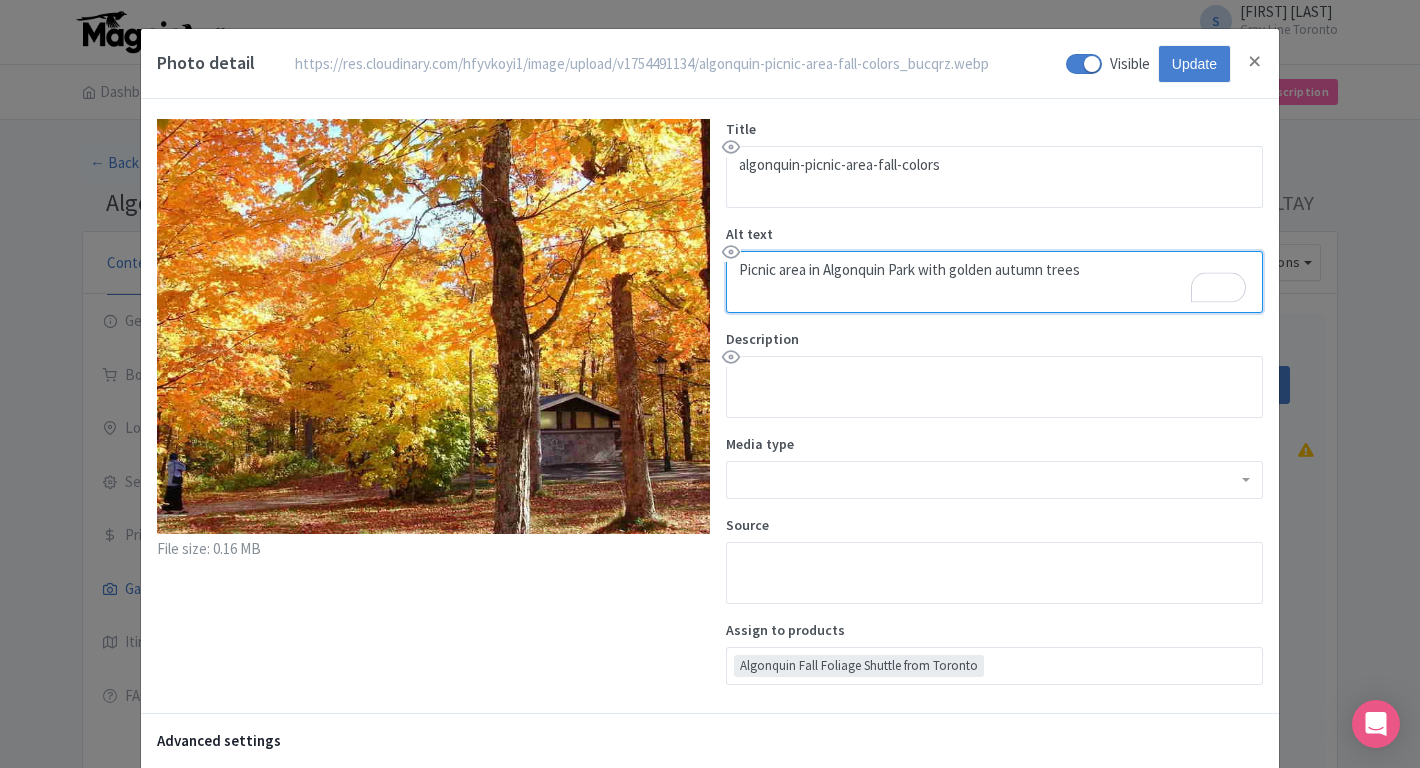 type on "Picnic area in Algonquin Park with golden autumn trees" 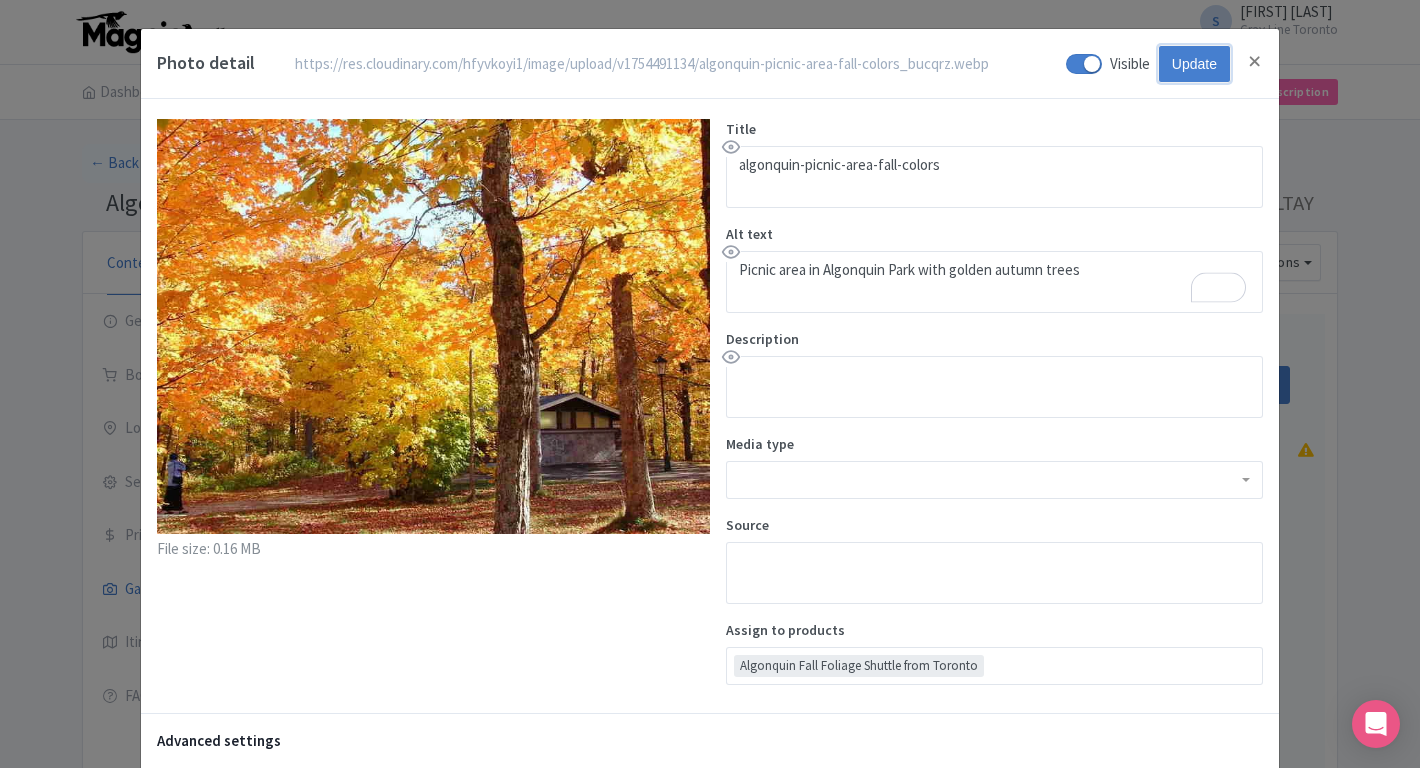 click on "Update" at bounding box center [1194, 64] 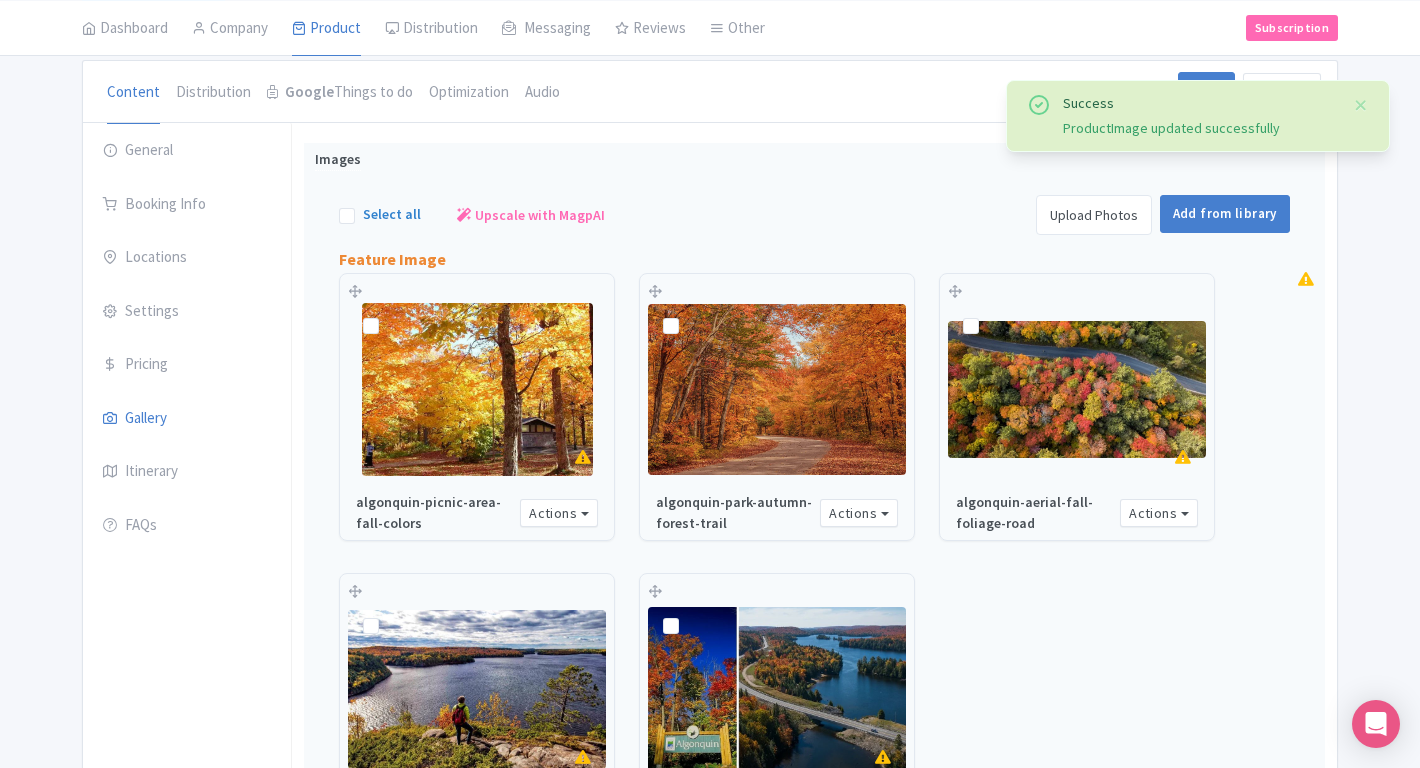 scroll, scrollTop: 217, scrollLeft: 0, axis: vertical 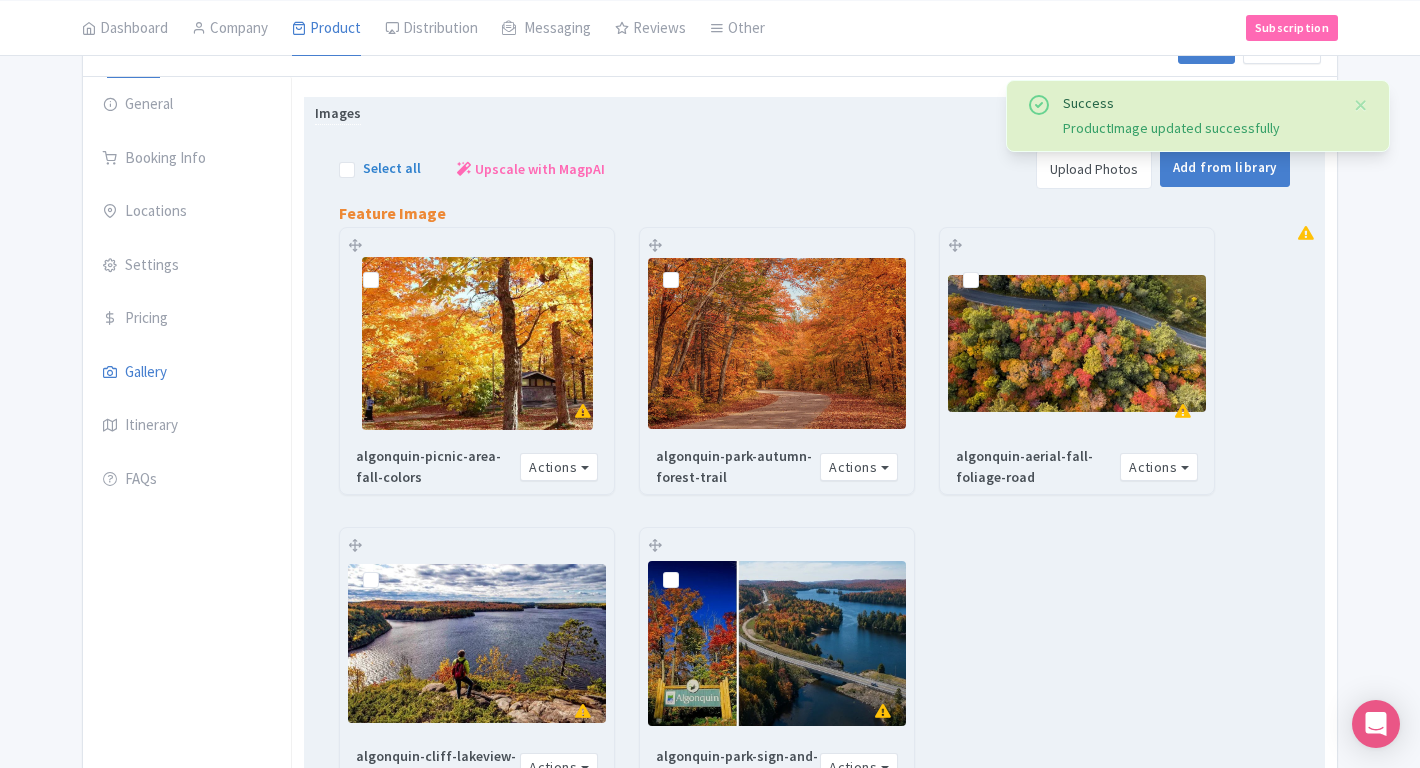 click at bounding box center [777, 344] 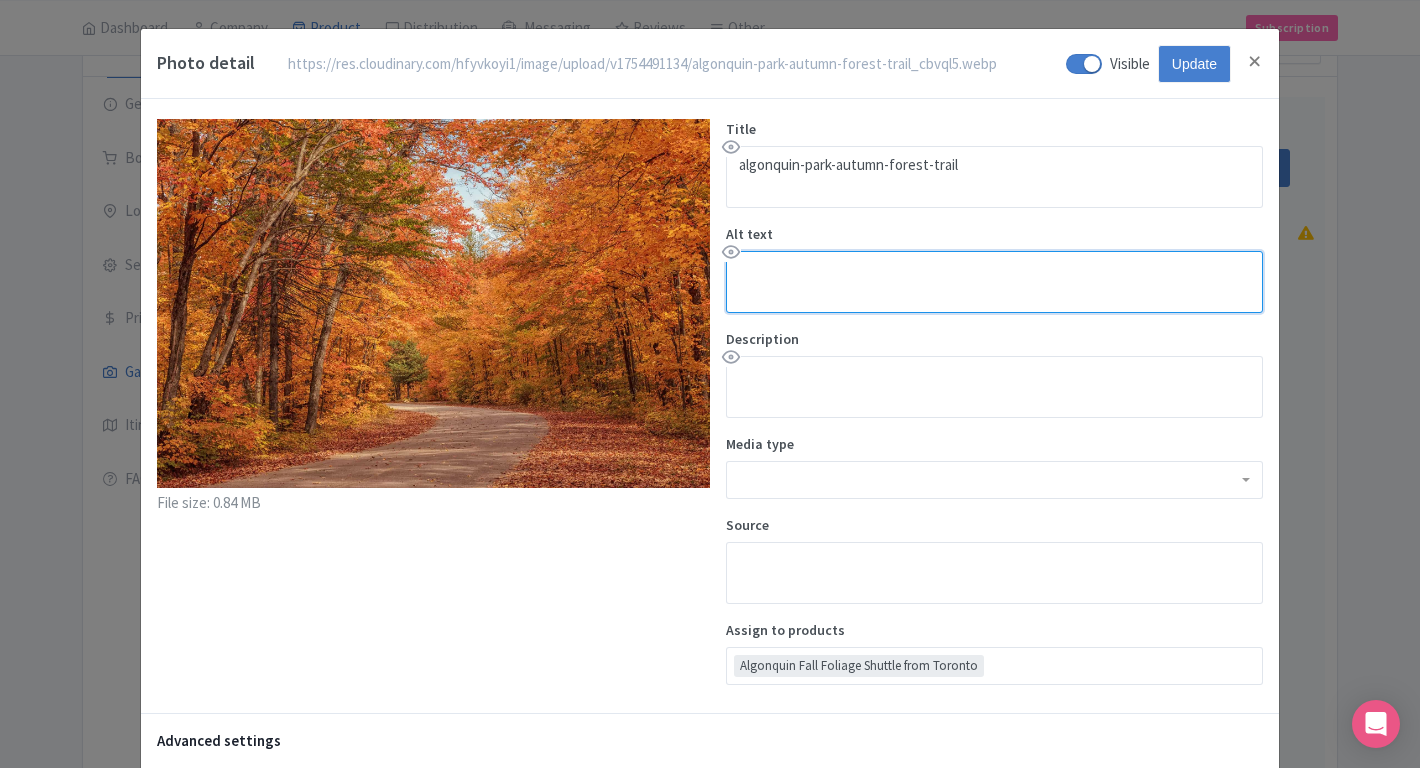 click on "Alt text" at bounding box center (994, 282) 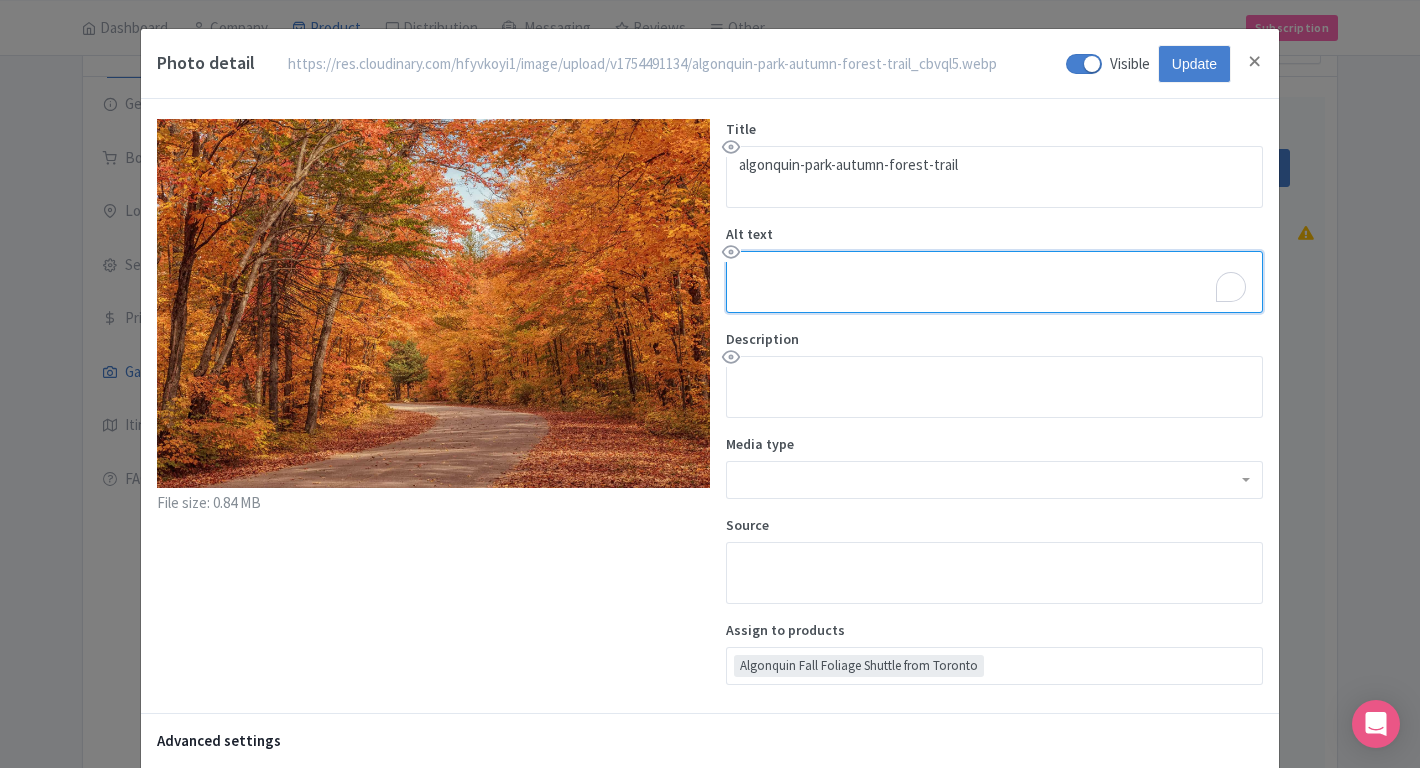 paste on "Scenic forest trail in Algonquin Park during peak fall colors" 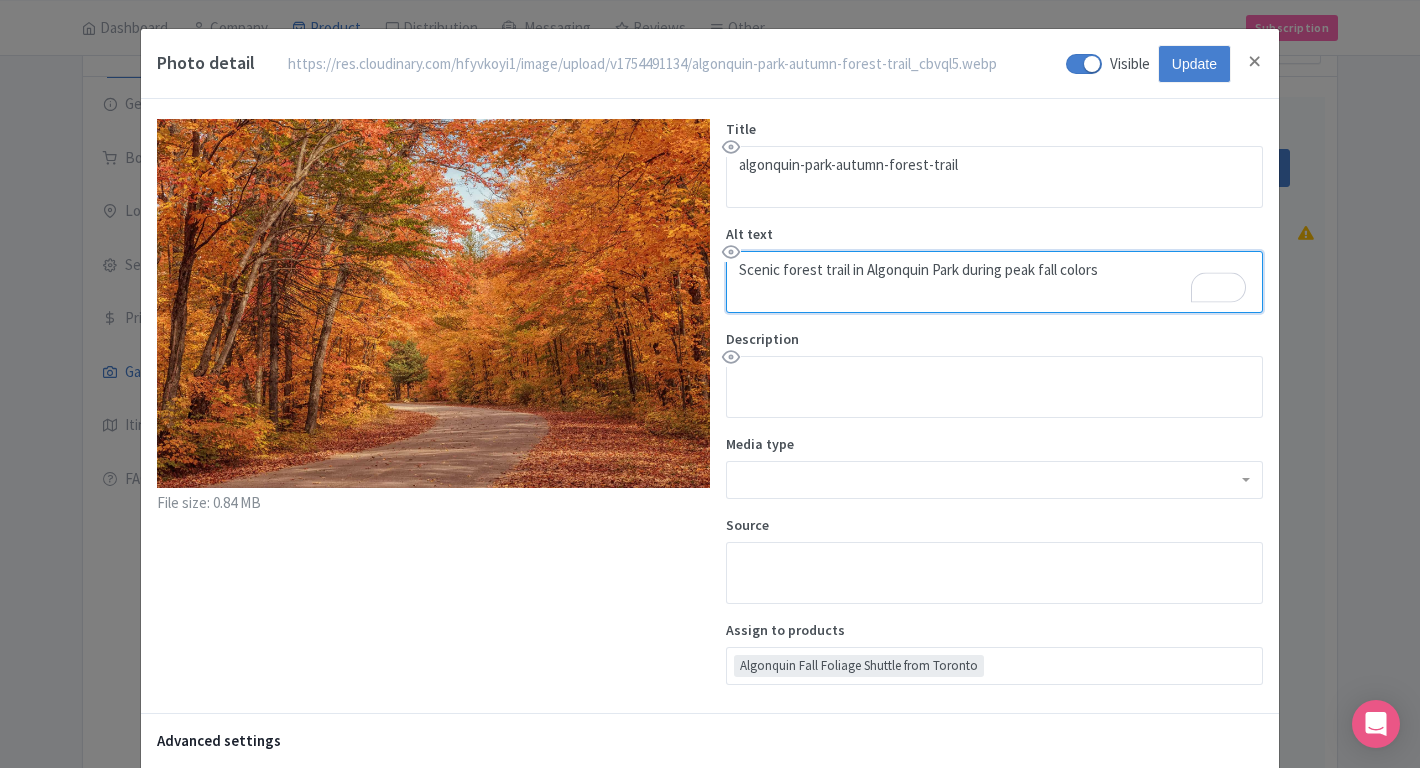 type on "Scenic forest trail in Algonquin Park during peak fall colors" 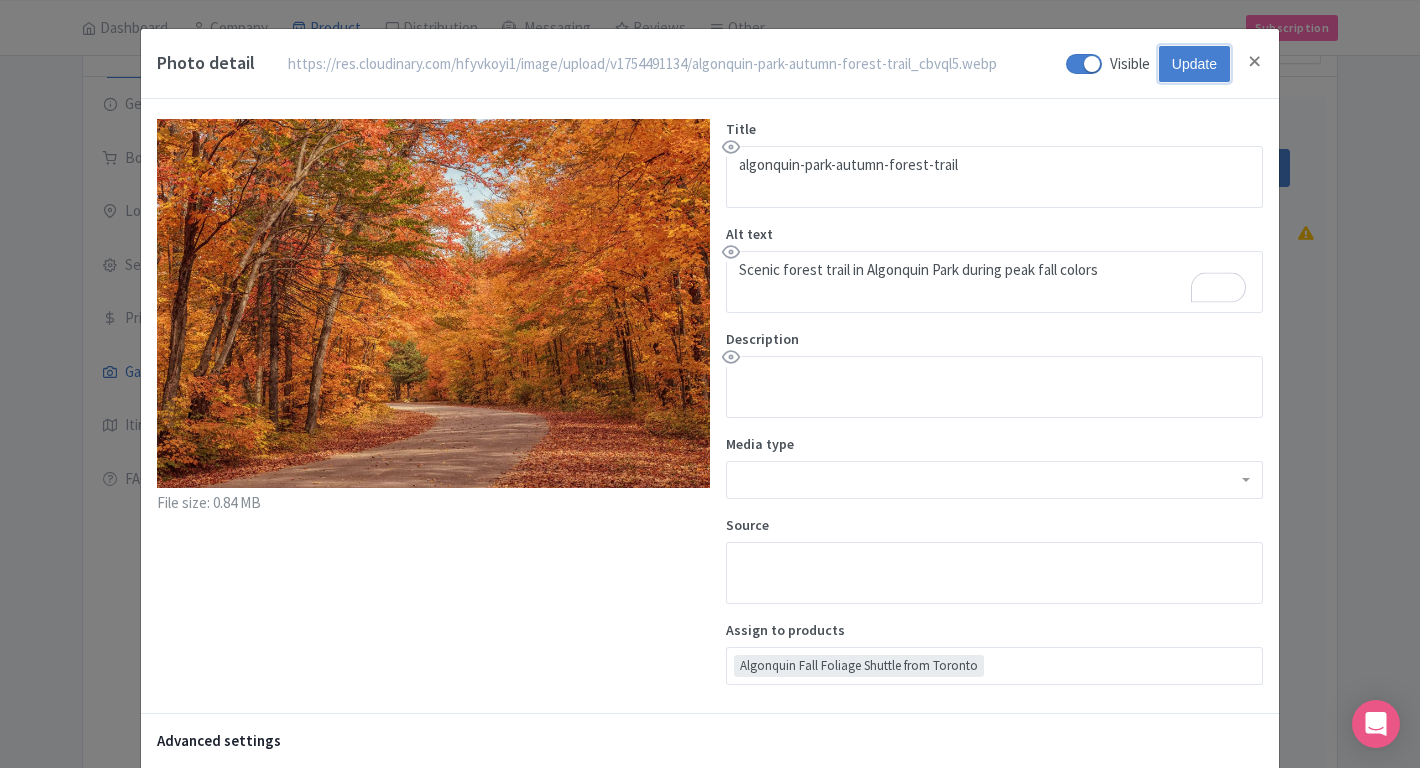click on "Update" at bounding box center (1194, 64) 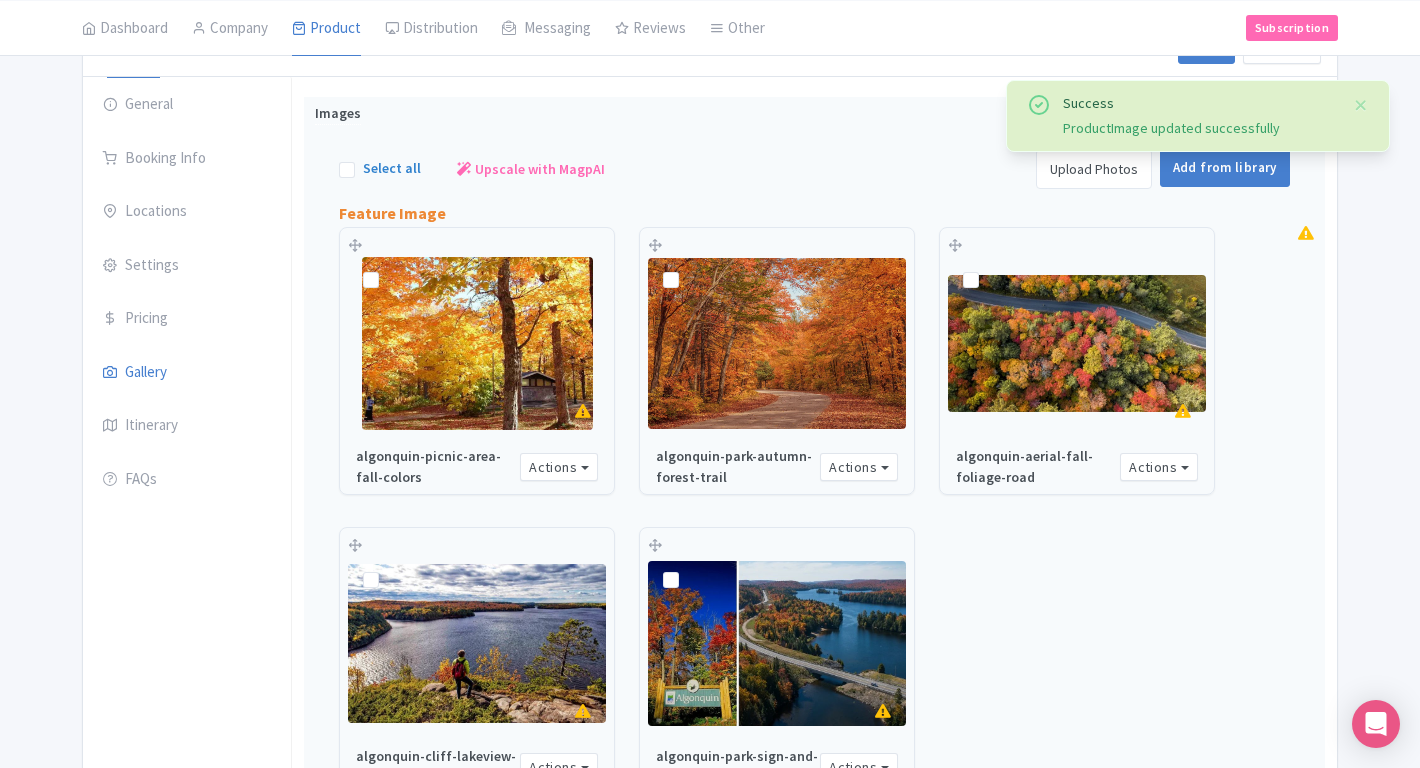 scroll, scrollTop: 316, scrollLeft: 0, axis: vertical 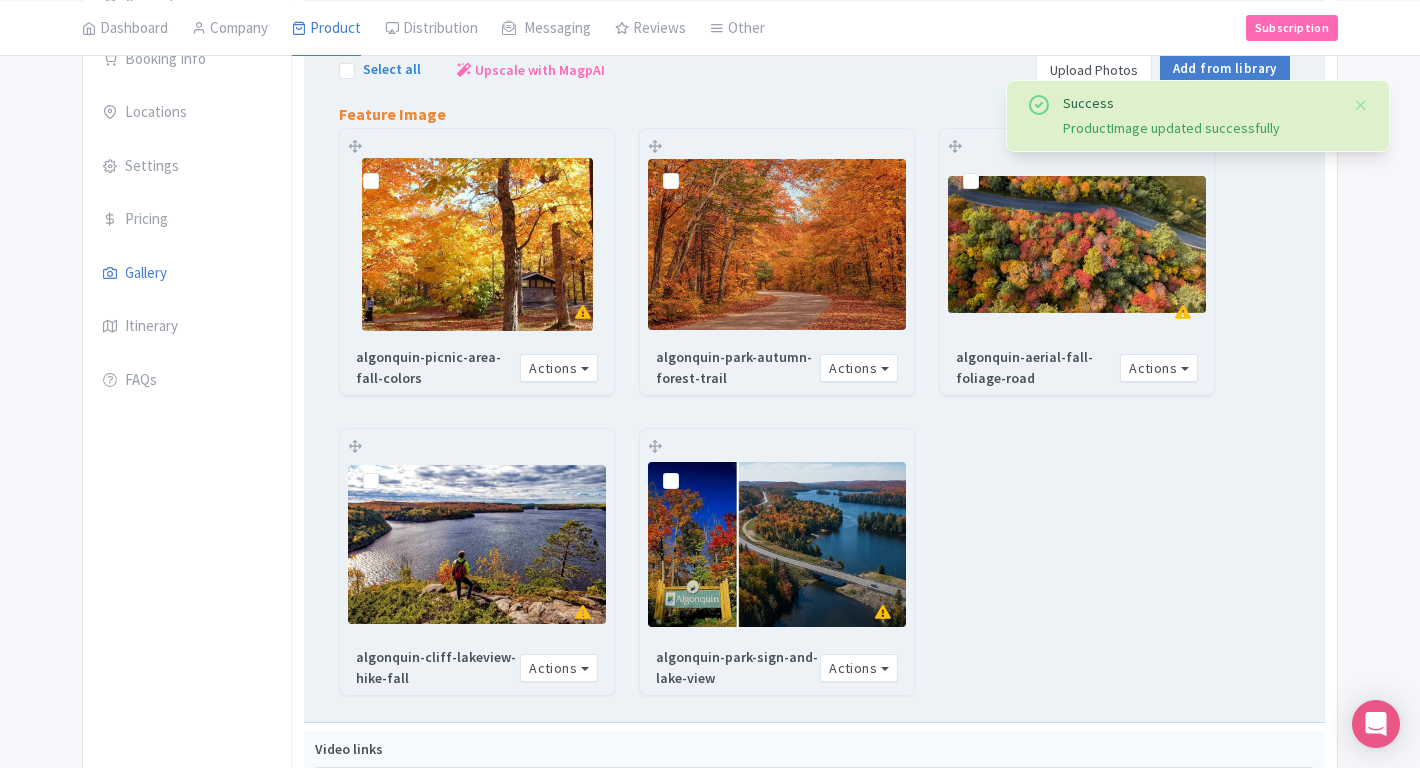 click at bounding box center [1077, 245] 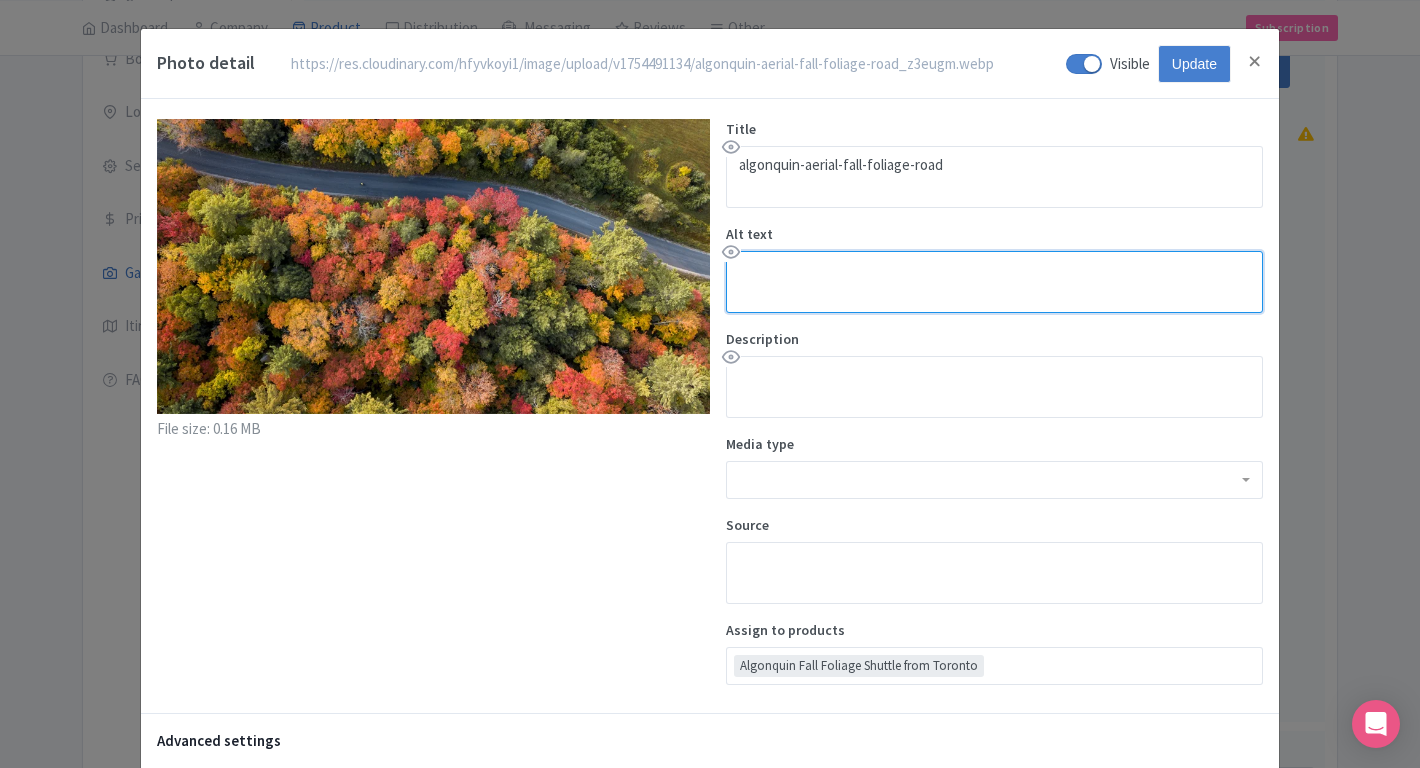 click on "Alt text" at bounding box center [994, 282] 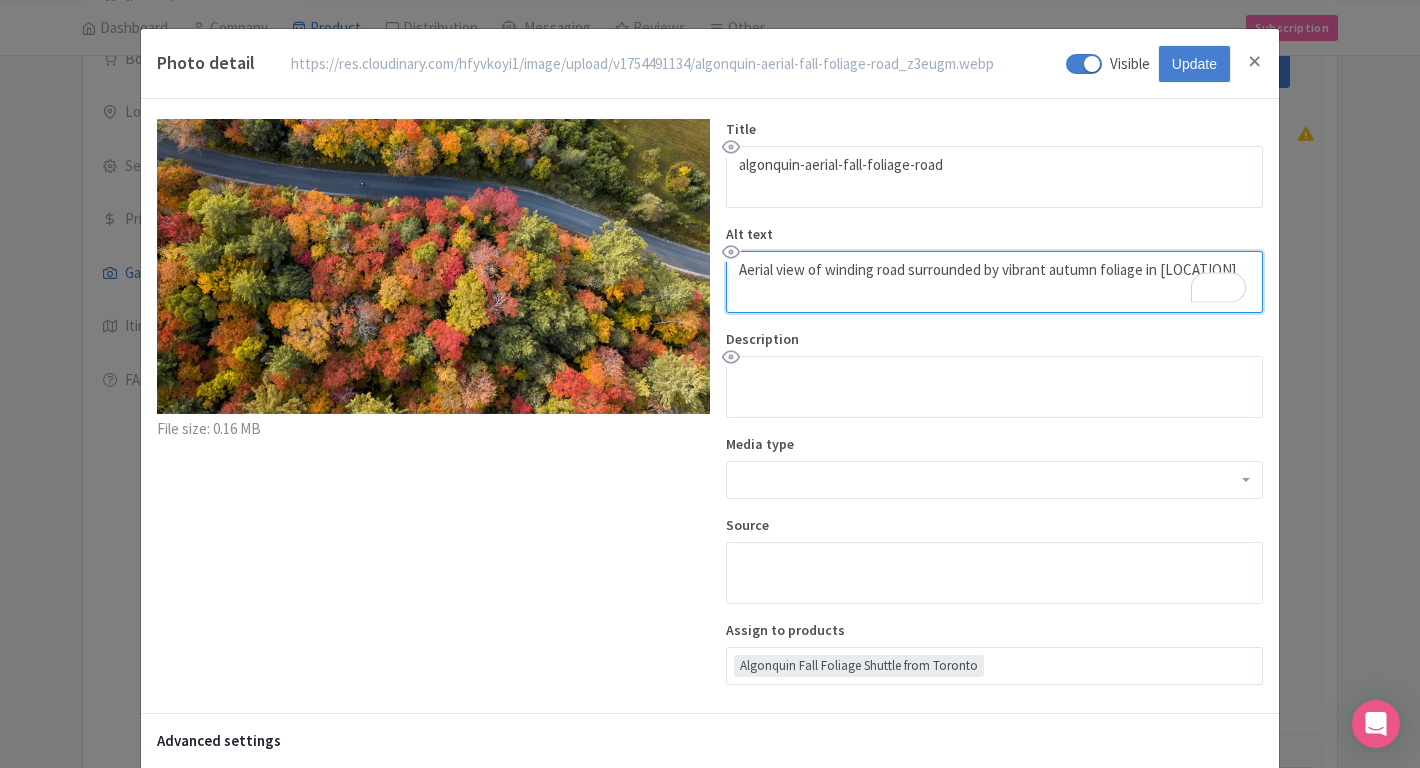 type on "Aerial view of winding road surrounded by vibrant autumn foliage in Algonquin Park" 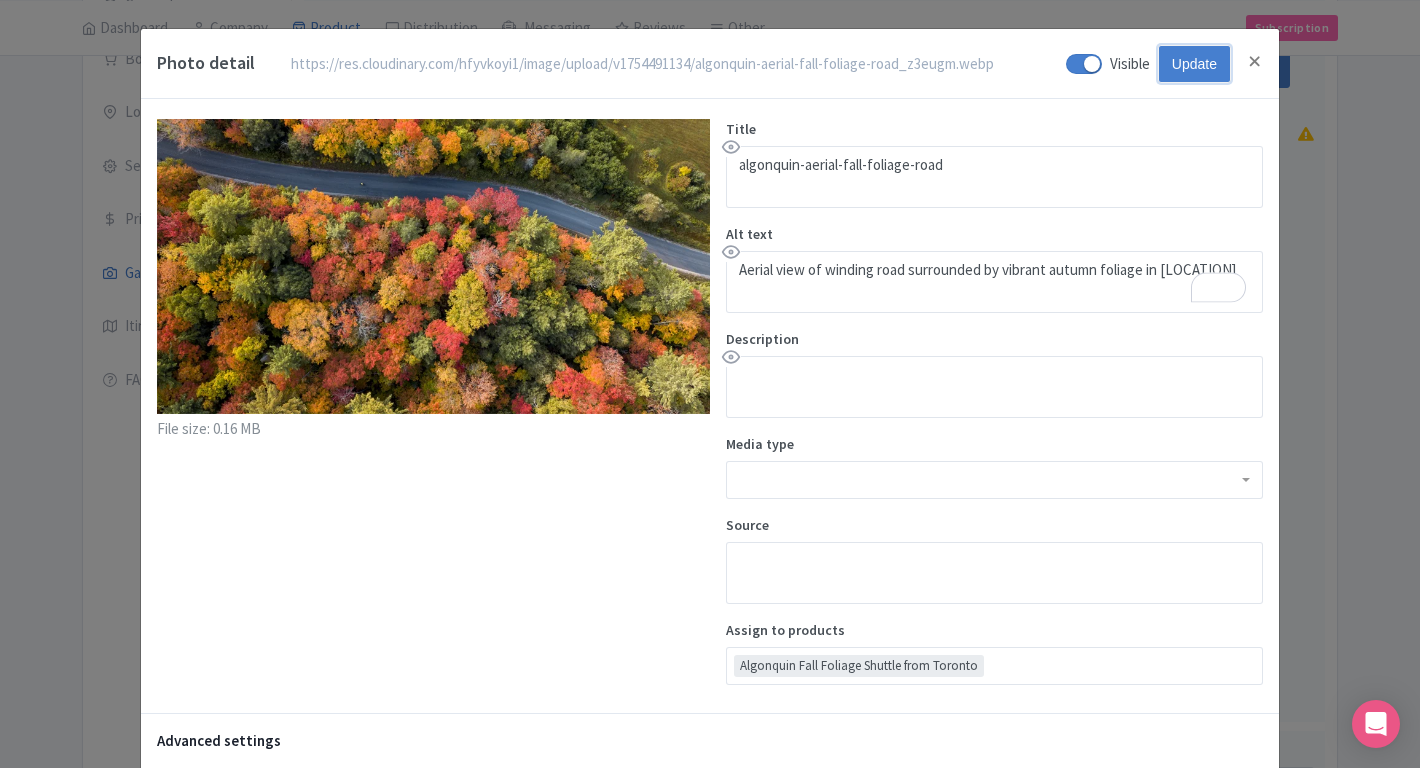 click on "Update" at bounding box center (1194, 64) 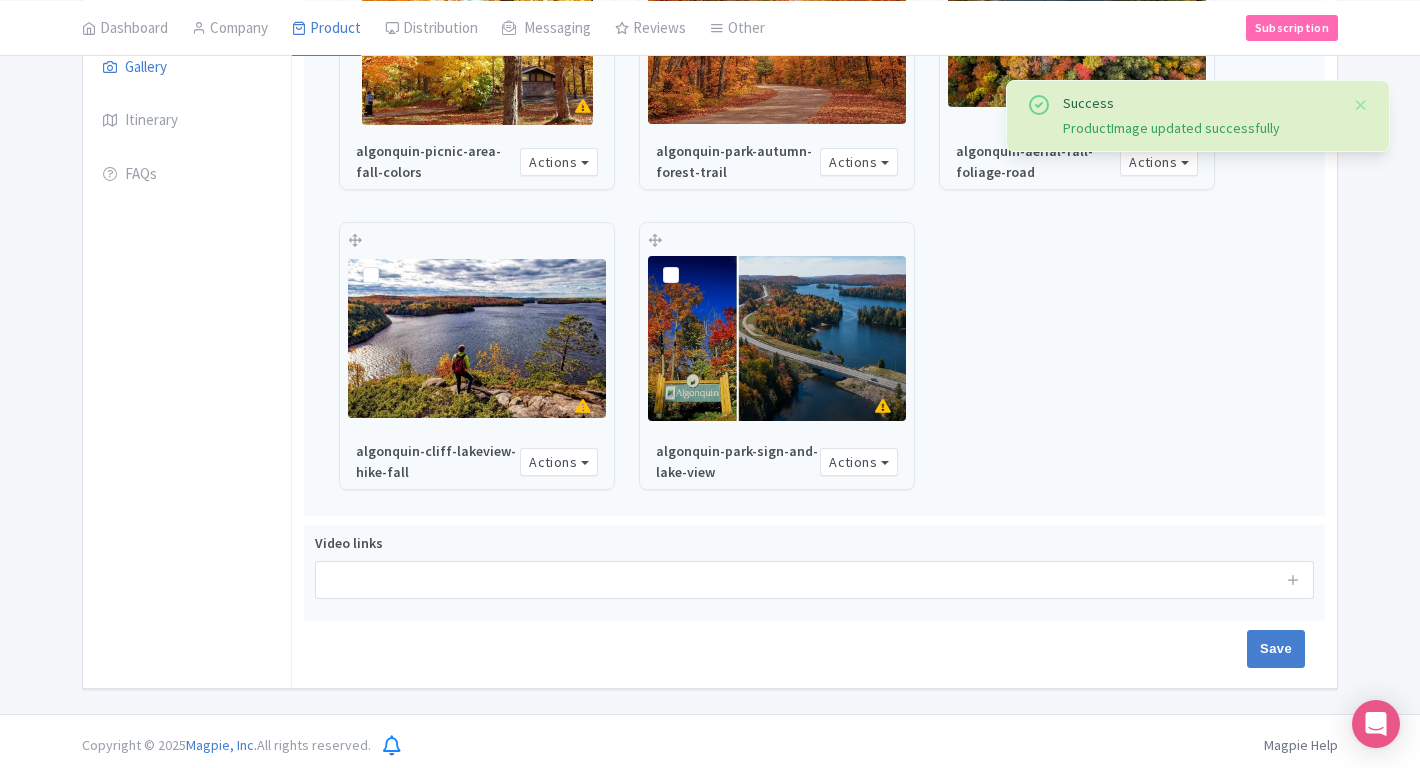 scroll, scrollTop: 530, scrollLeft: 0, axis: vertical 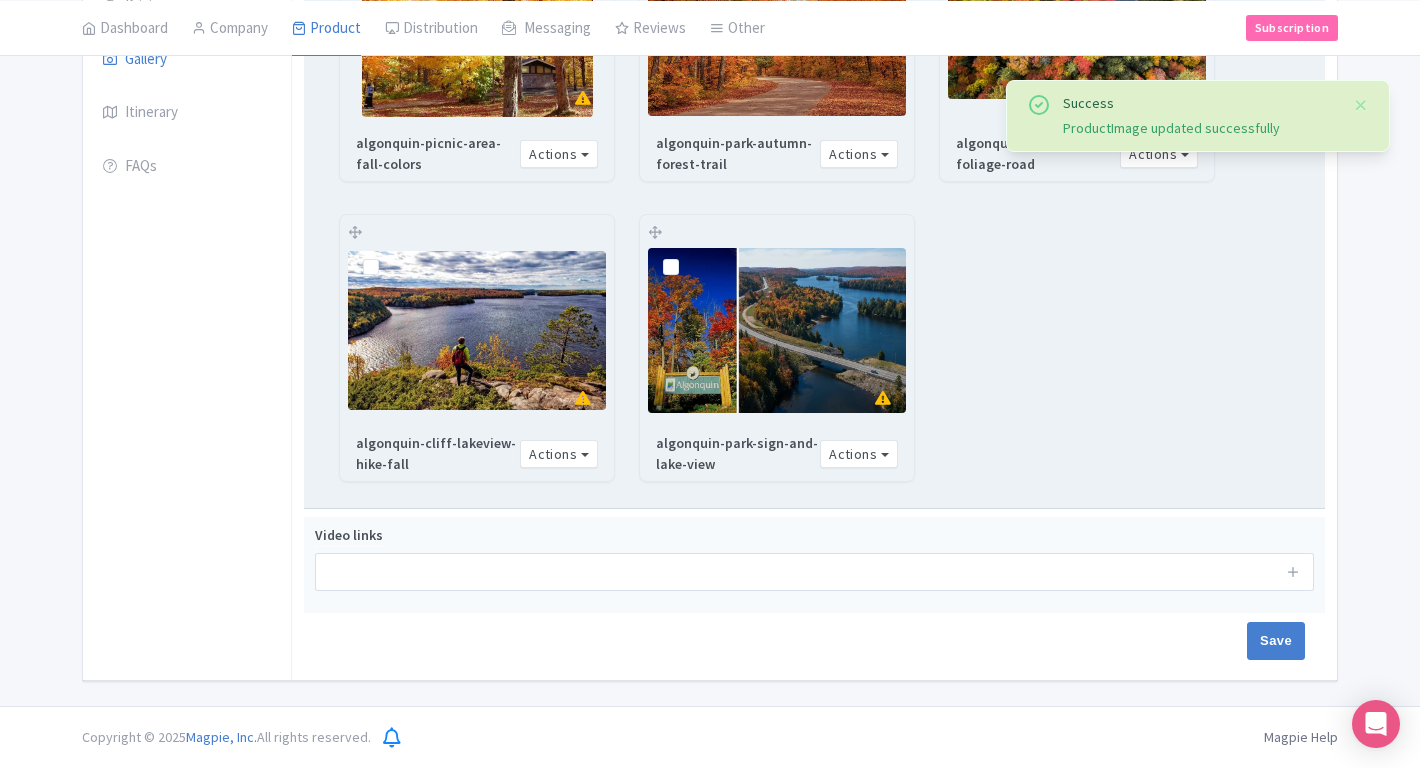 click at bounding box center [477, 330] 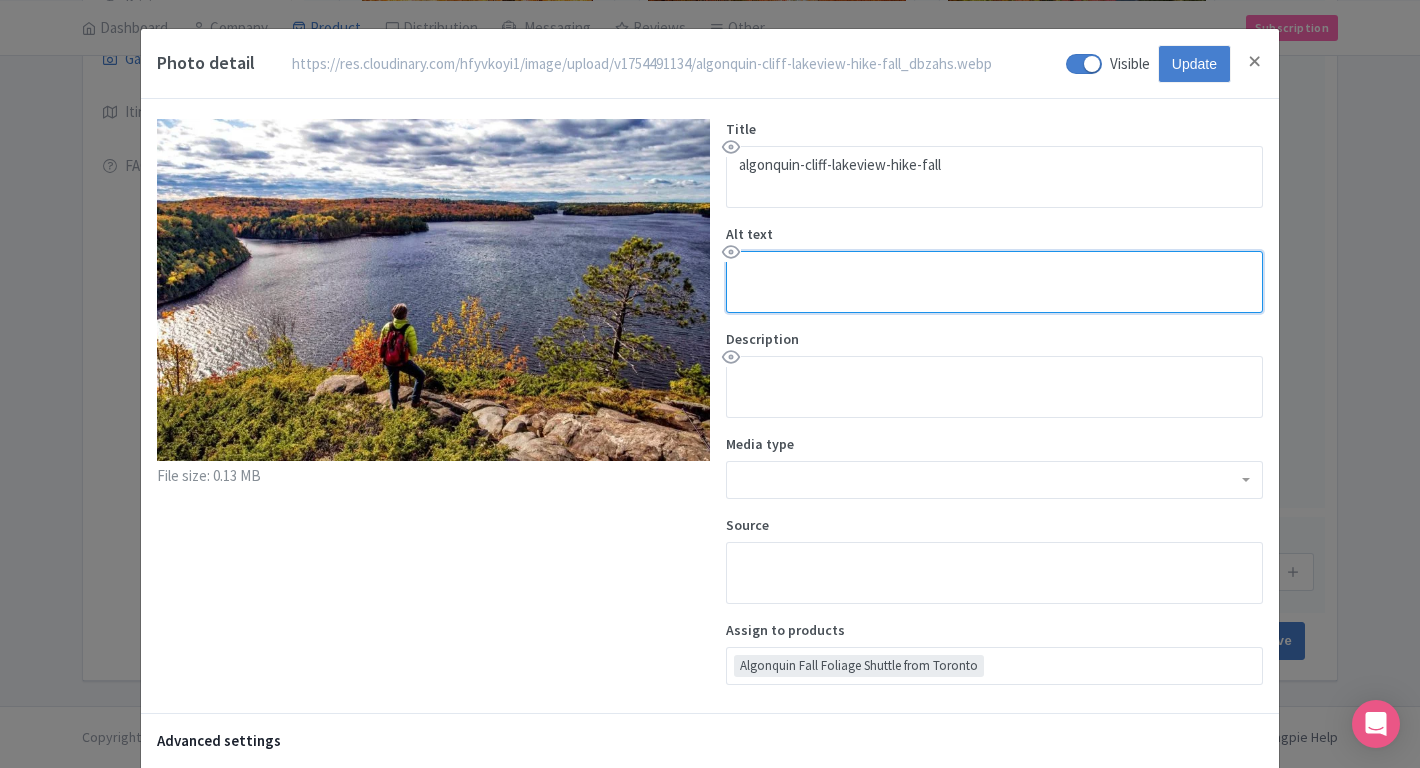 click on "Alt text" at bounding box center [994, 282] 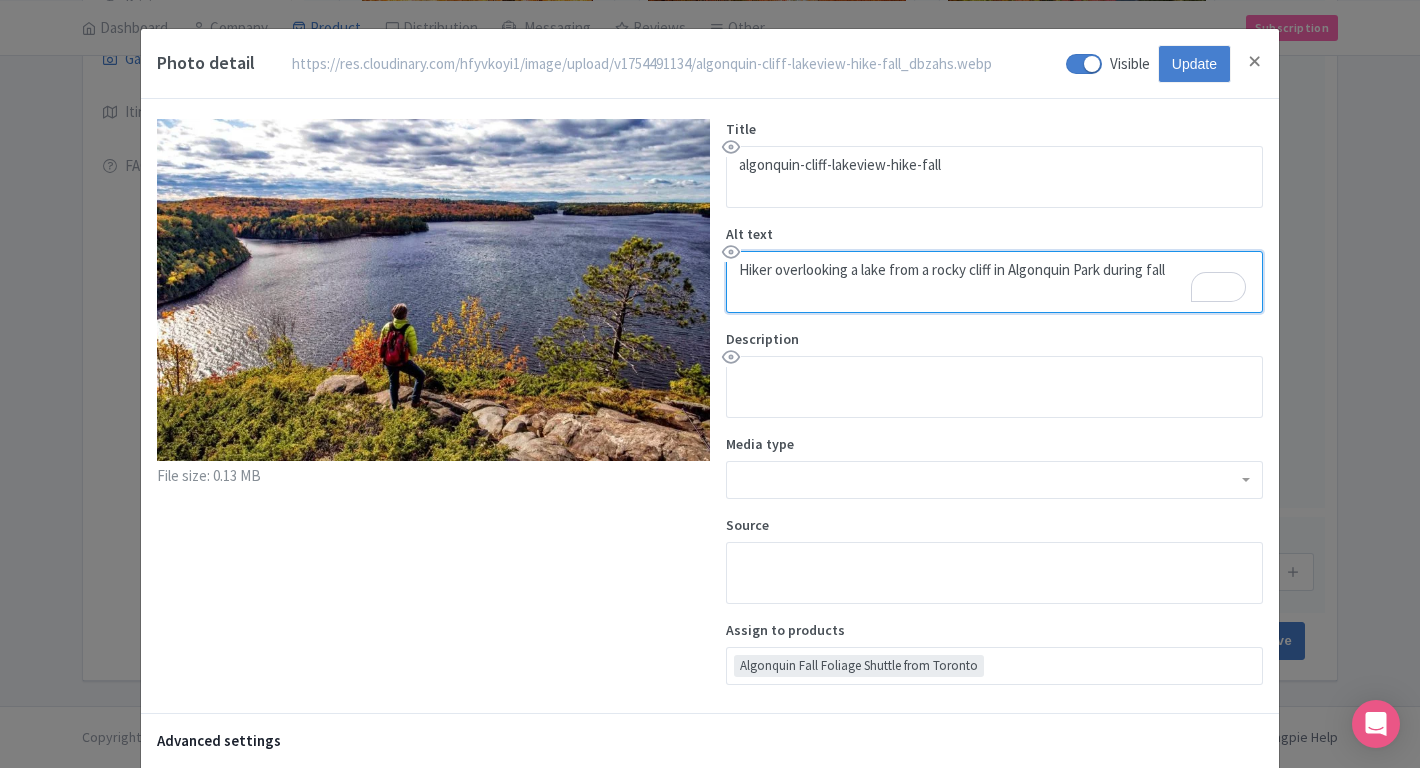 type on "Hiker overlooking a lake from a rocky cliff in Algonquin Park during fall" 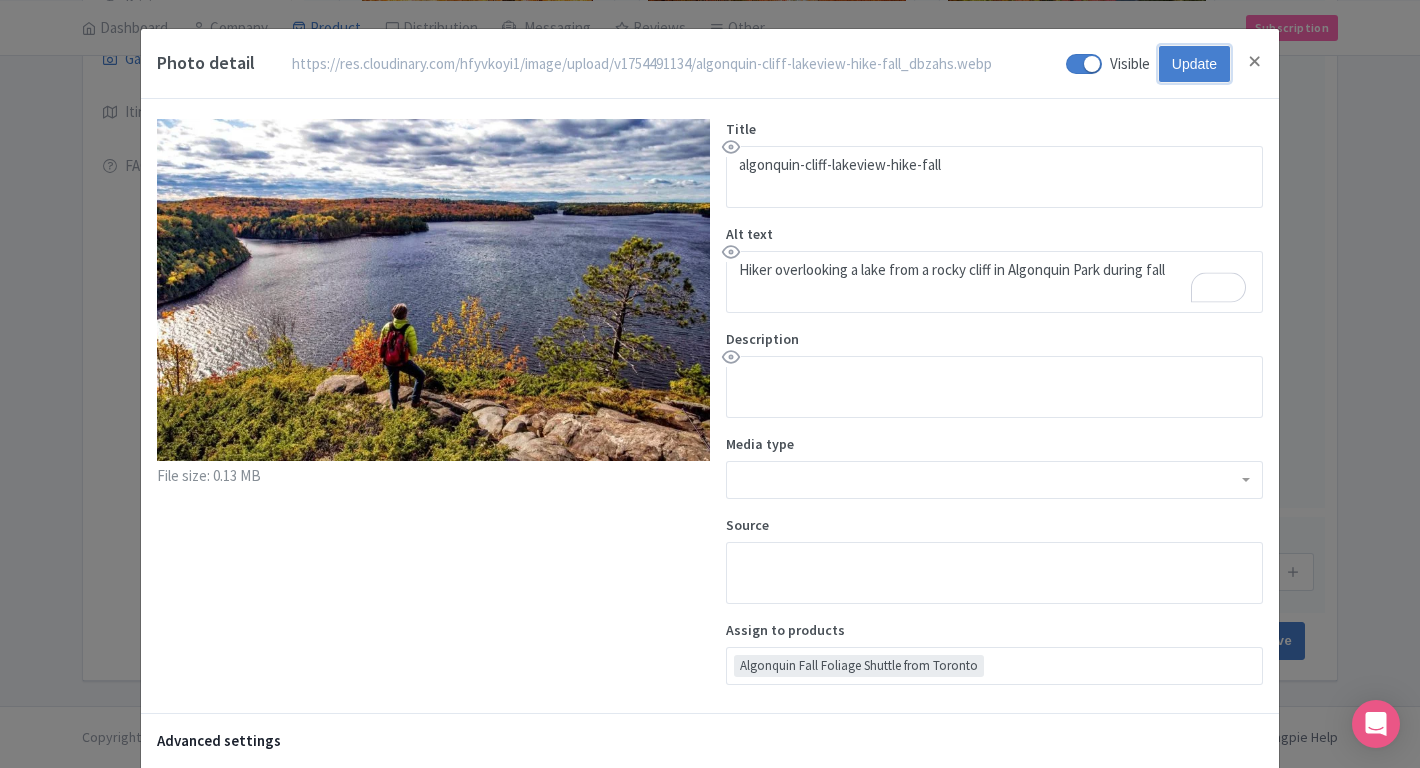 click on "Update" at bounding box center [1194, 64] 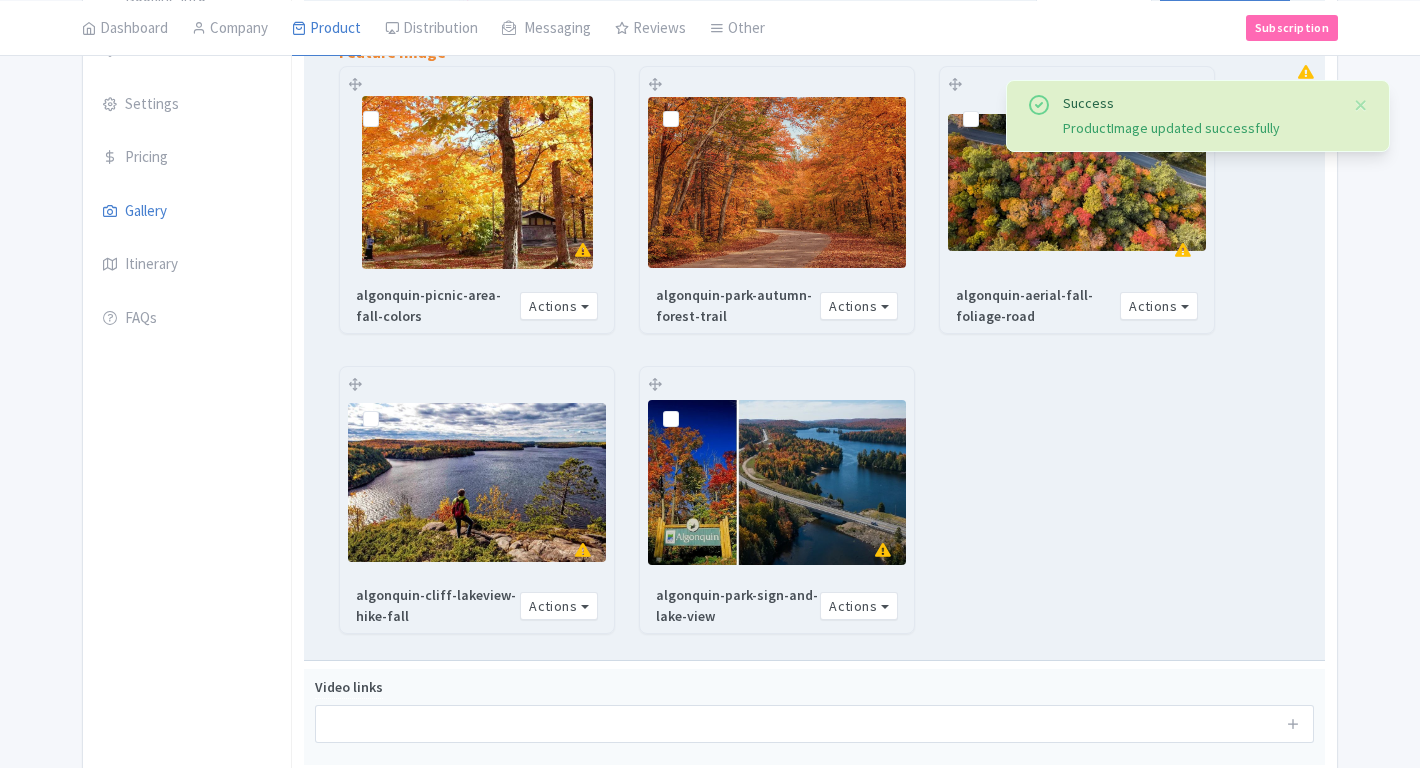 scroll, scrollTop: 378, scrollLeft: 0, axis: vertical 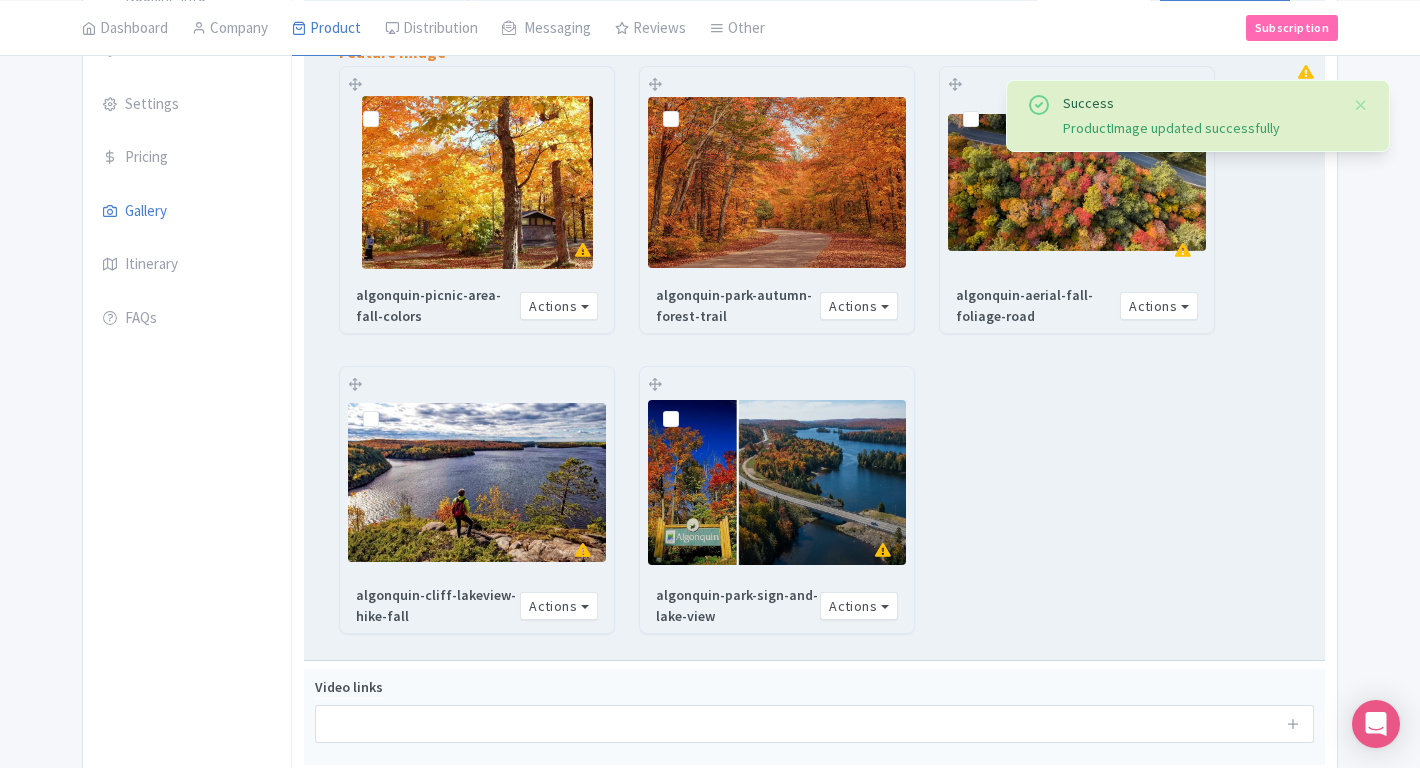 click at bounding box center (777, 482) 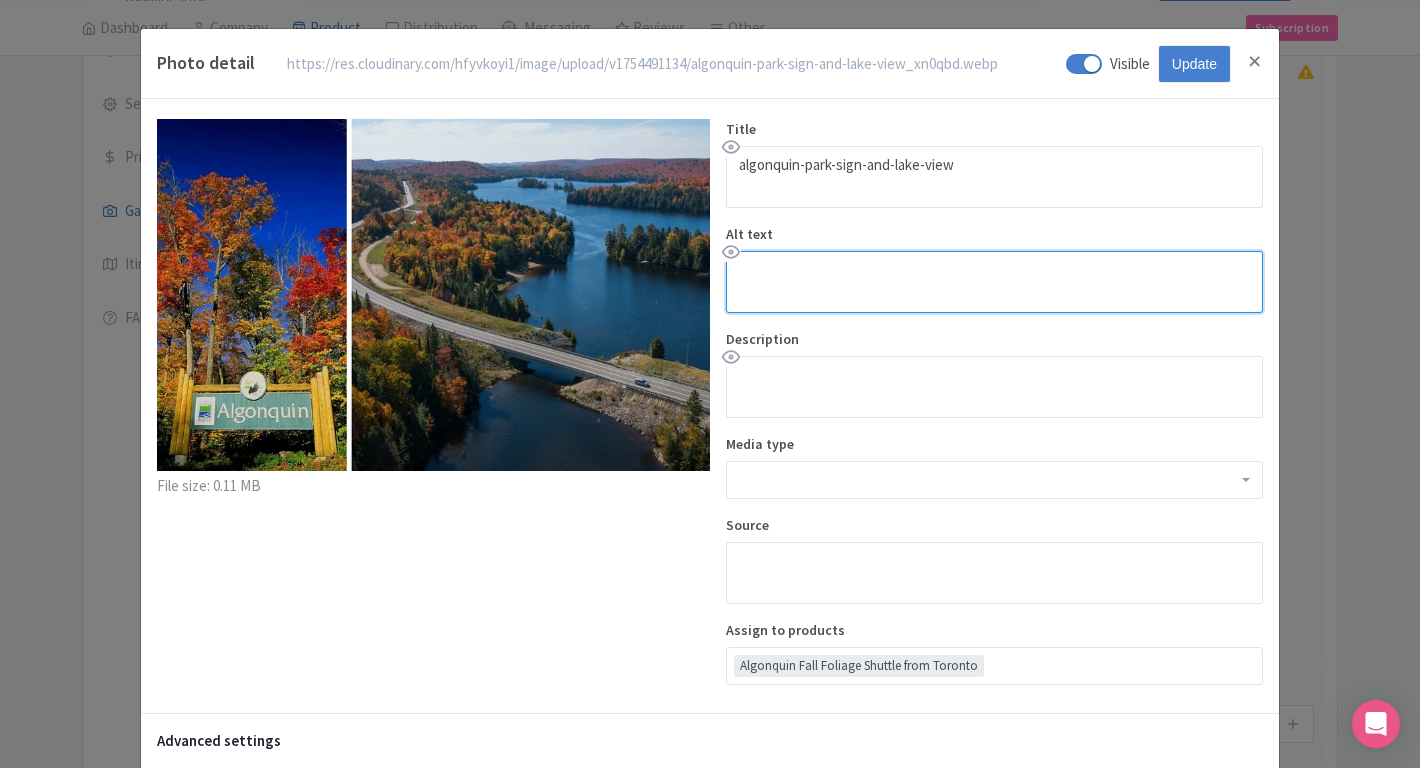 click on "Alt text" at bounding box center [994, 282] 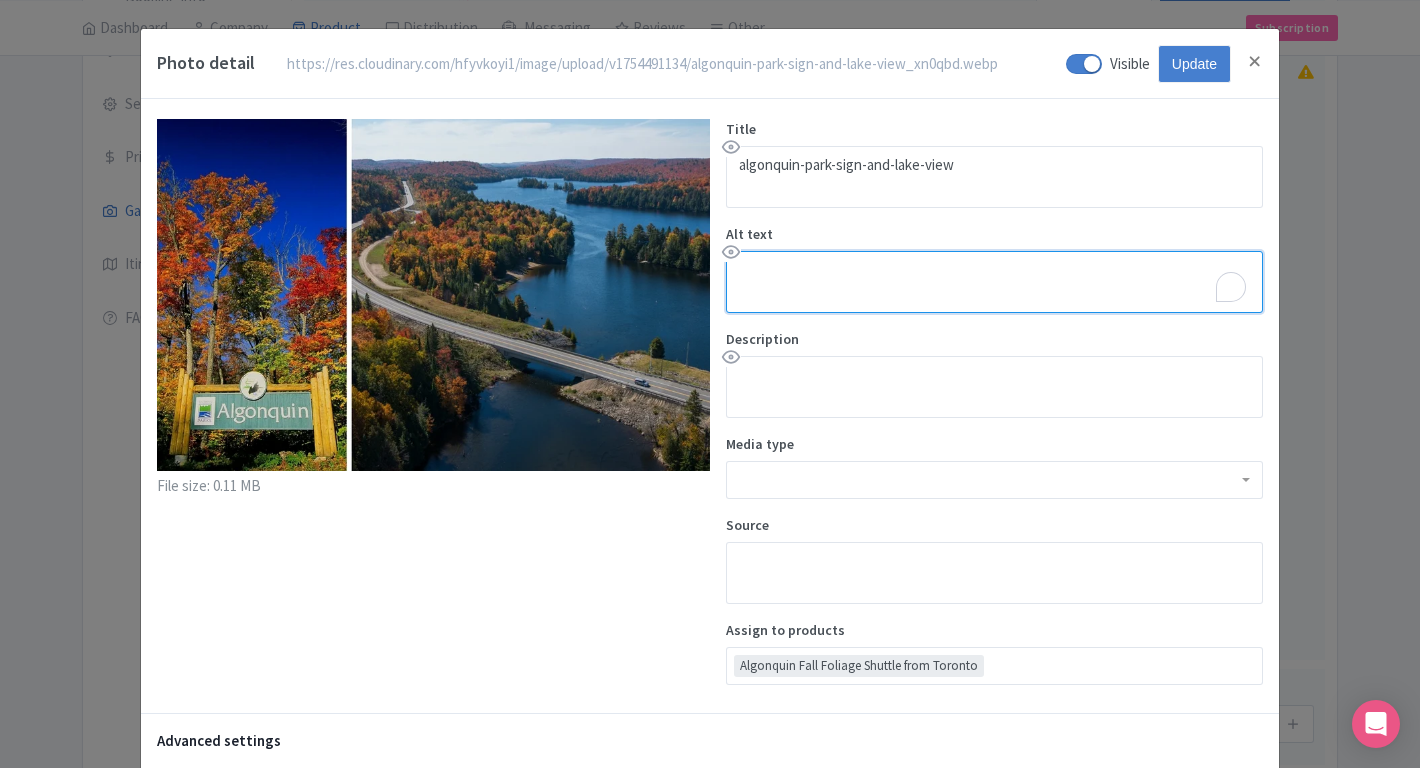 paste on "Algonquin Park sign with vibrant foliage and lake view in the background" 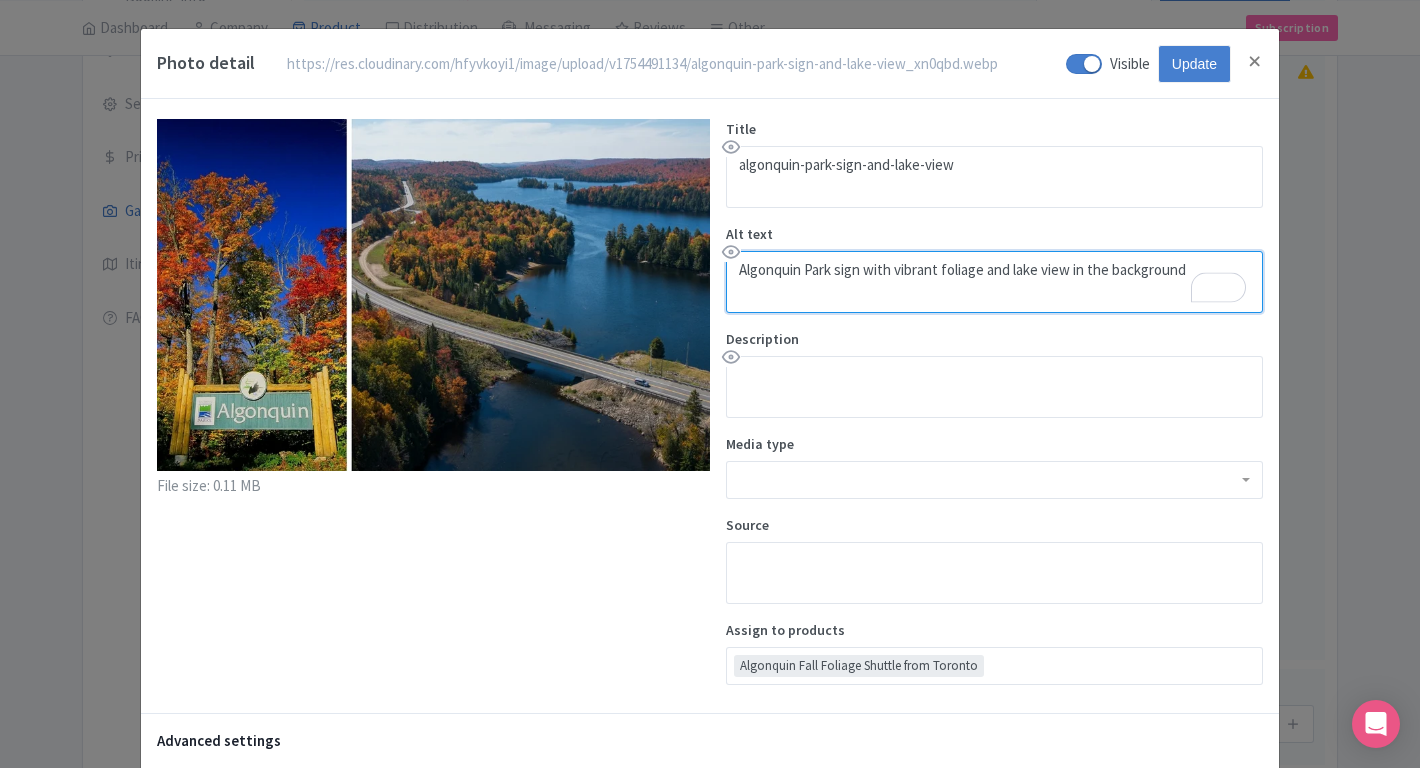 type on "Algonquin Park sign with vibrant foliage and lake view in the background" 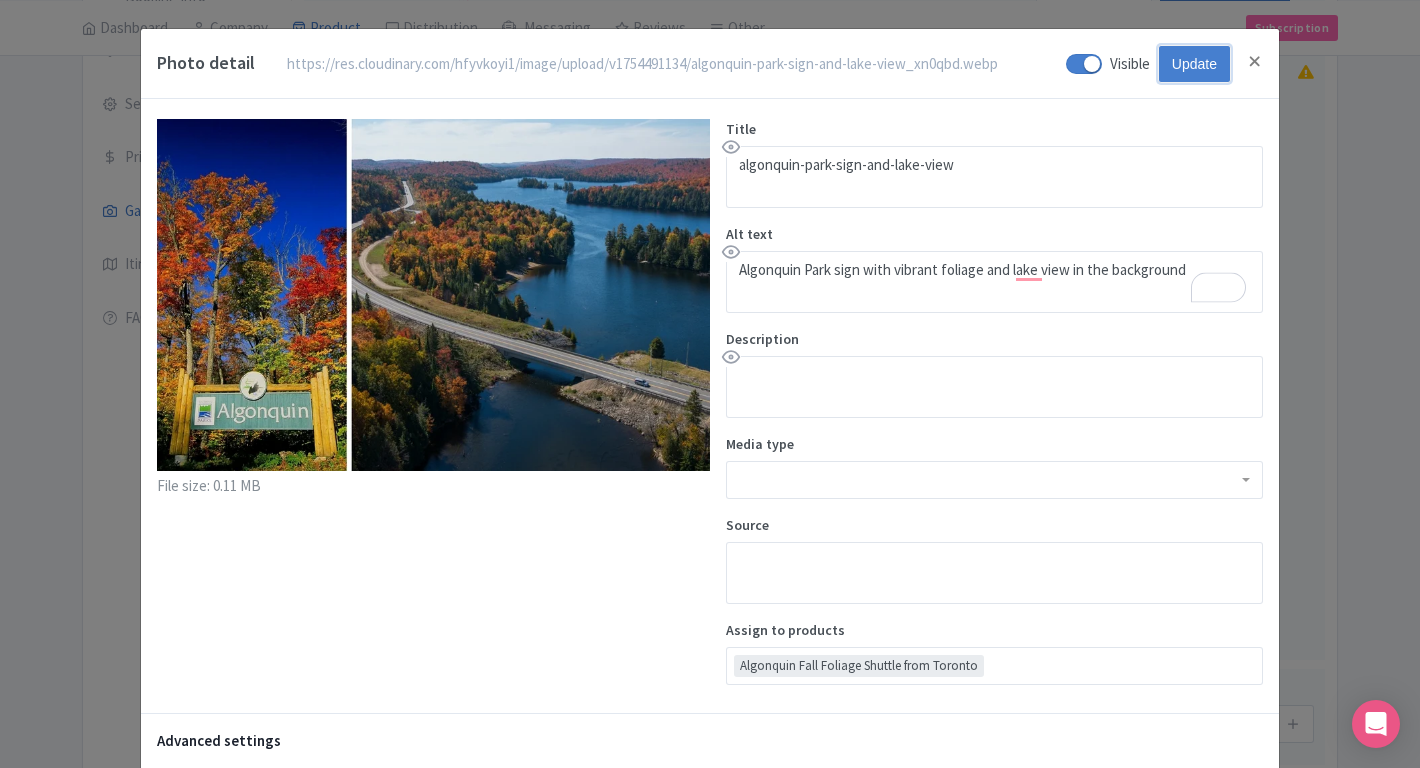 click on "Update" at bounding box center (1194, 64) 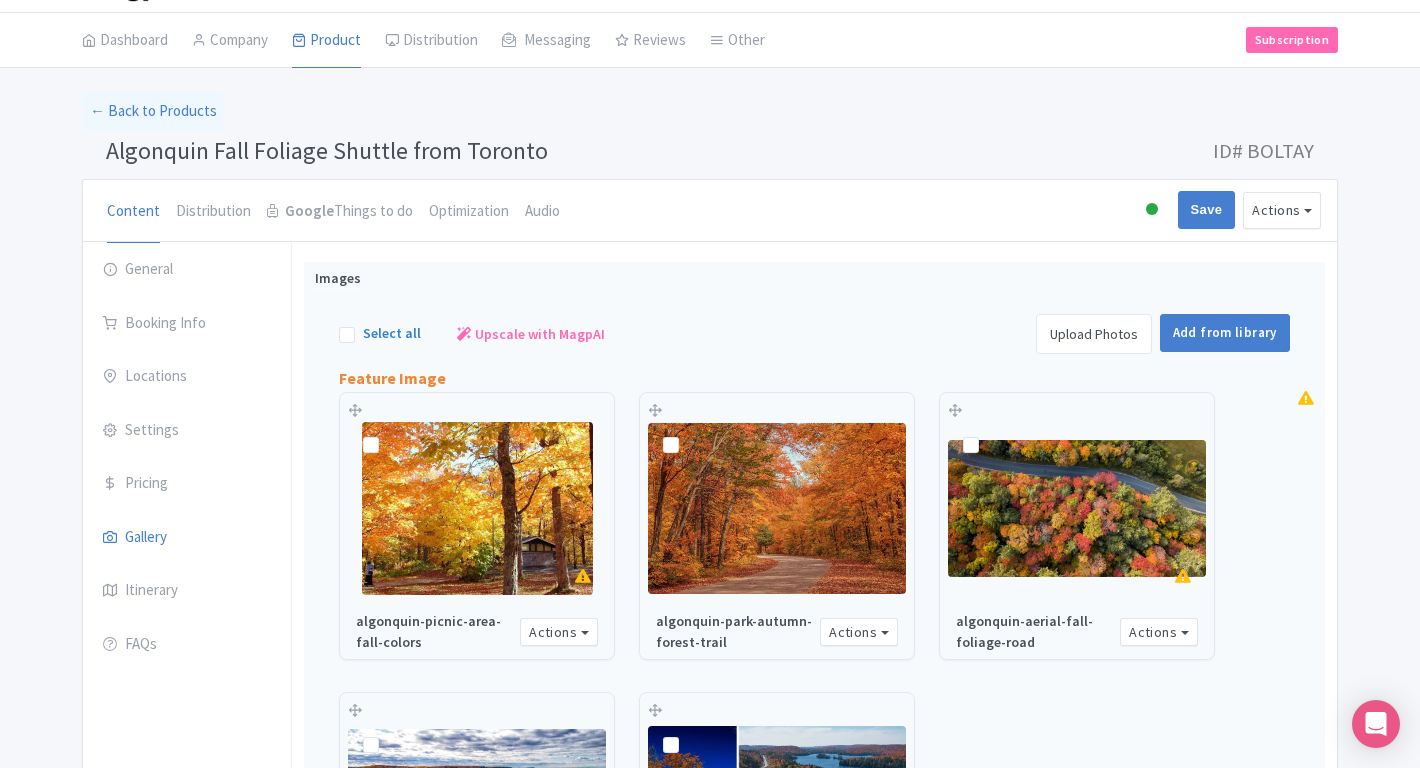 scroll, scrollTop: 103, scrollLeft: 0, axis: vertical 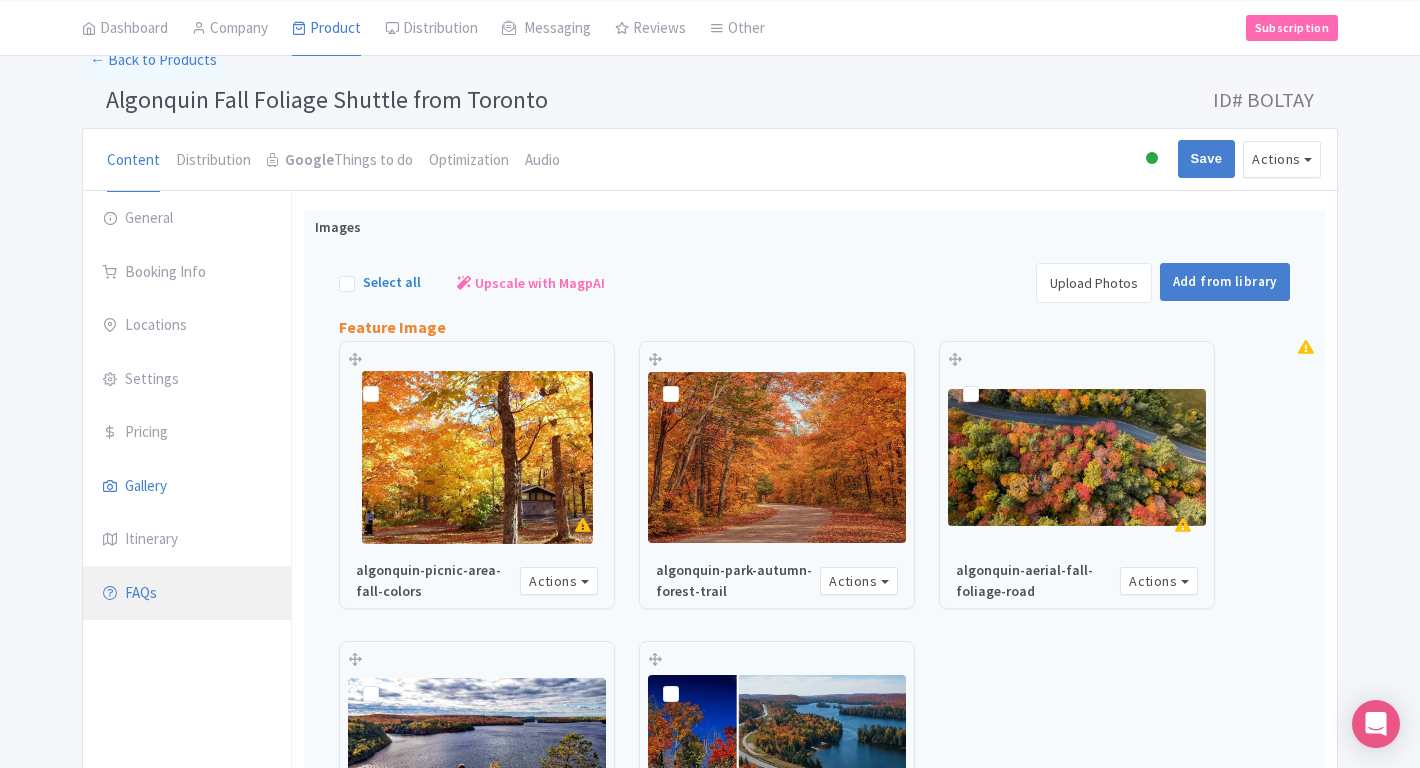 click on "FAQs" at bounding box center (187, 594) 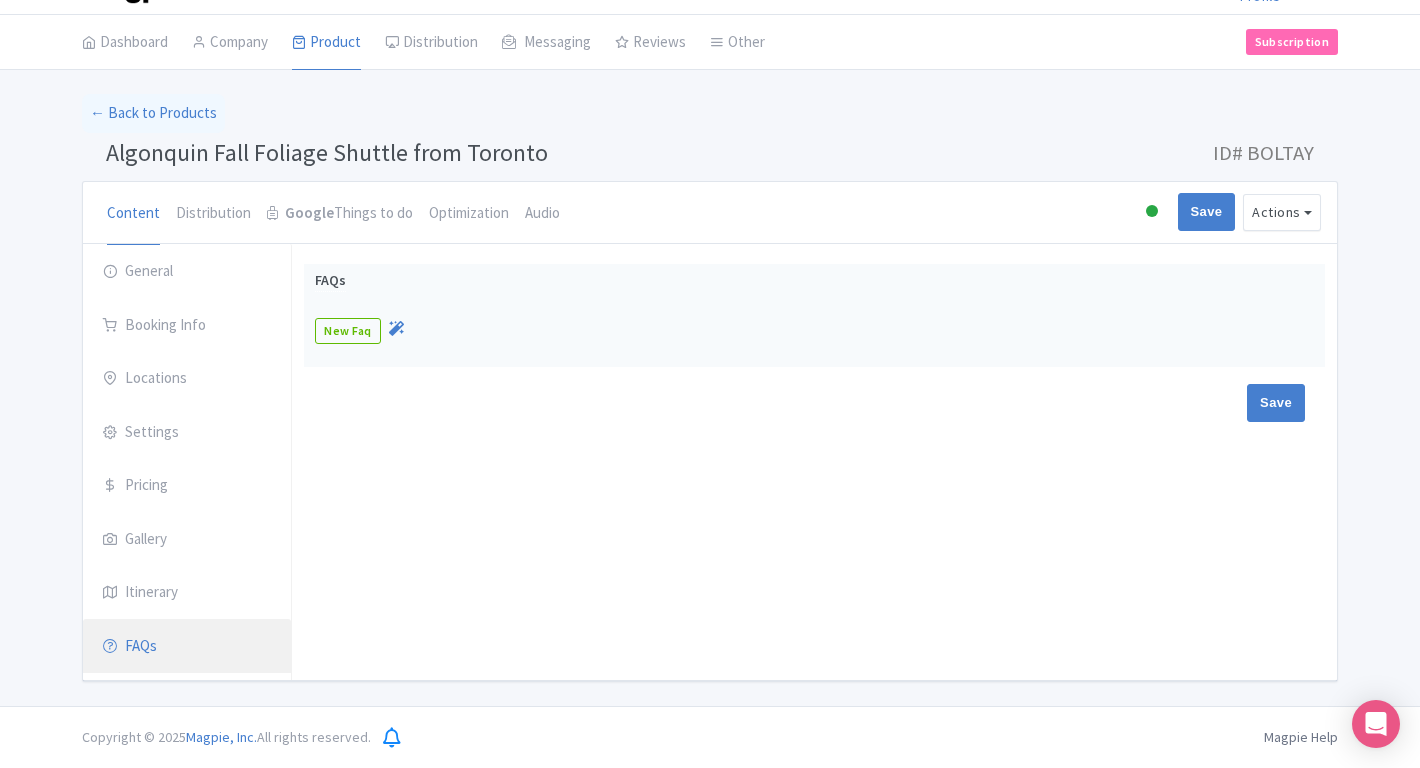 scroll, scrollTop: 50, scrollLeft: 0, axis: vertical 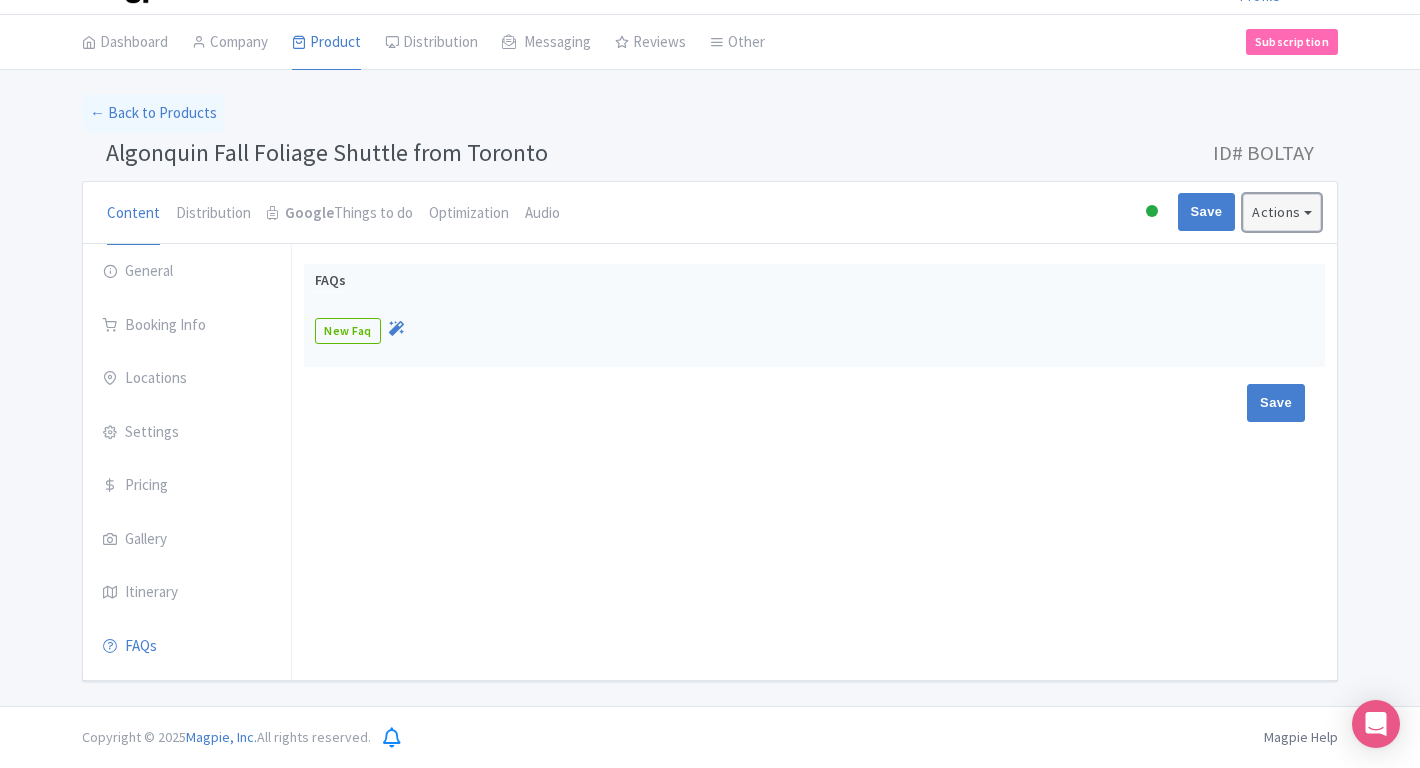 click on "Actions" at bounding box center [1282, 212] 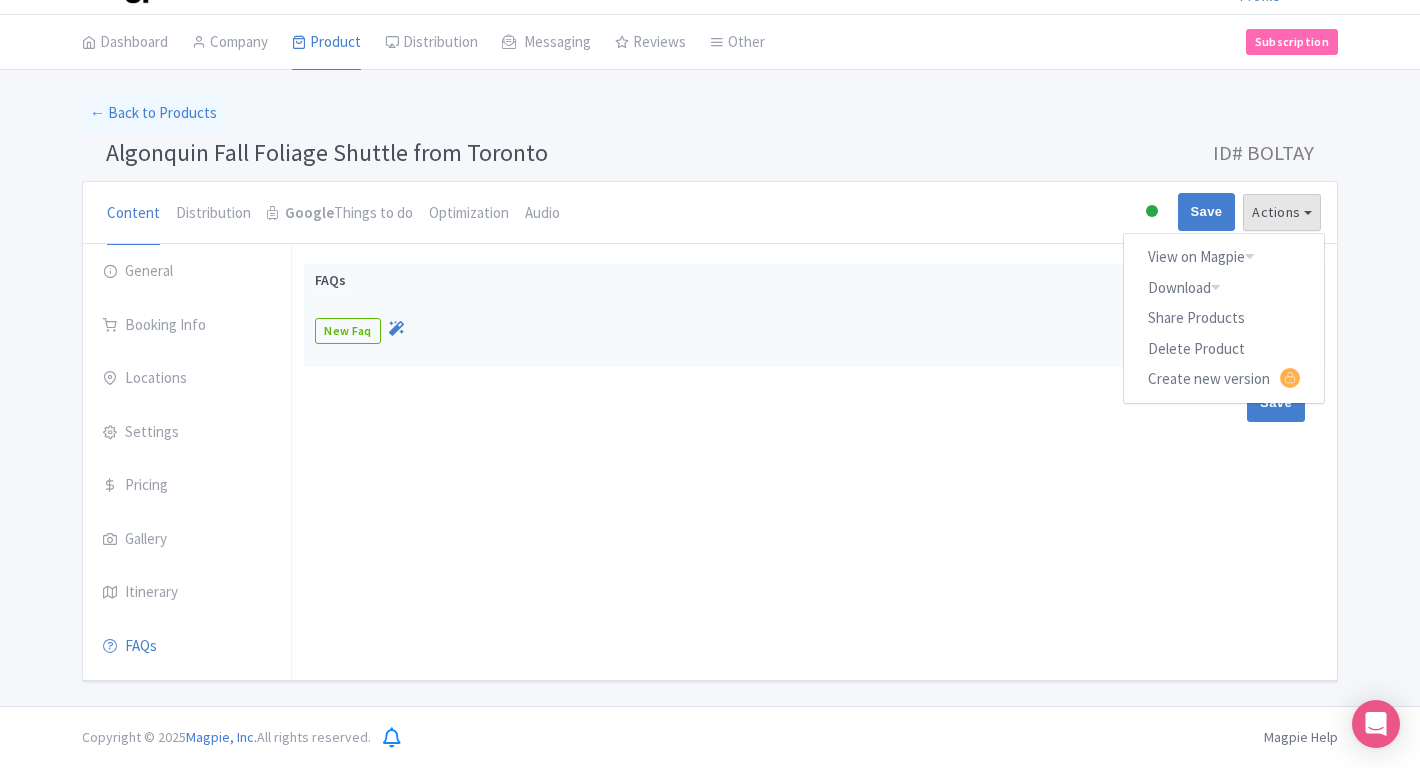 click on "You are a marketing expert and content writing expert and SEO expert.
Create 10 alternative FAQs from the following product description data below.
Each FAQ must end by semi-colon
Question and Answer must separated by forward slash
Format like this
FAQ 1:  ;
FAQ 2:  ;
Data:
FAQs
New Faq" at bounding box center [814, 324] 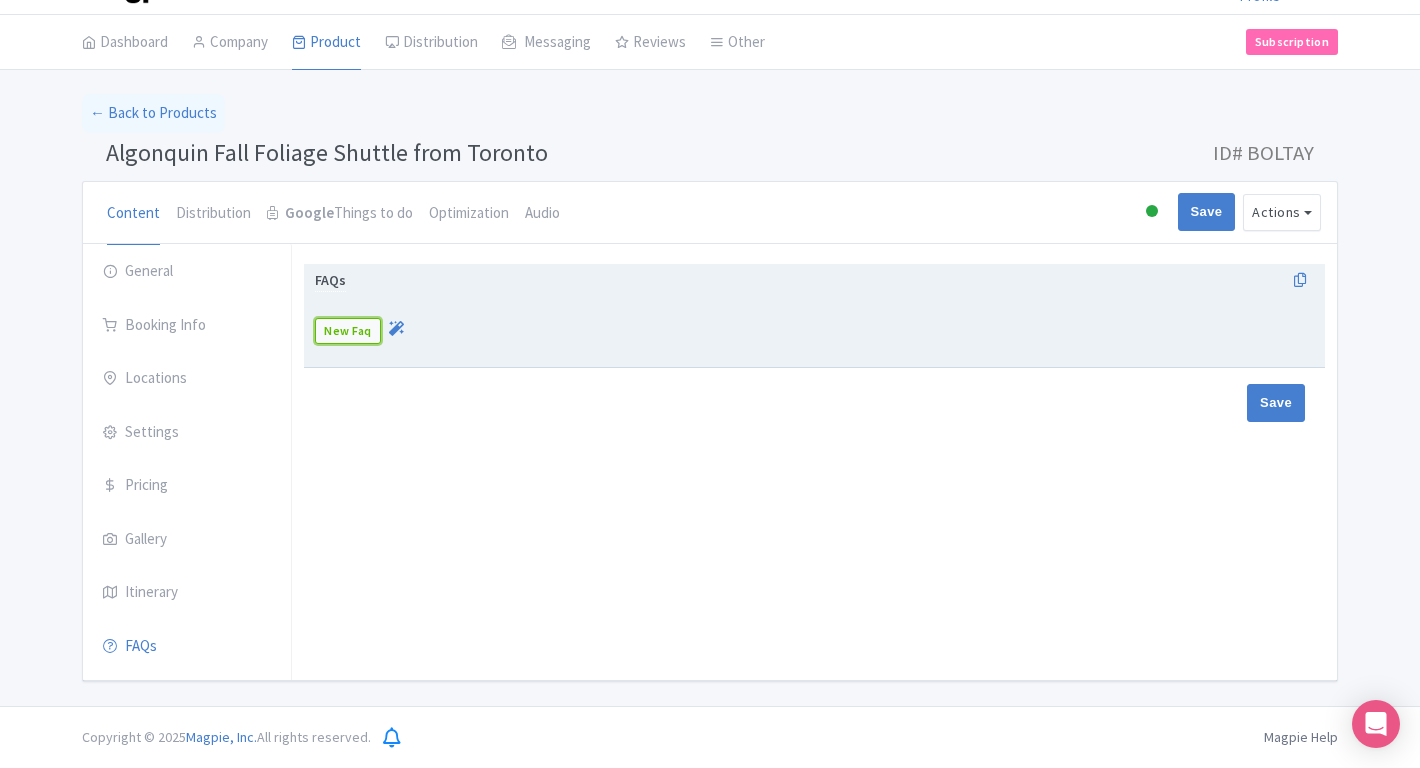 click on "New Faq" at bounding box center (348, 331) 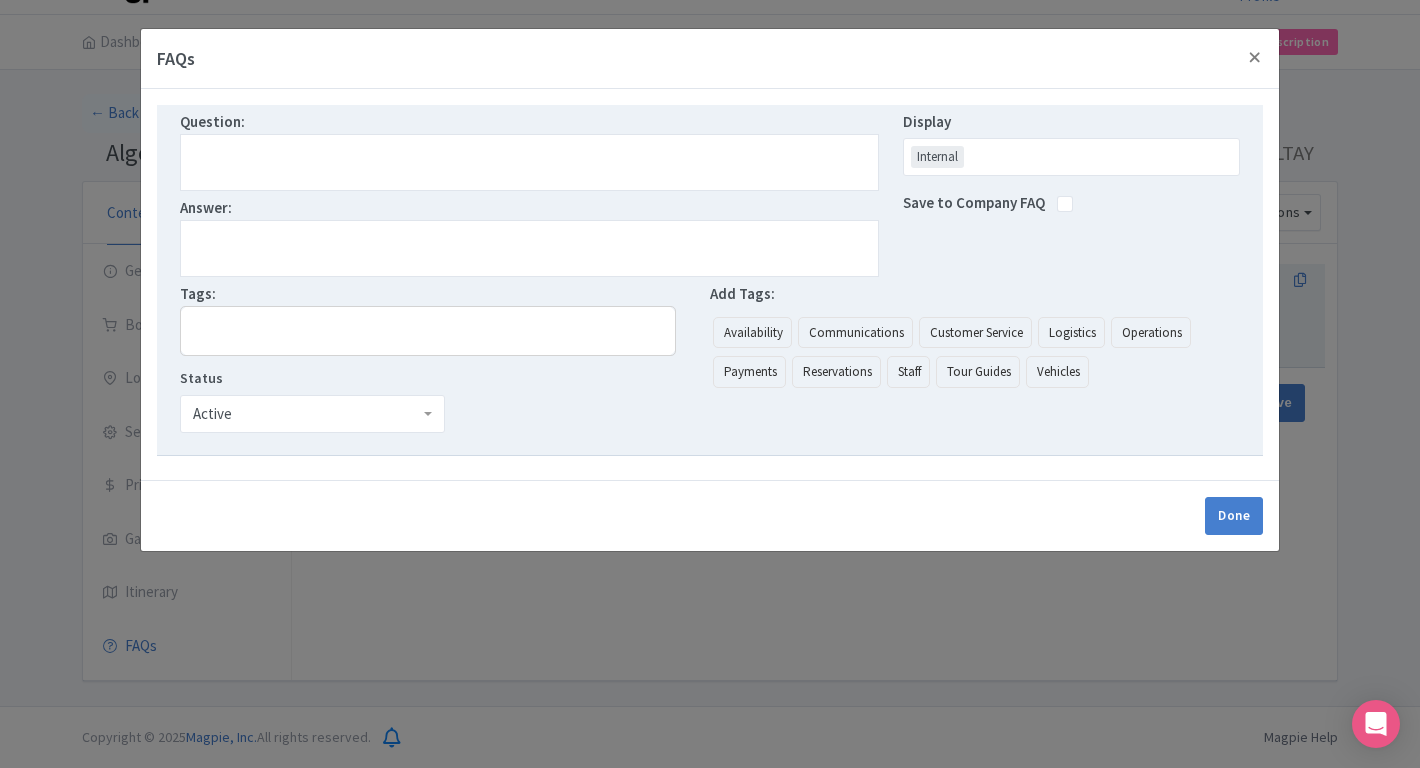 click at bounding box center (529, 162) 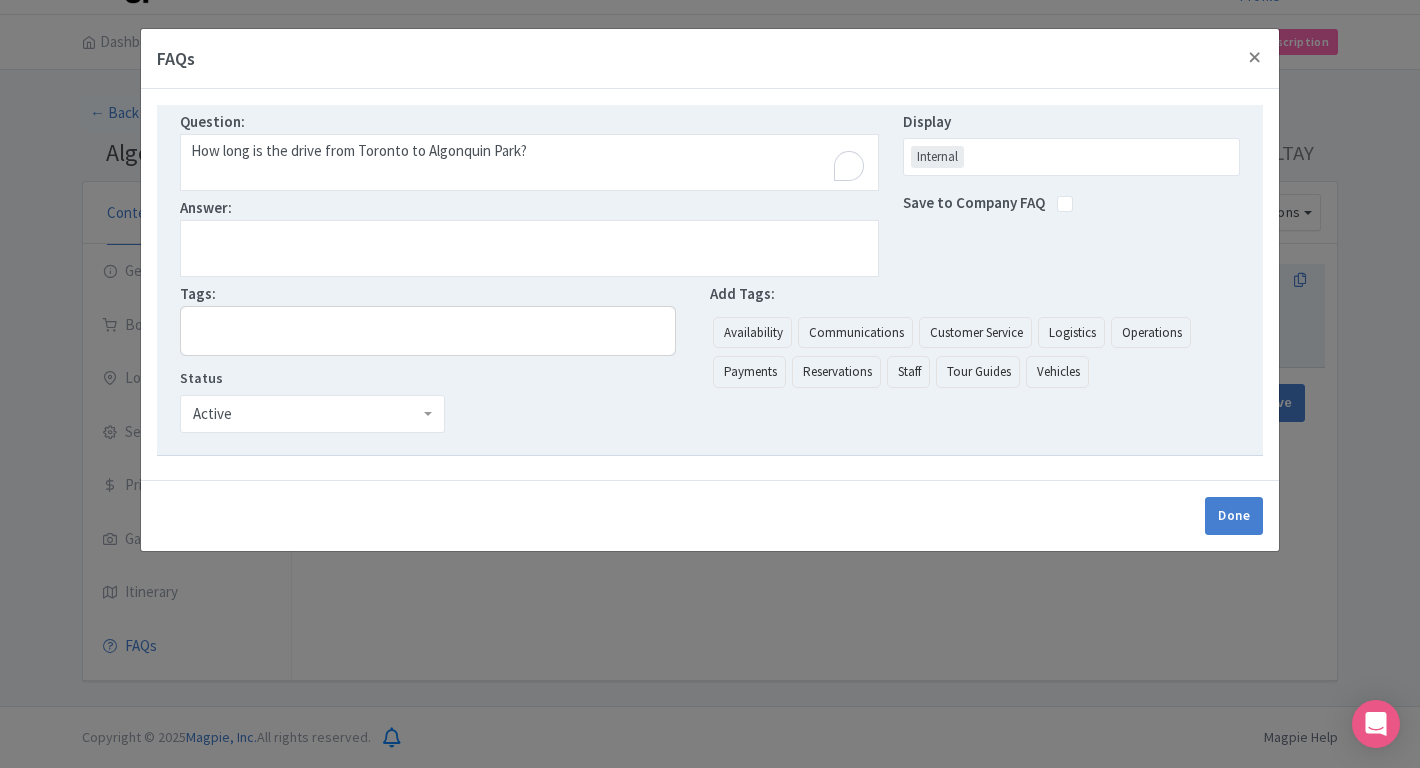 click on "How long is the drive from Toronto to Algonquin Park?" at bounding box center [529, 162] 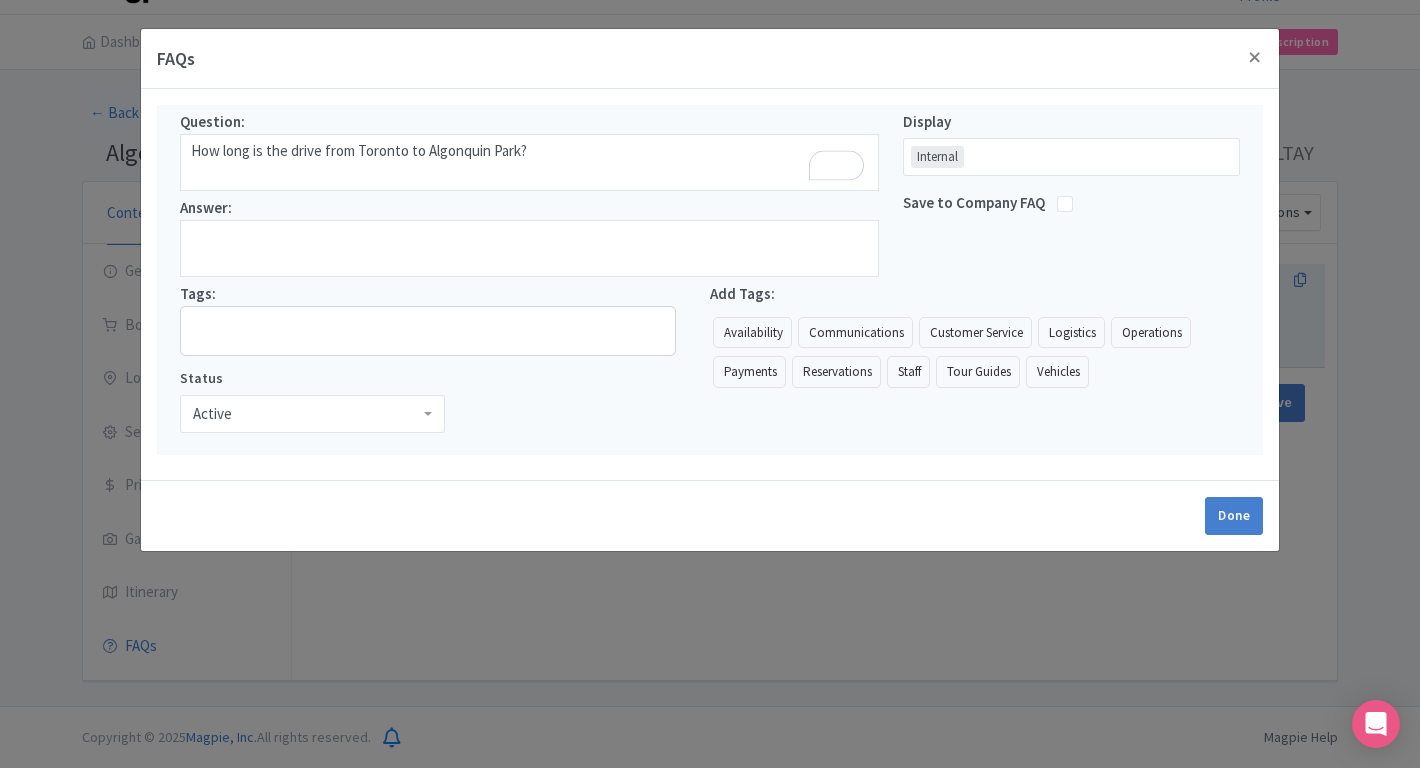 type on "How long is the drive from Toronto to Algonquin Park?" 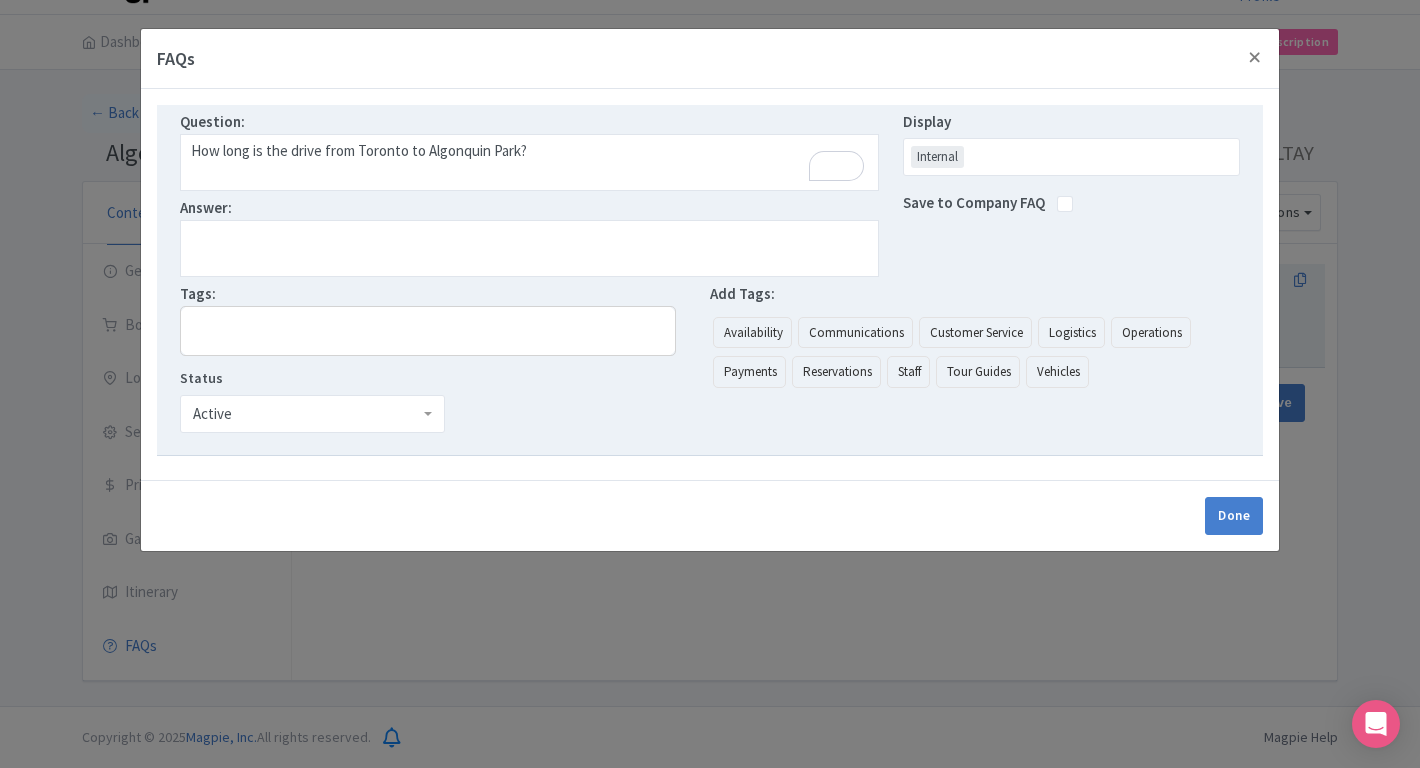 click at bounding box center (529, 248) 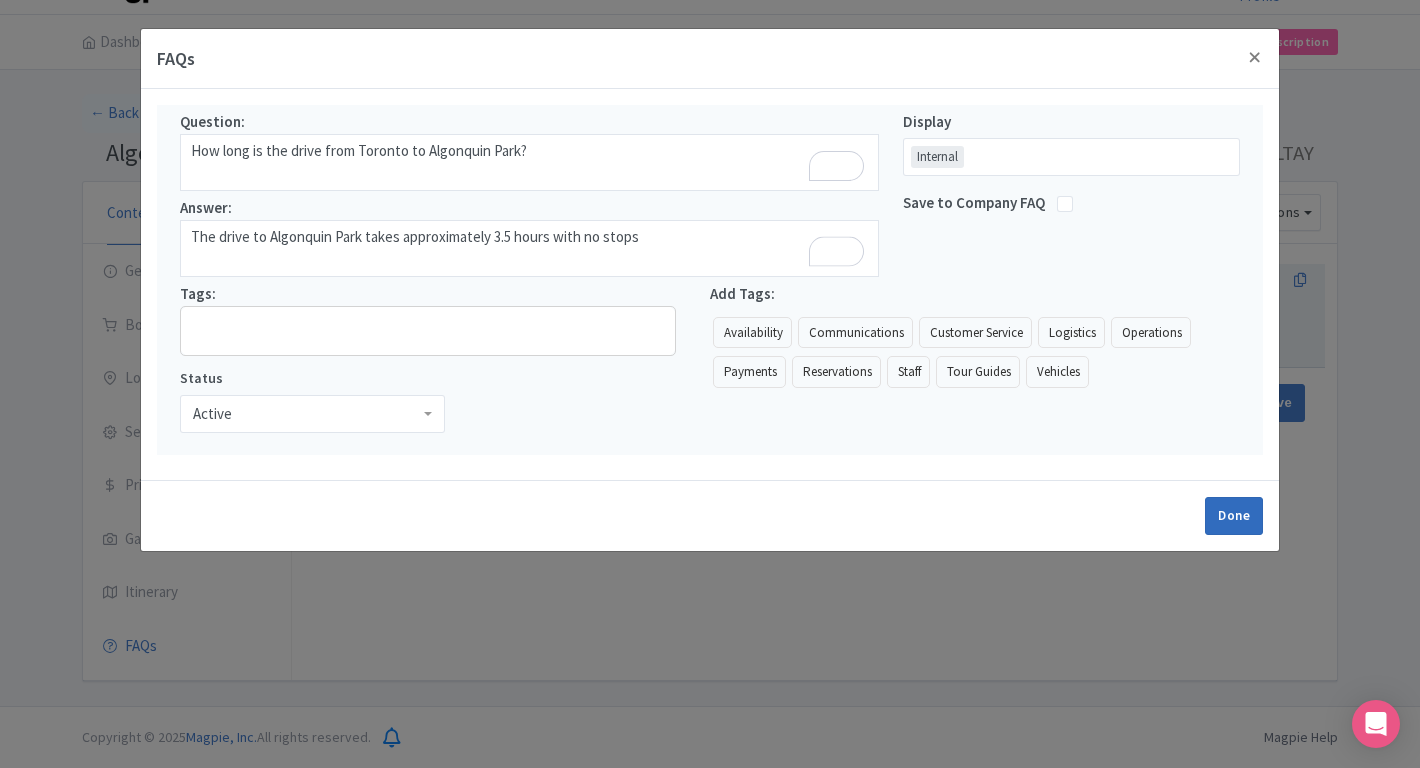 type on "The drive to Algonquin Park takes approximately 3.5 hours with no stops" 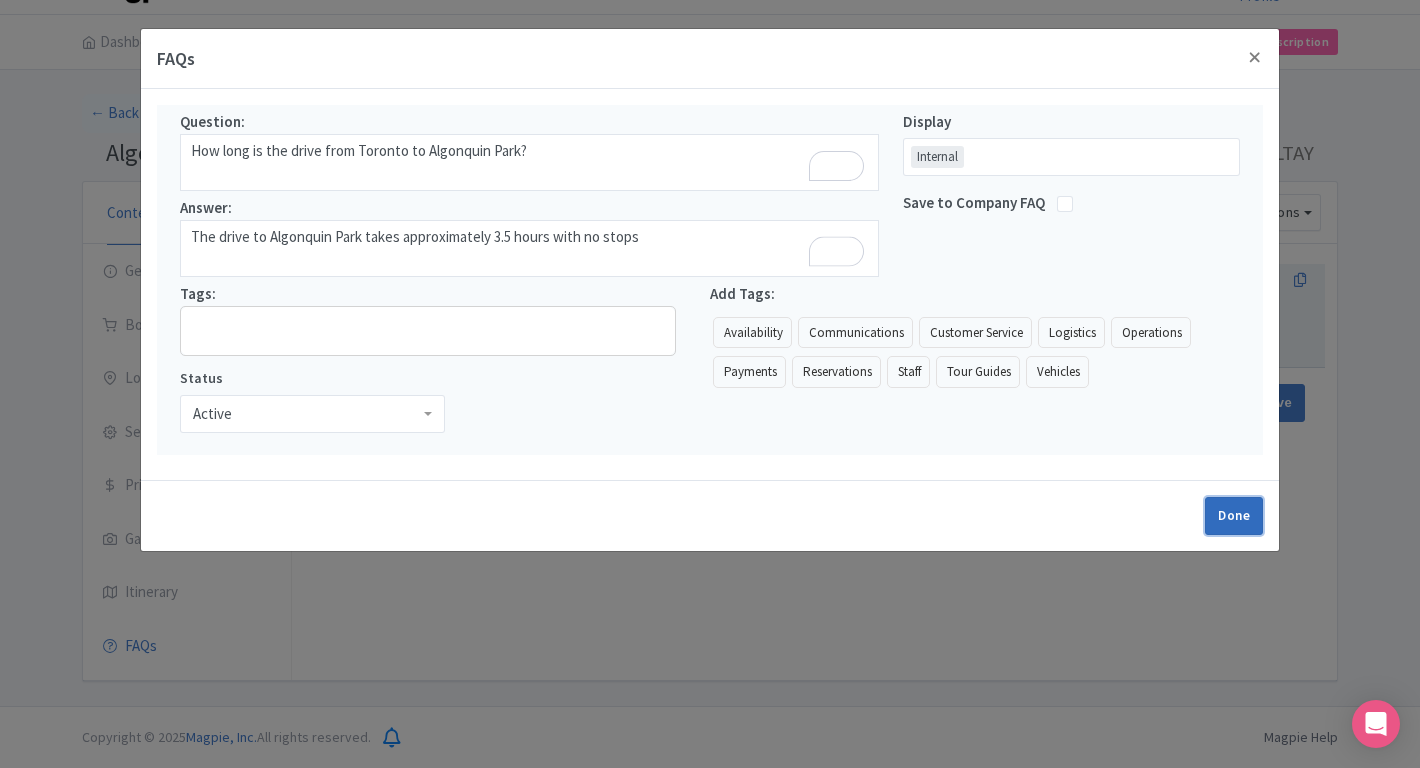 click on "Done" at bounding box center (1234, 516) 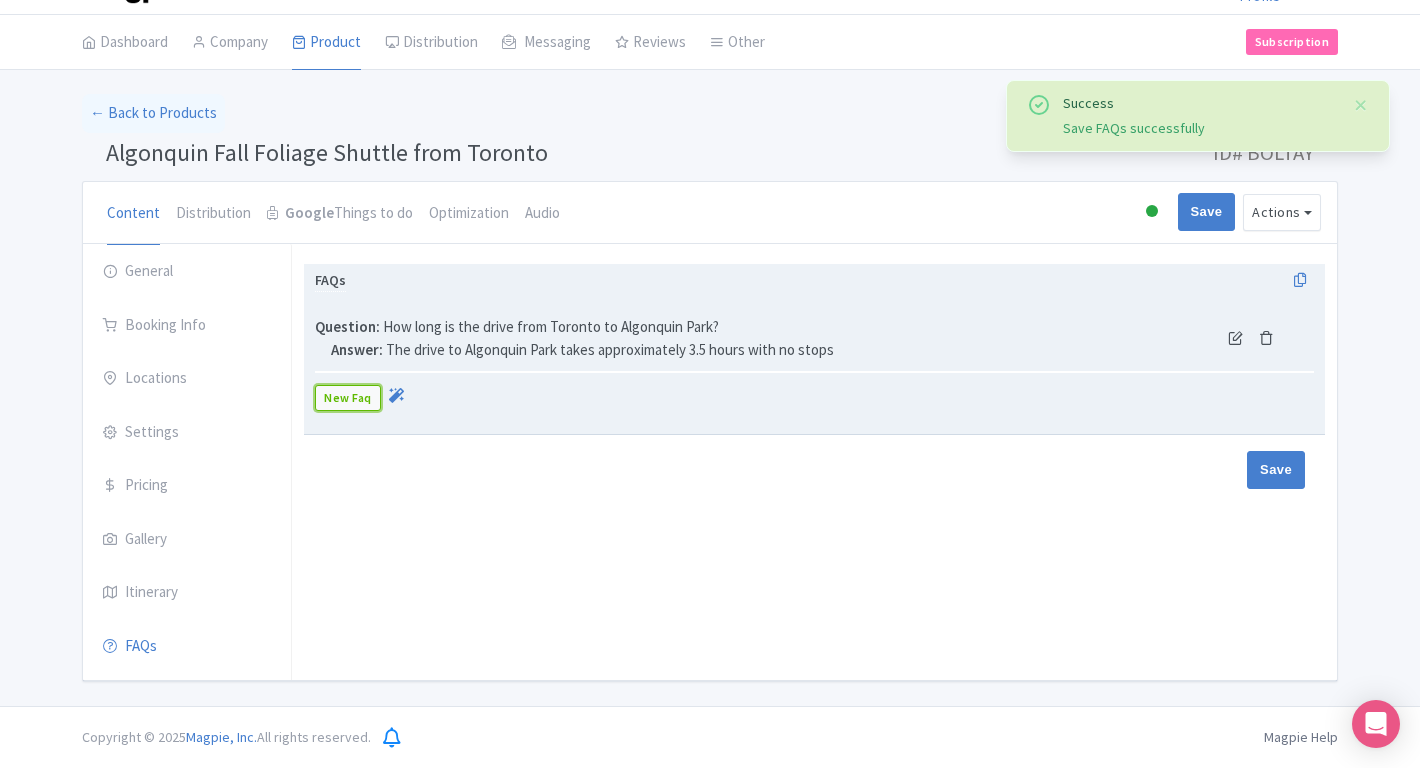 click on "New Faq" at bounding box center (348, 398) 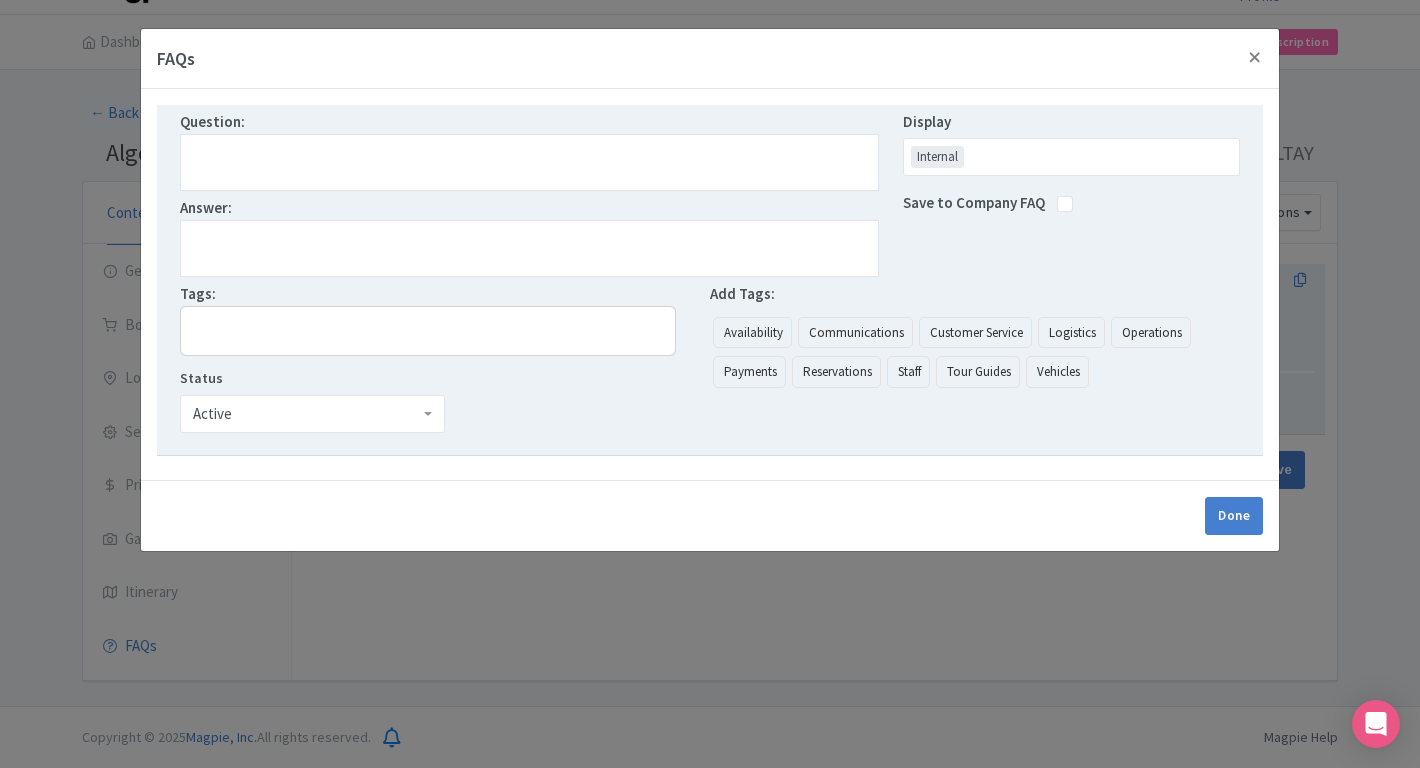 click at bounding box center (529, 162) 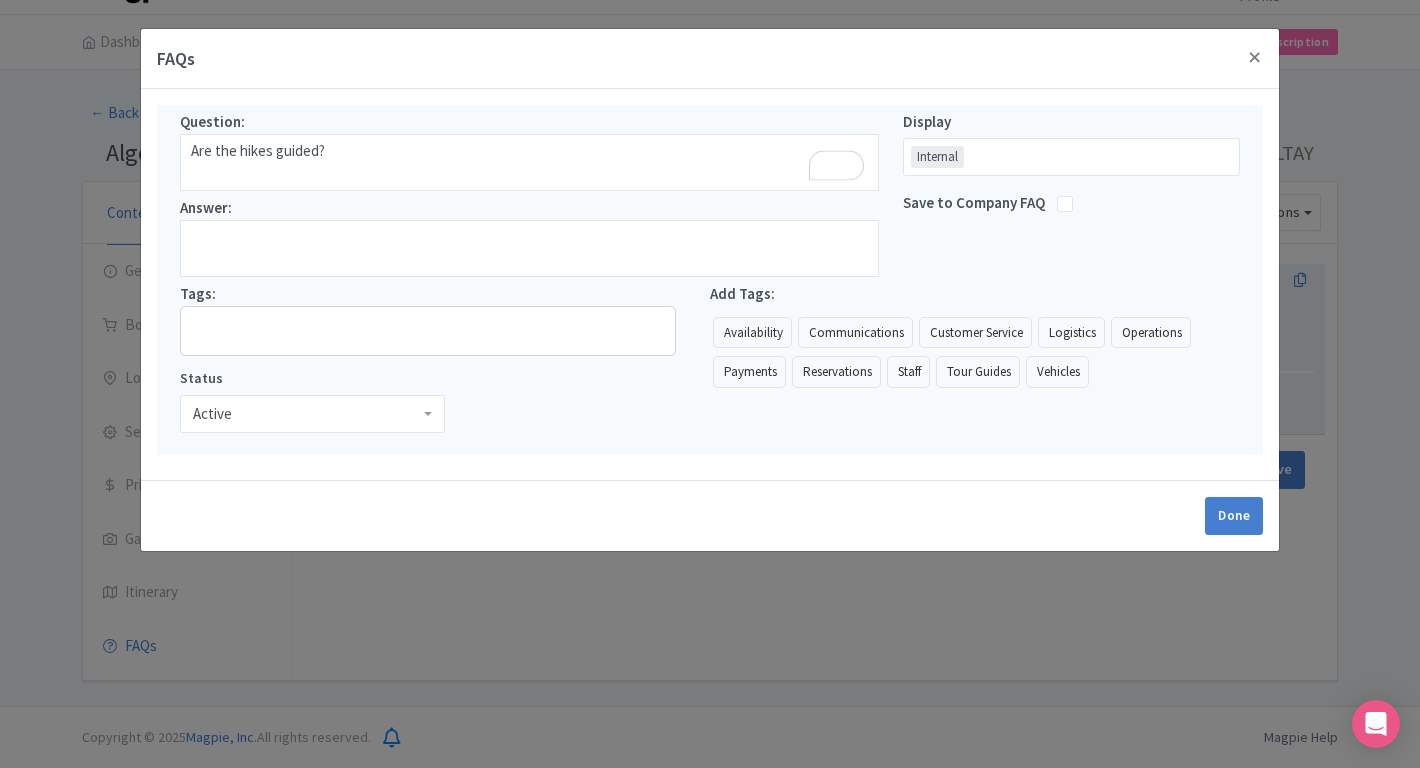 type on "Are the hikes guided?" 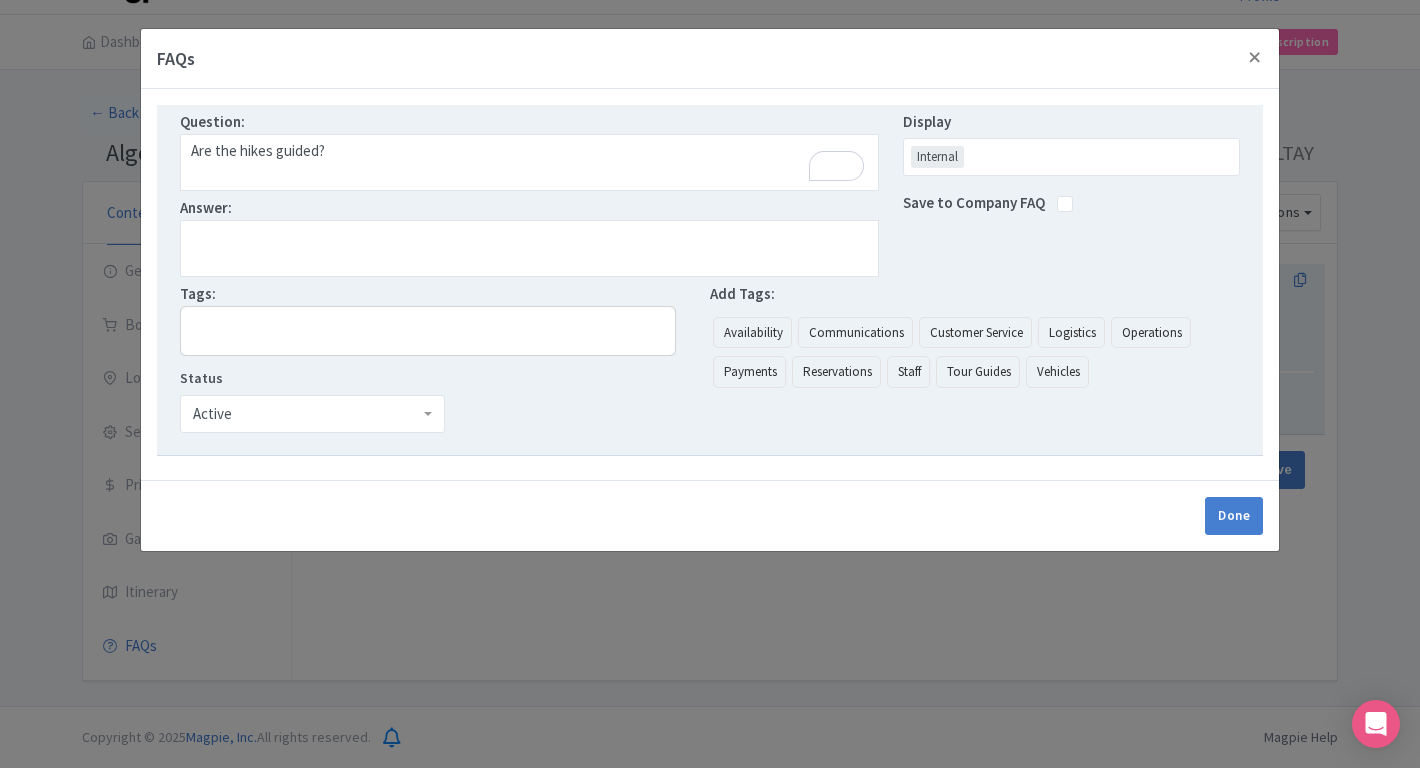 click at bounding box center (529, 248) 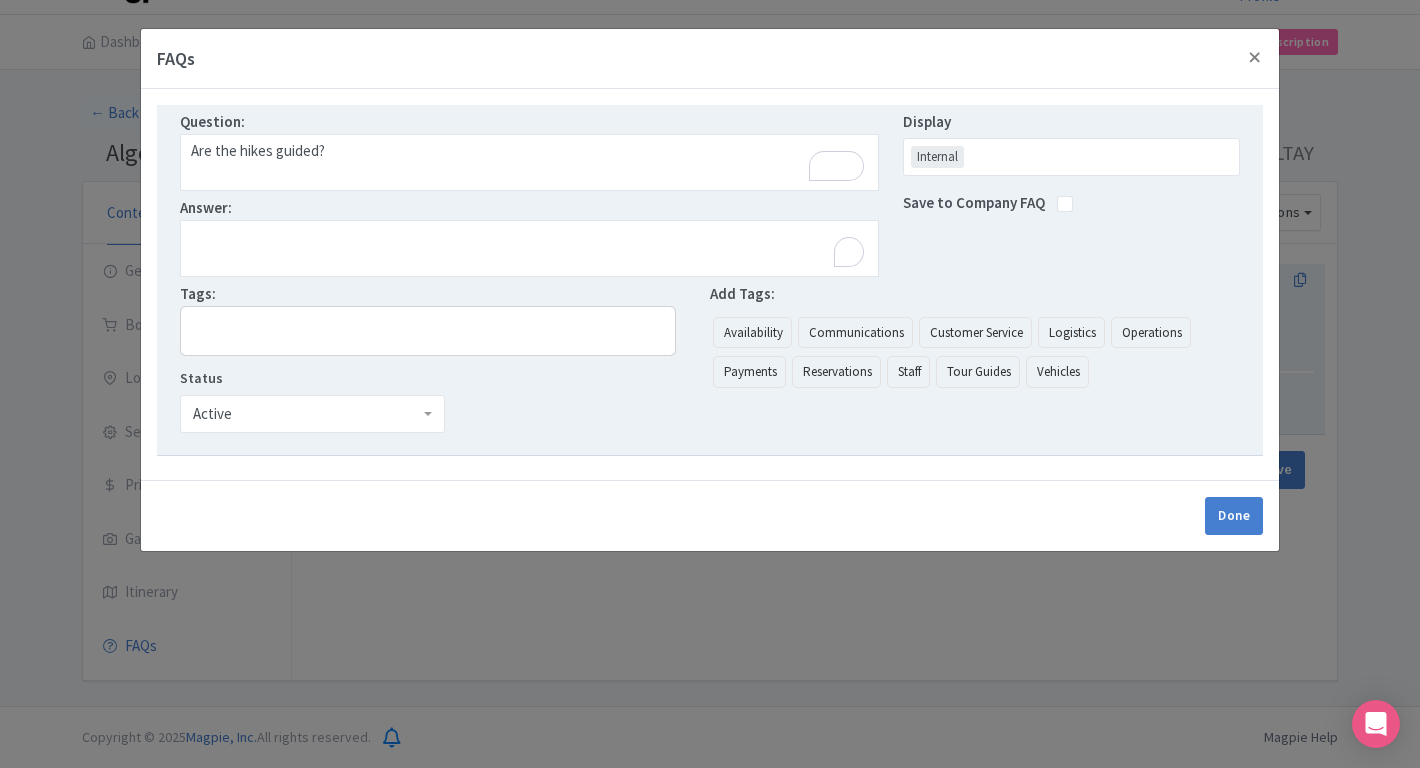 paste on "No, all hikes are self-guided. Trail maps and suggested return times are provided." 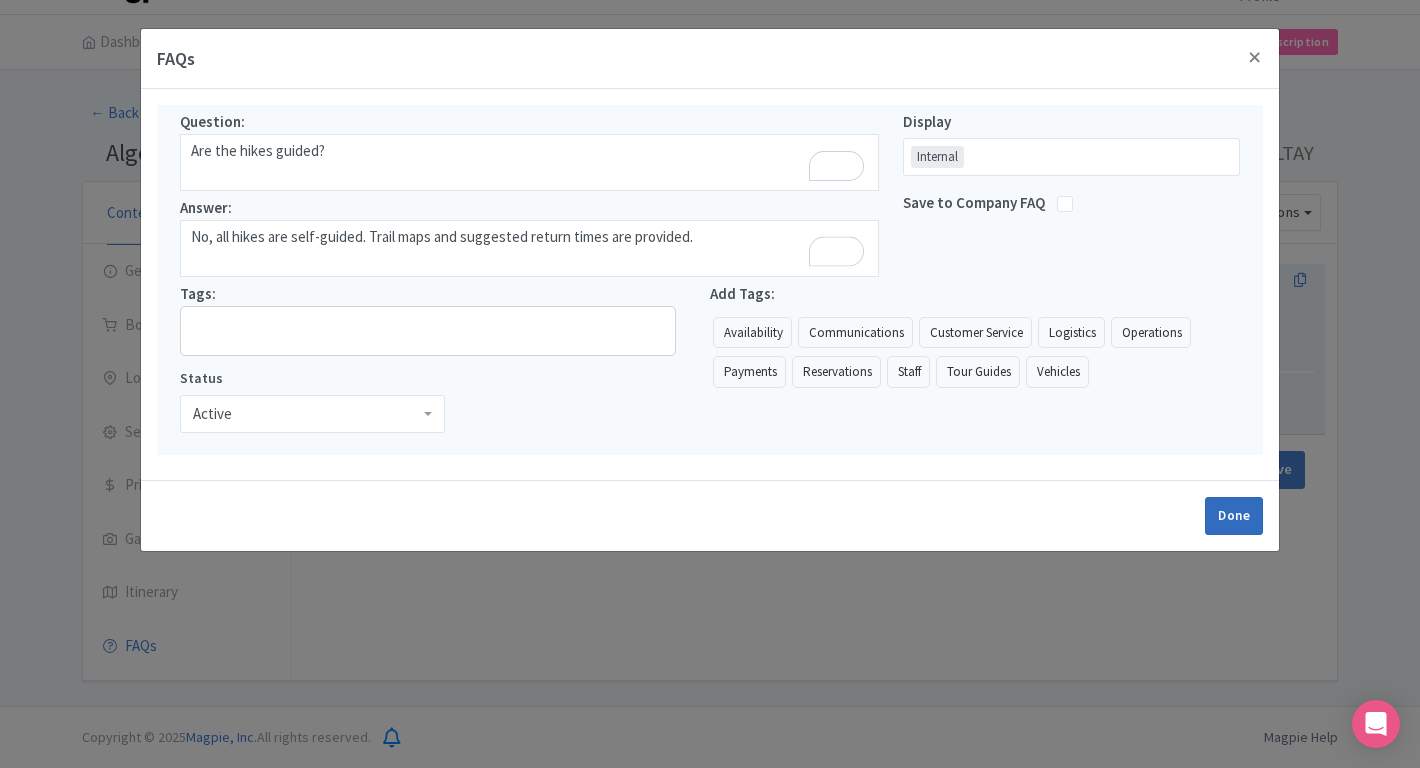 type on "No, all hikes are self-guided. Trail maps and suggested return times are provided." 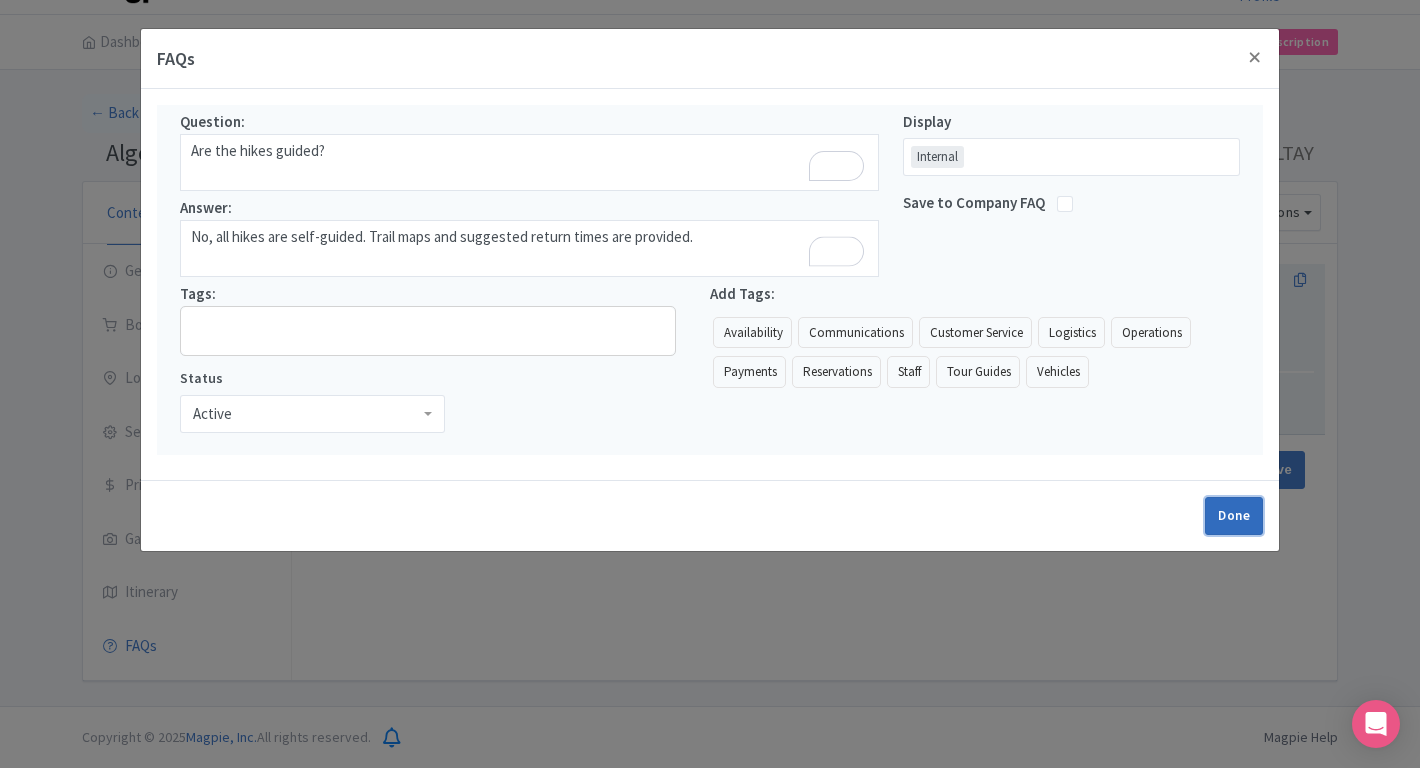 click on "Done" at bounding box center (1234, 516) 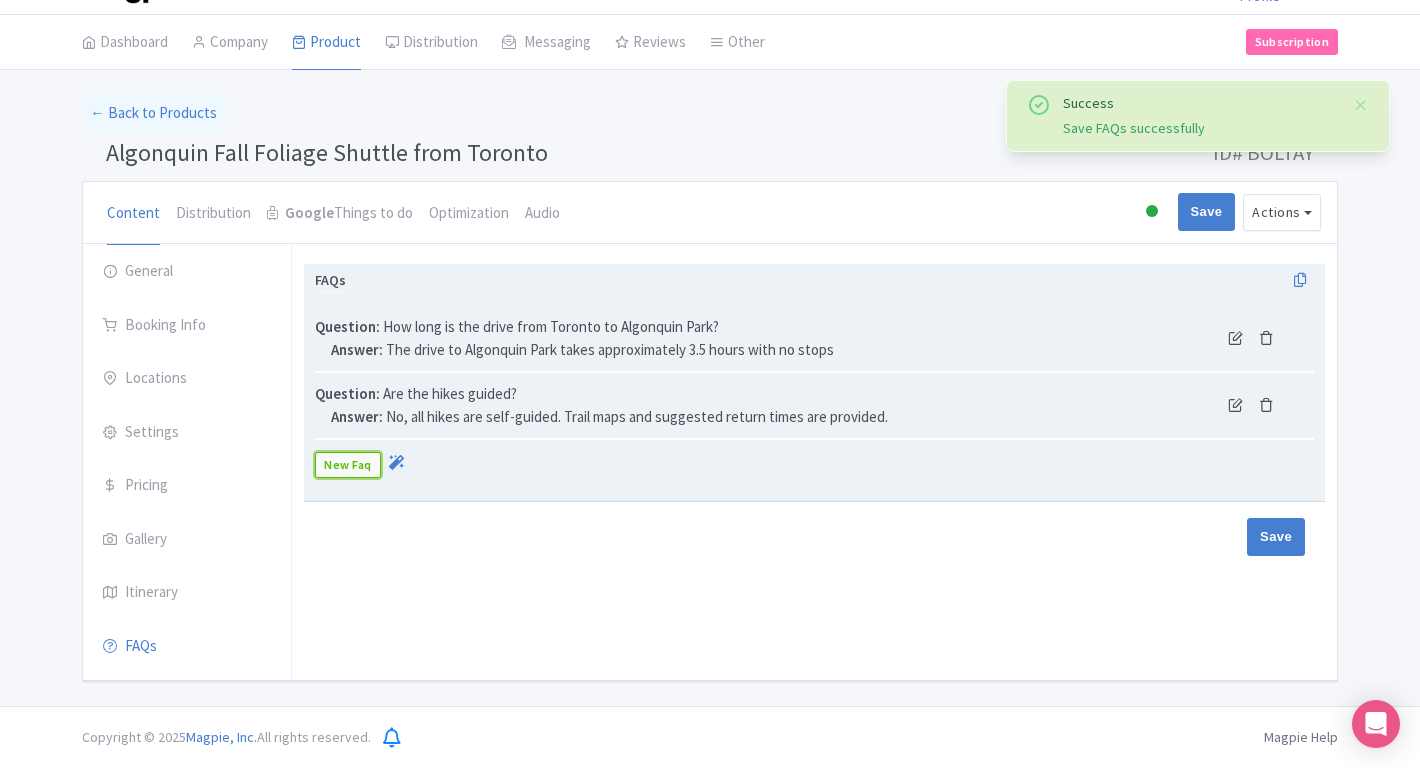 click on "New Faq" at bounding box center [348, 465] 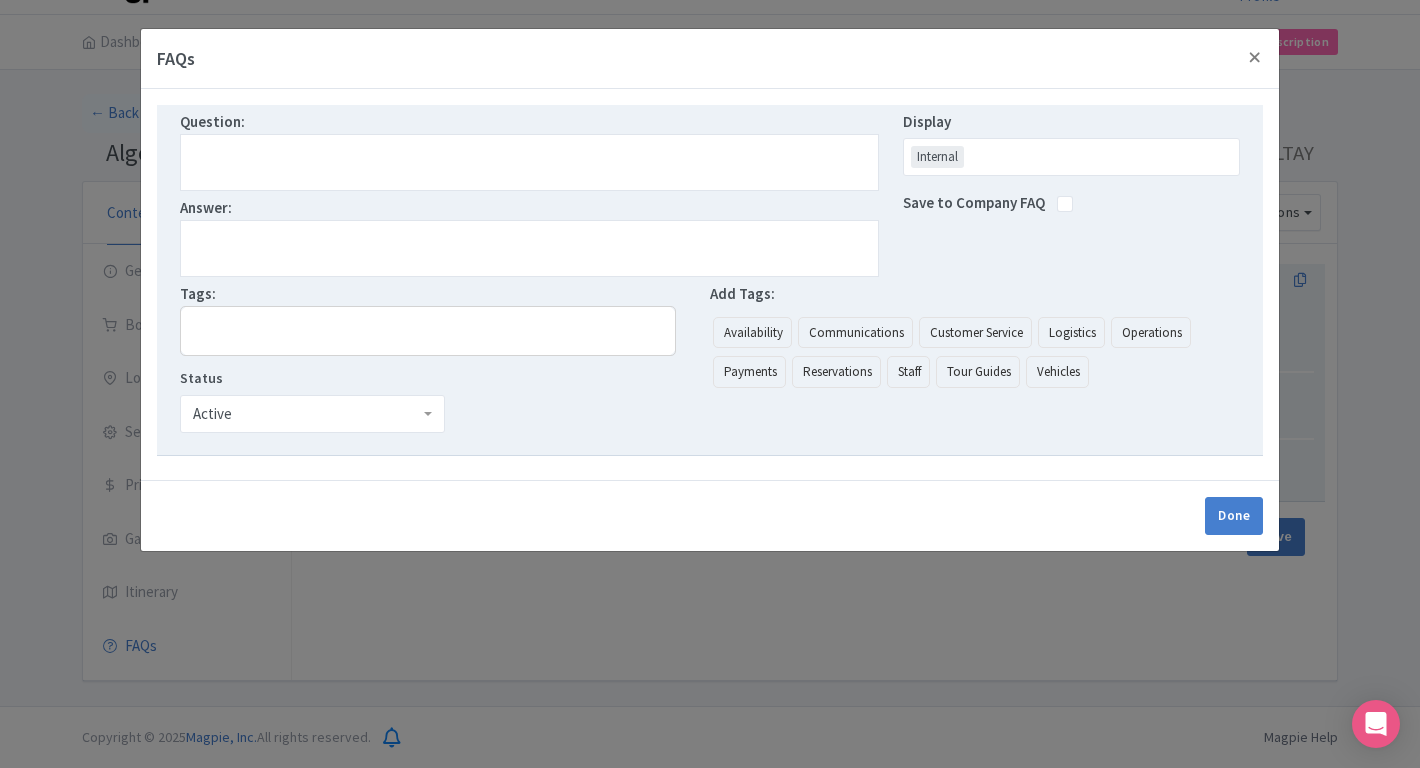 click at bounding box center [529, 162] 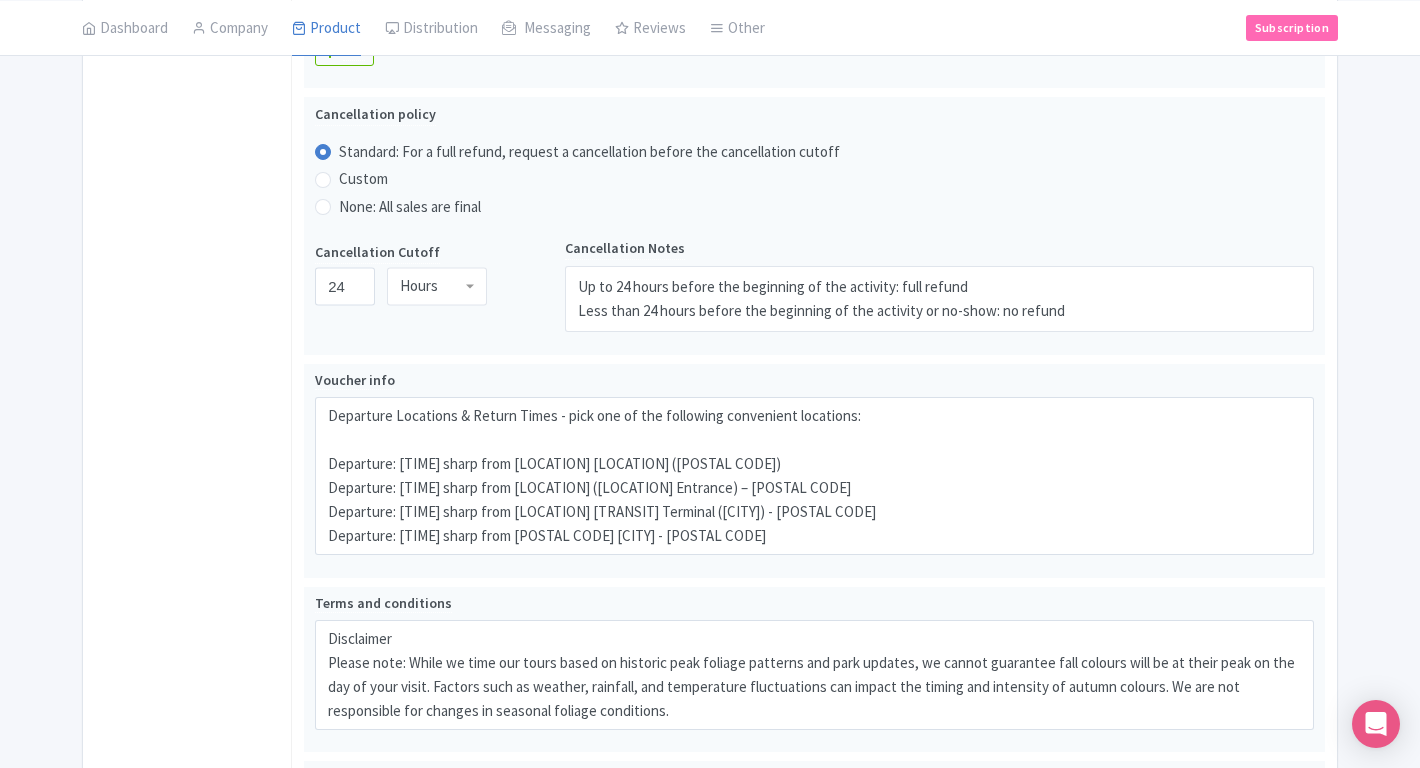 scroll, scrollTop: 1404, scrollLeft: 0, axis: vertical 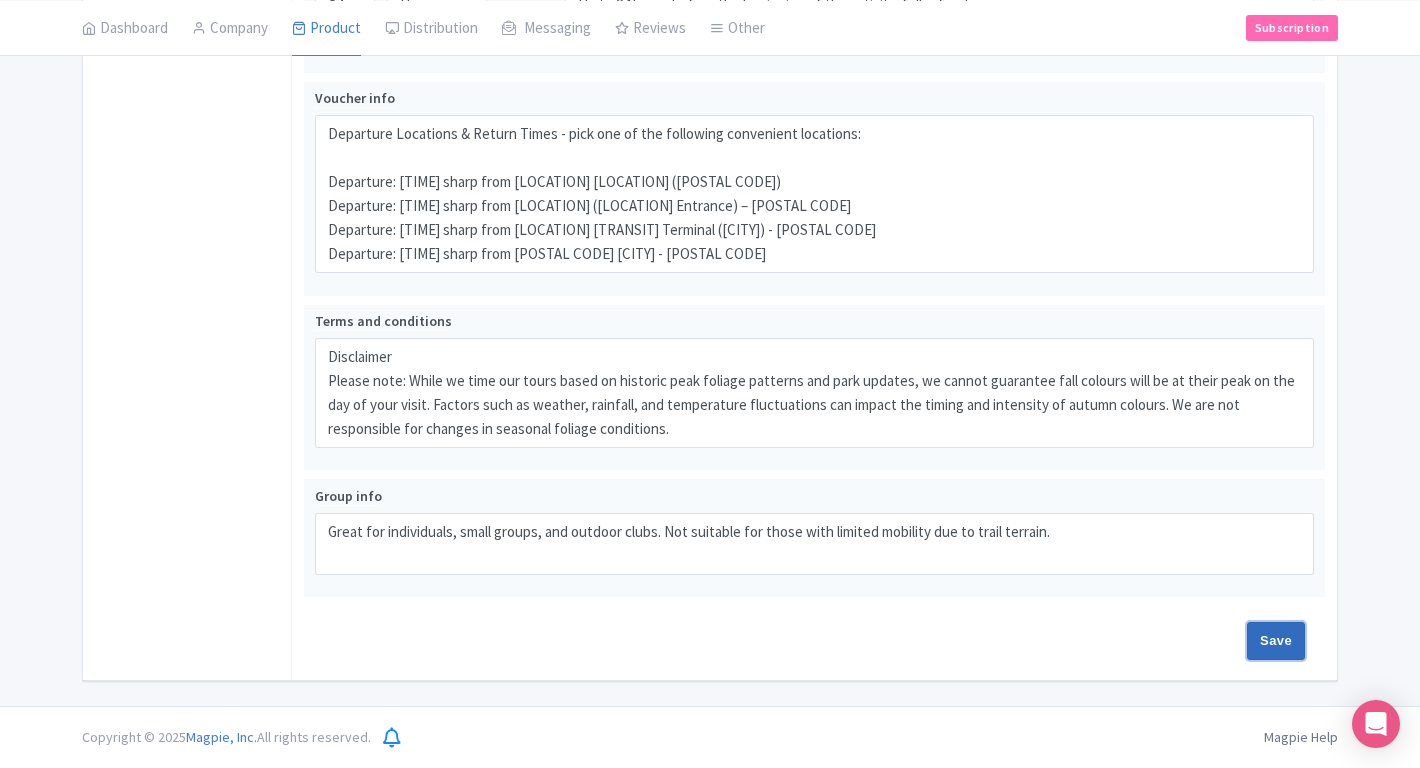 click on "Save" at bounding box center (1276, 641) 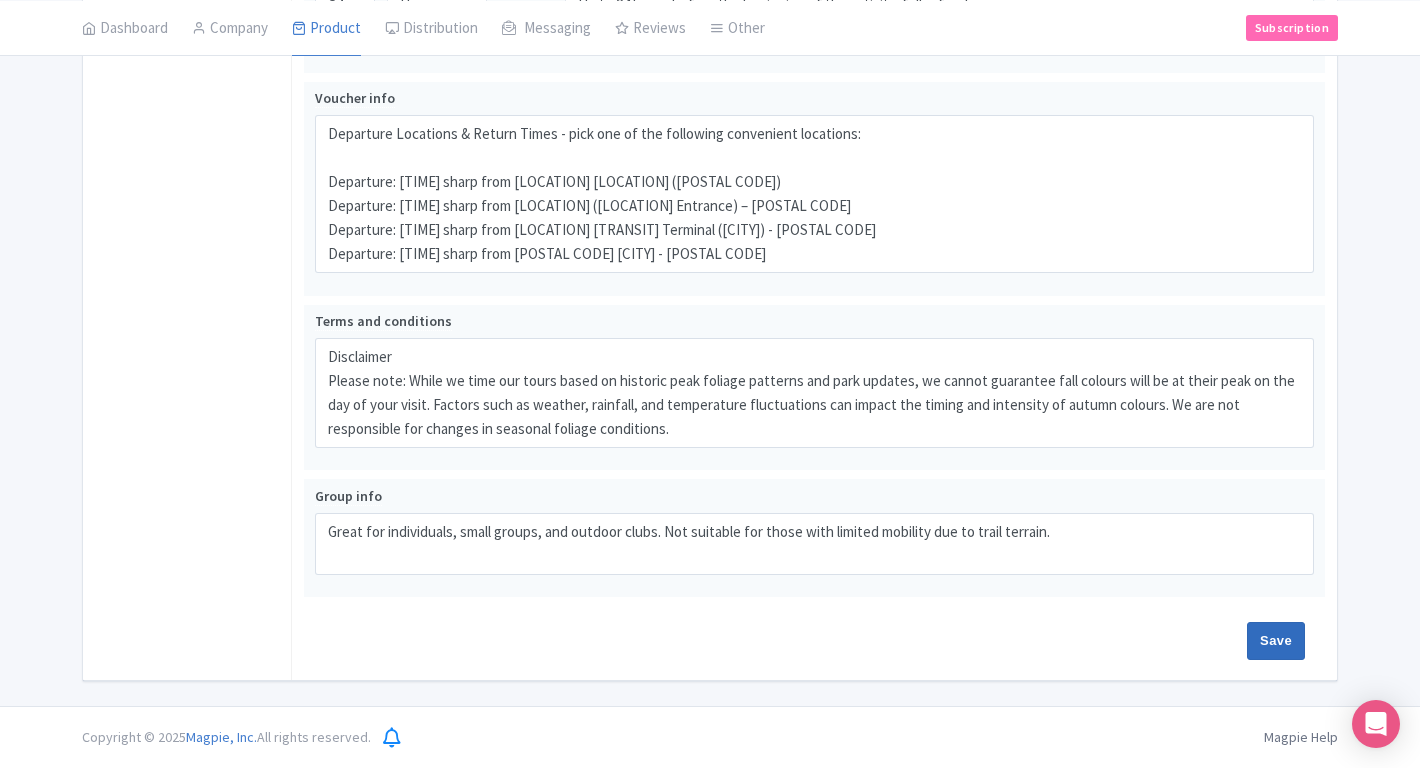 type on "Saving..." 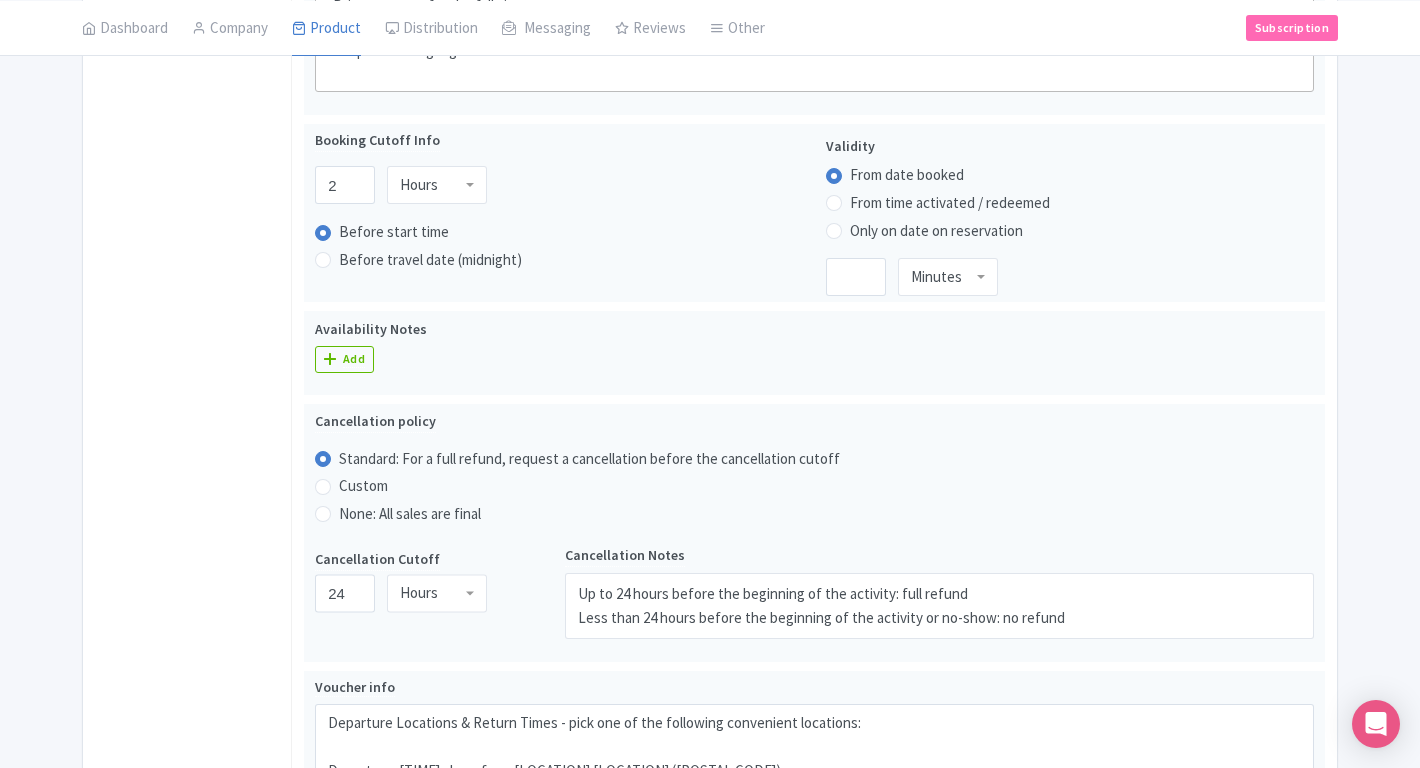 scroll, scrollTop: 484, scrollLeft: 0, axis: vertical 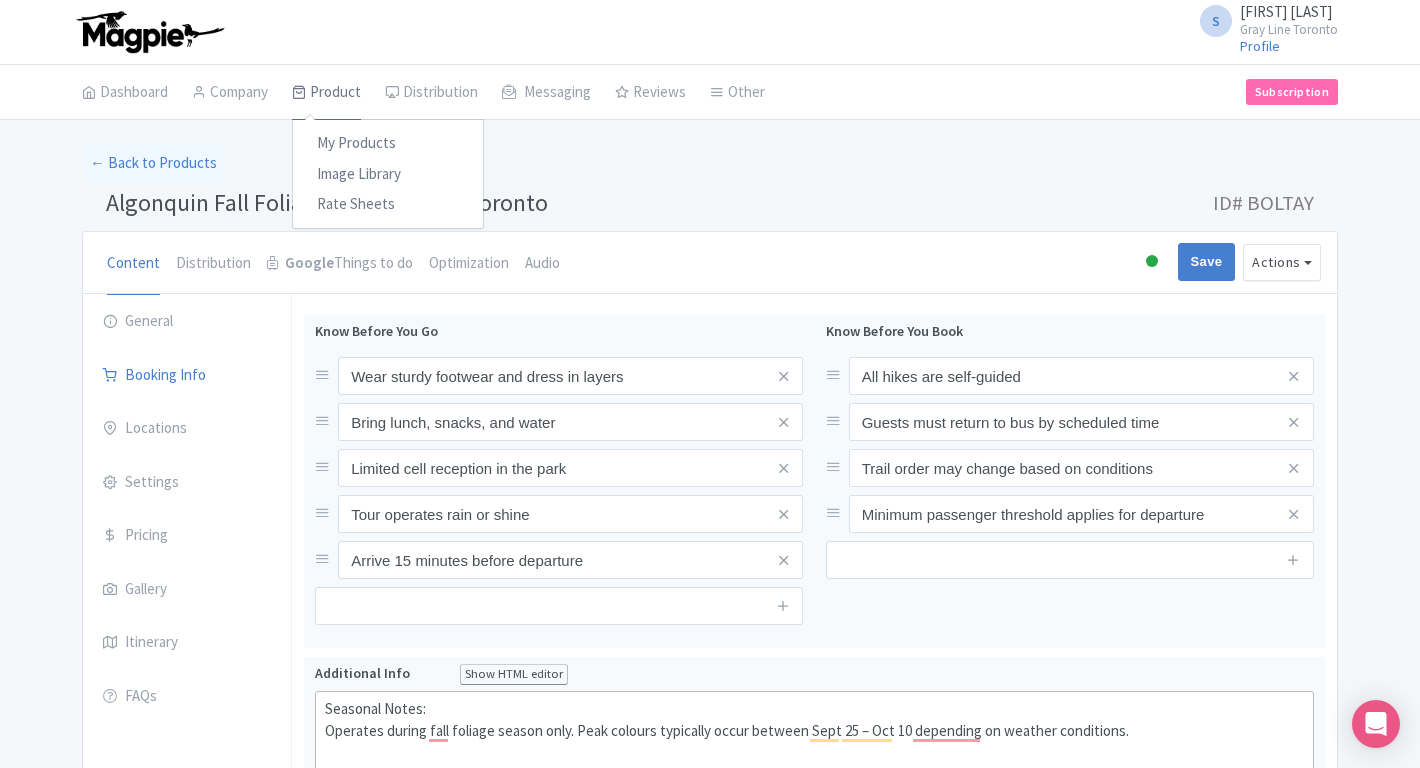 click on "Product" at bounding box center [326, 93] 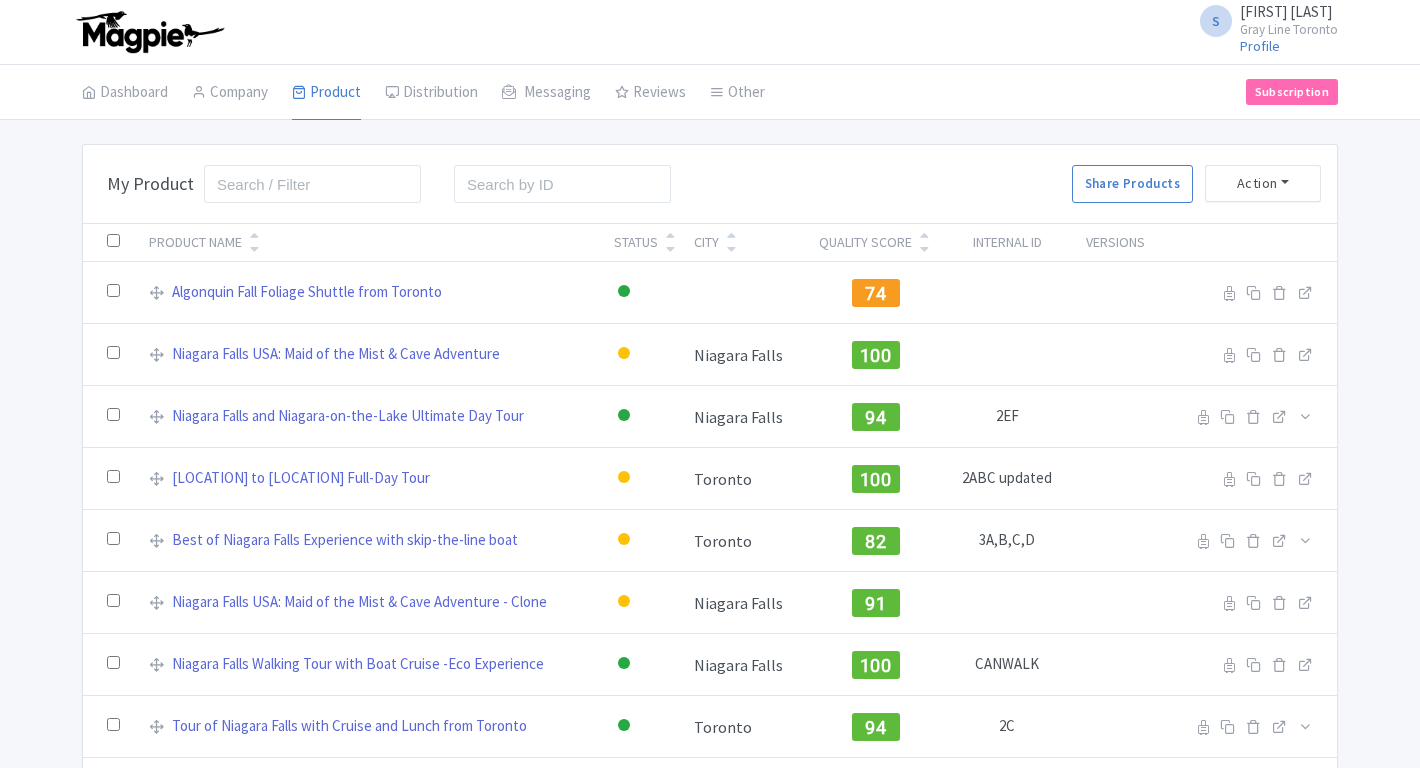 scroll, scrollTop: 0, scrollLeft: 0, axis: both 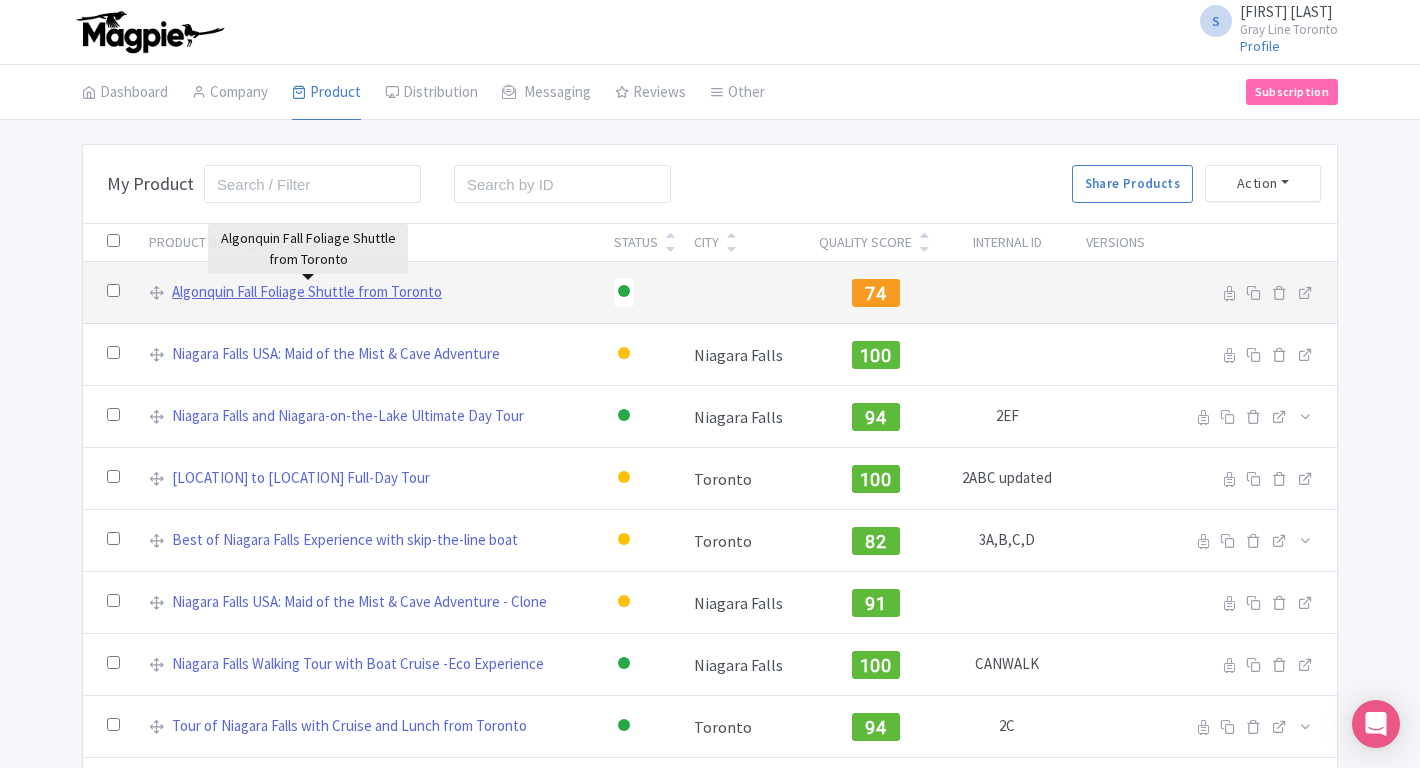 click on "Algonquin Fall Foliage Shuttle from Toronto" at bounding box center [307, 292] 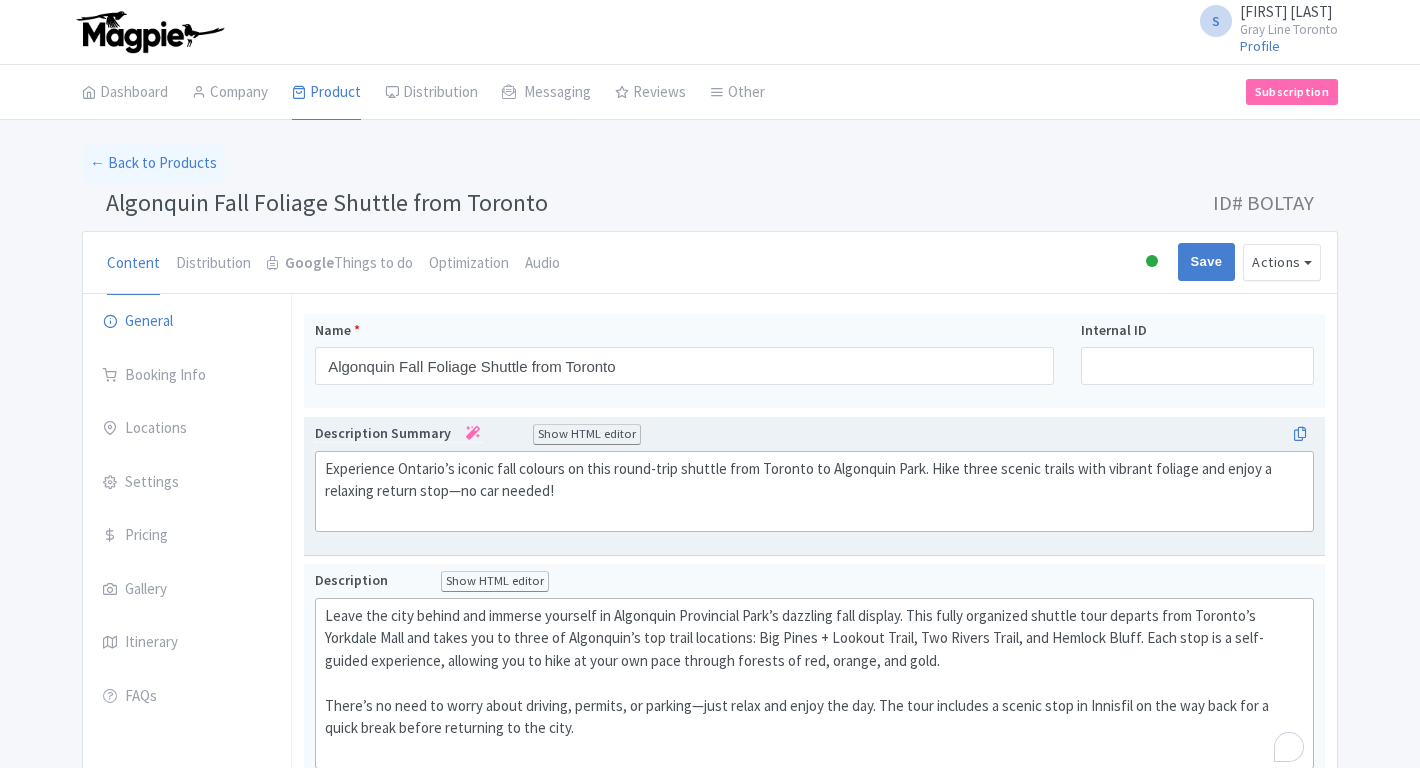 scroll, scrollTop: 0, scrollLeft: 0, axis: both 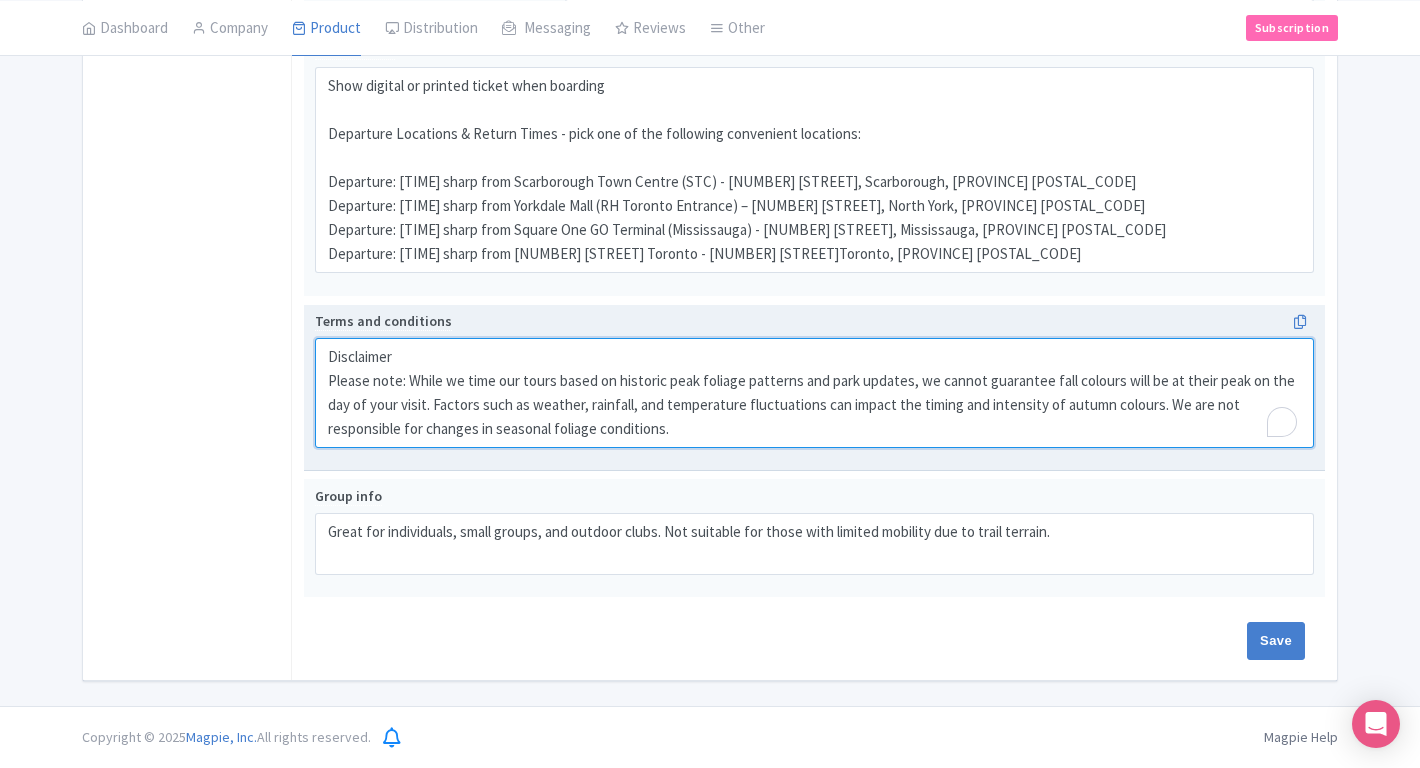 click on "Disclaimer
Please note: While we time our tours based on historic peak foliage patterns and park updates, we cannot guarantee fall colours will be at their peak on the day of your visit. Factors such as weather, rainfall, and temperature fluctuations can impact the timing and intensity of autumn colours. We are not responsible for changes in seasonal foliage conditions." at bounding box center [814, 393] 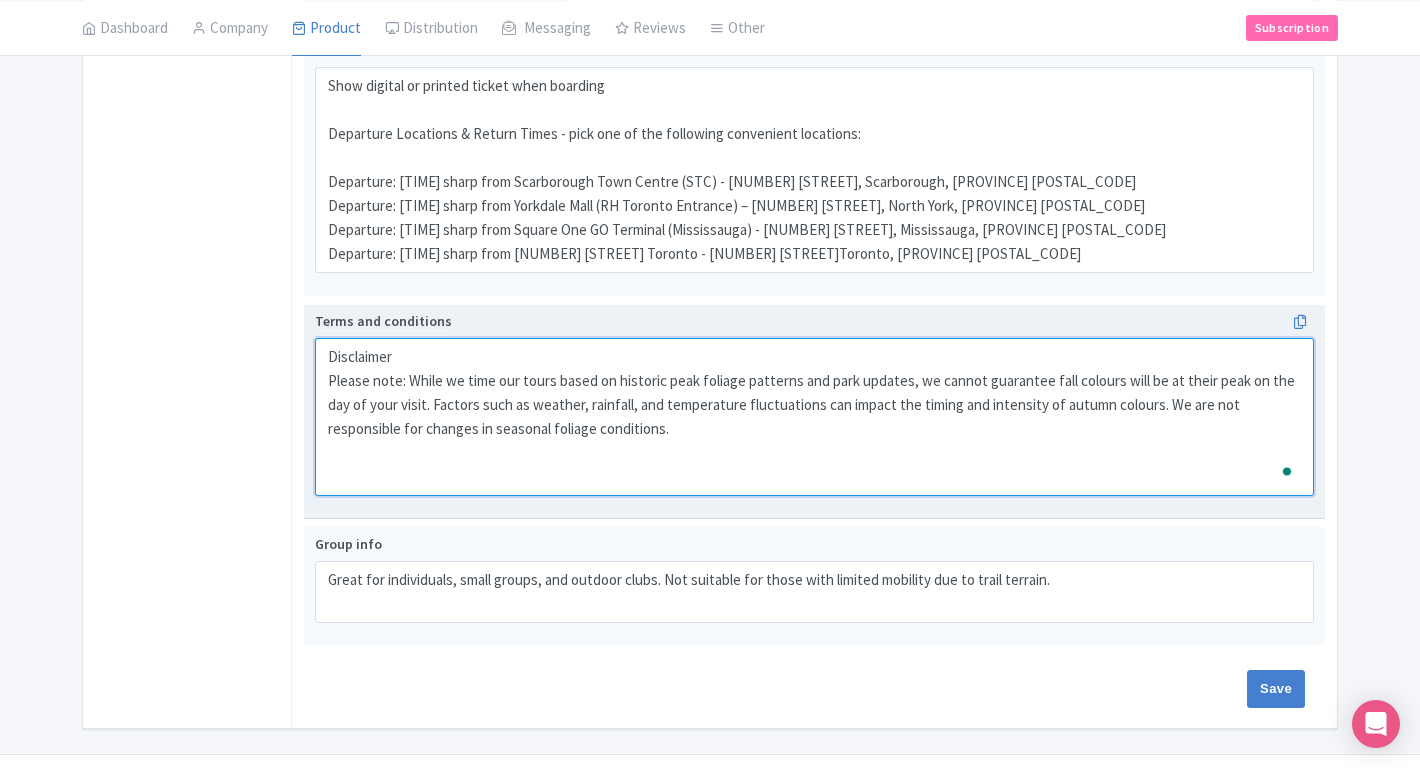 paste on "Accessibility
Not wheelchair accessible due to uneven trail terrain." 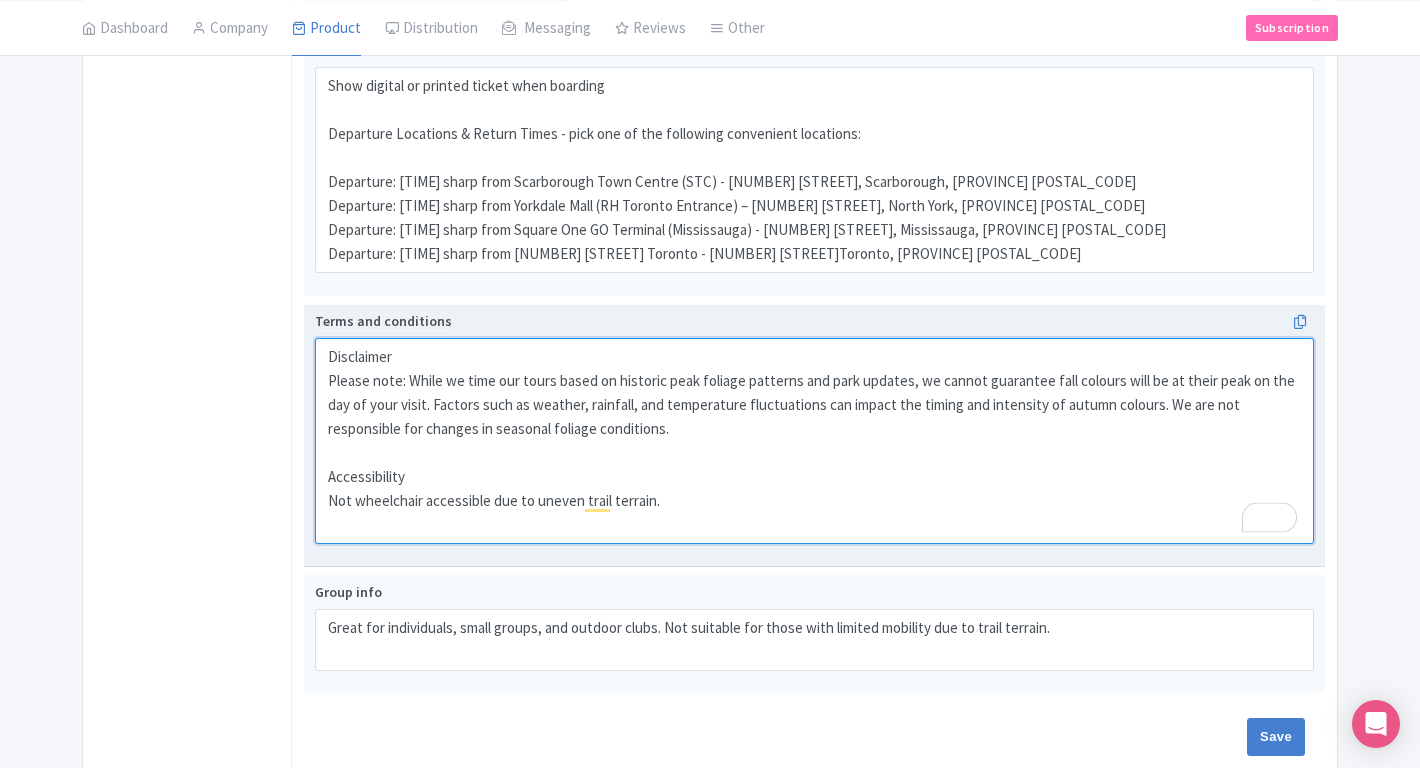 click on "Disclaimer
Please note: While we time our tours based on historic peak foliage patterns and park updates, we cannot guarantee fall colours will be at their peak on the day of your visit. Factors such as weather, rainfall, and temperature fluctuations can impact the timing and intensity of autumn colours. We are not responsible for changes in seasonal foliage conditions." at bounding box center (814, 441) 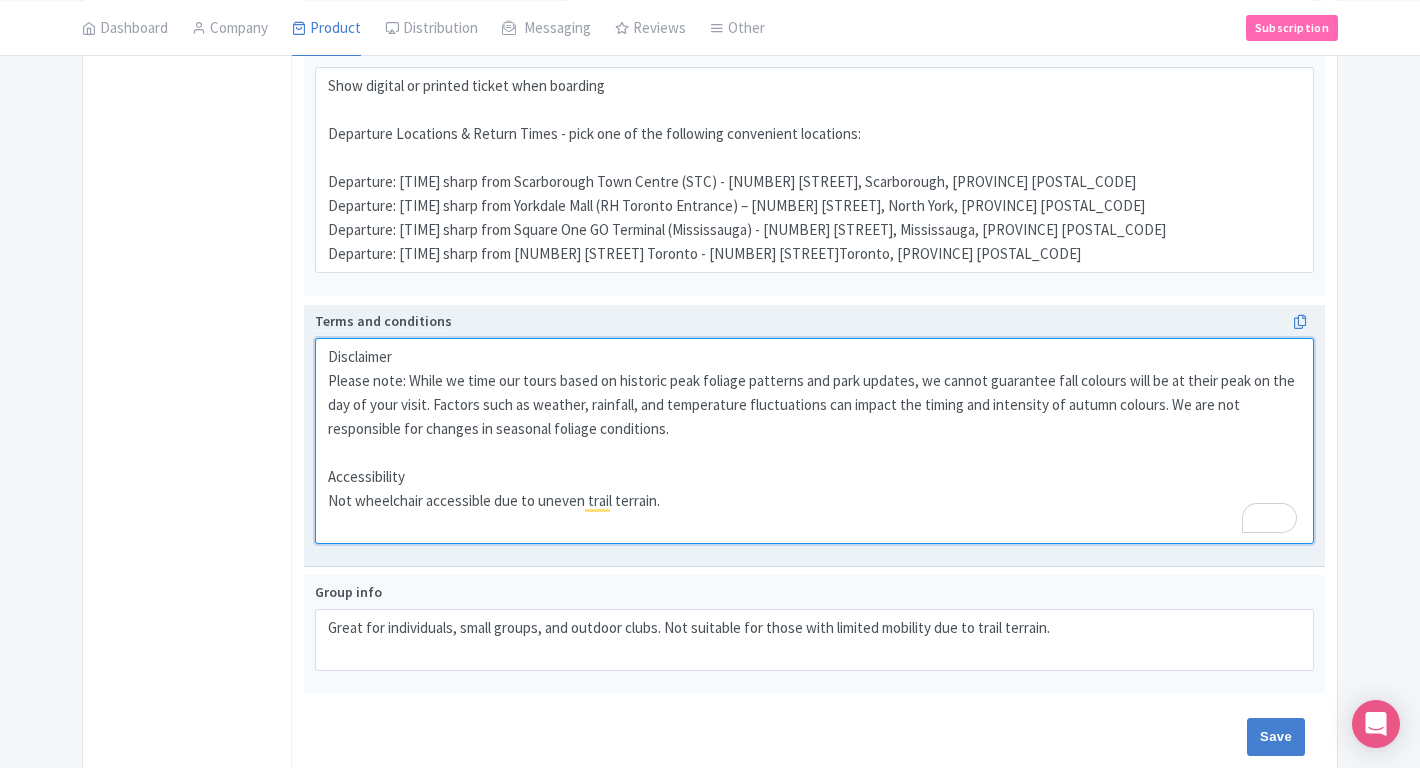 click on "Disclaimer
Please note: While we time our tours based on historic peak foliage patterns and park updates, we cannot guarantee fall colours will be at their peak on the day of your visit. Factors such as weather, rainfall, and temperature fluctuations can impact the timing and intensity of autumn colours. We are not responsible for changes in seasonal foliage conditions." at bounding box center [814, 441] 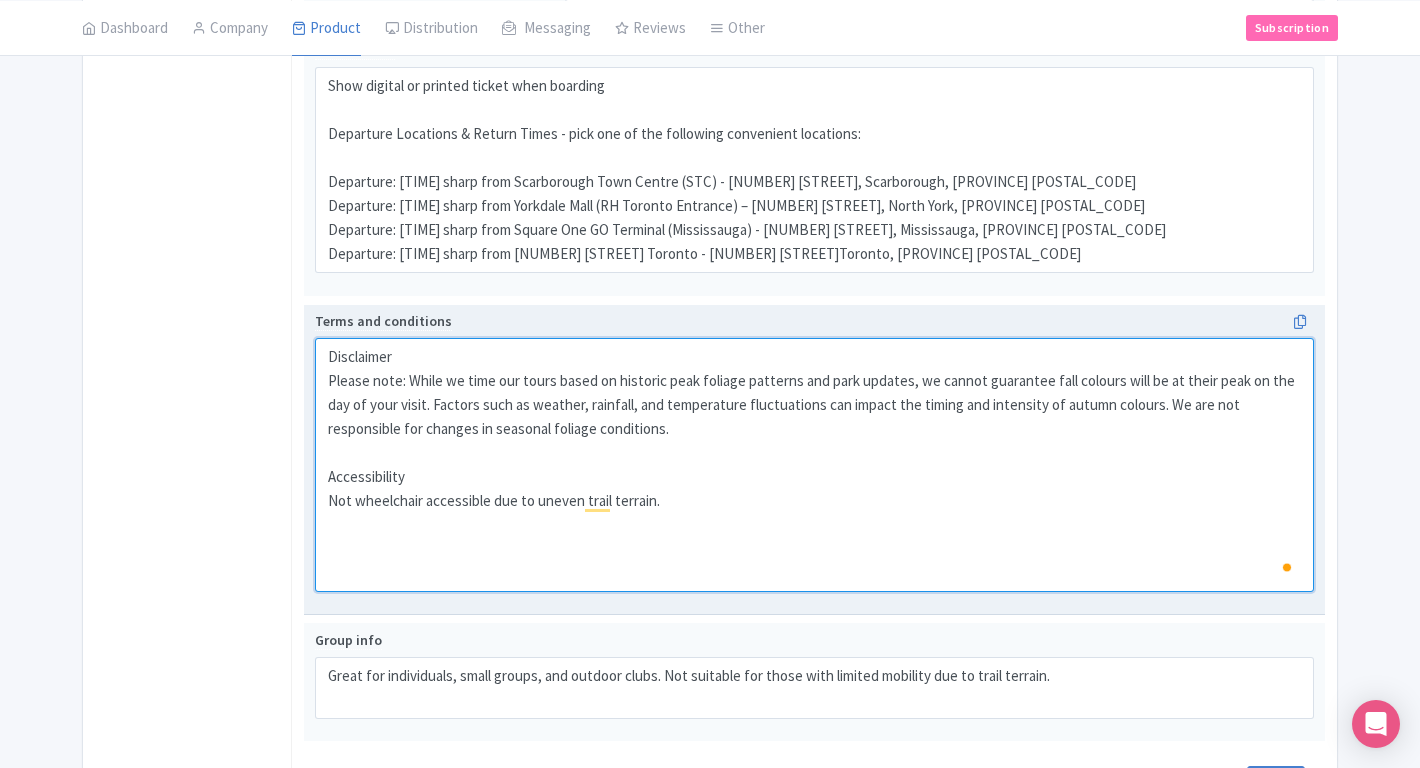 paste on "By booking this tour, guests agree to abide by park rules, return to the bus on time, and respect group logistics. Trail access is subject to change." 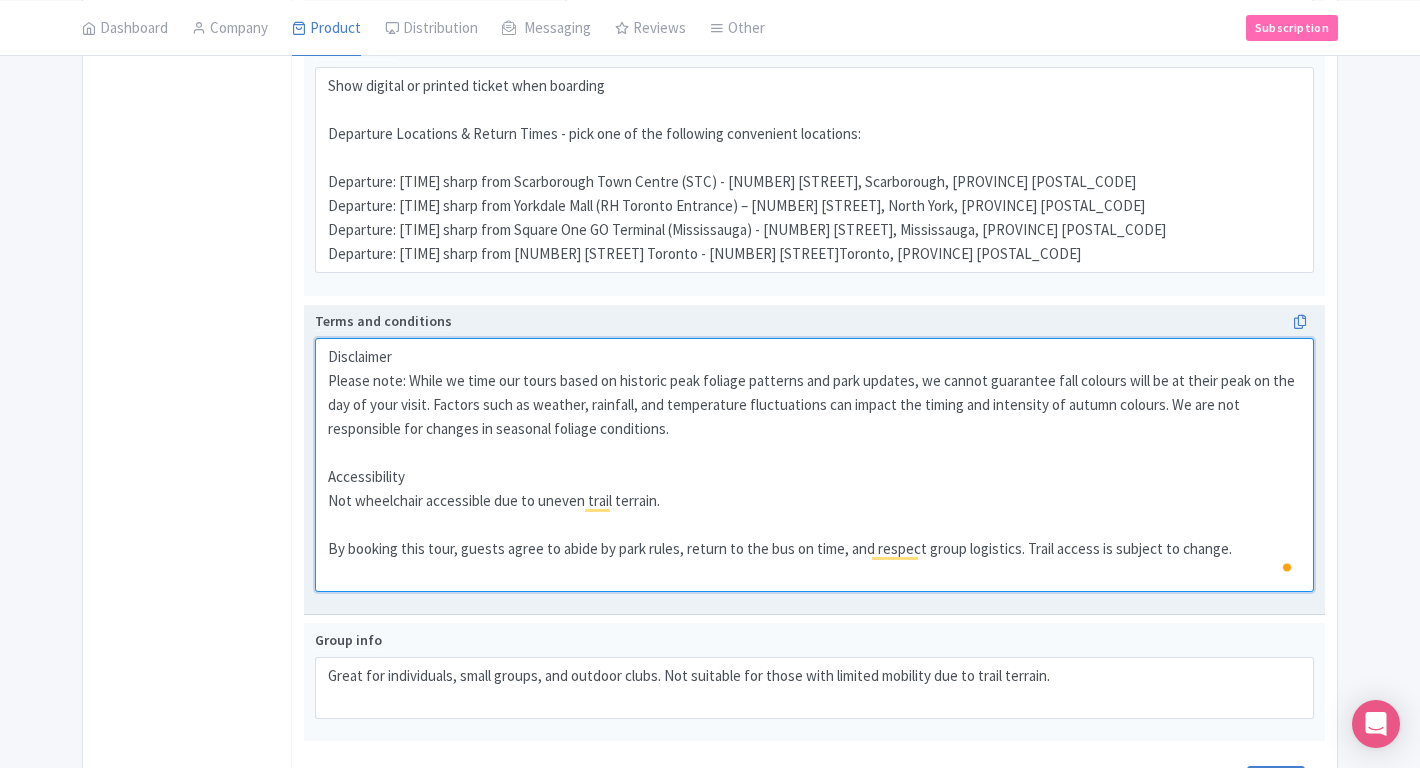 scroll, scrollTop: 1596, scrollLeft: 0, axis: vertical 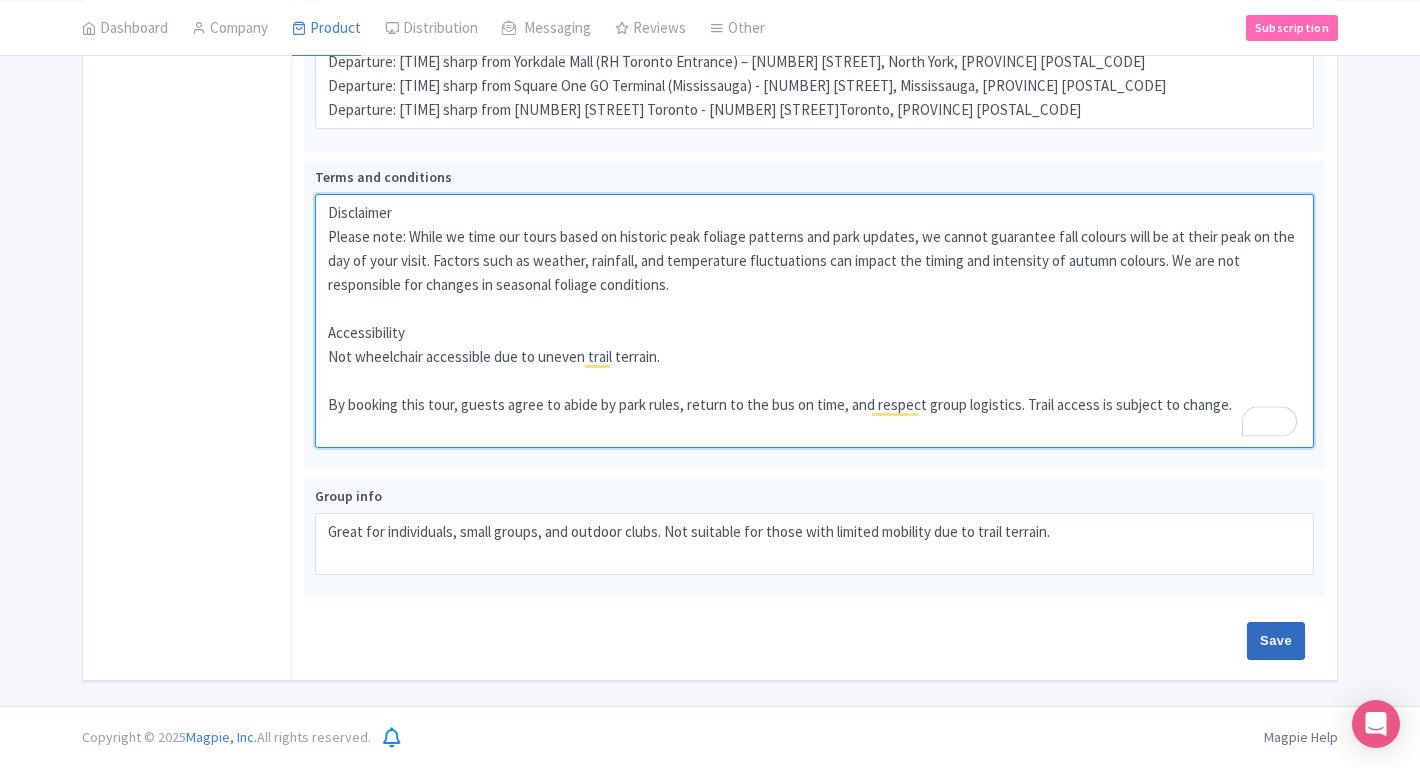 type on "Disclaimer
Please note: While we time our tours based on historic peak foliage patterns and park updates, we cannot guarantee fall colours will be at their peak on the day of your visit. Factors such as weather, rainfall, and temperature fluctuations can impact the timing and intensity of autumn colours. We are not responsible for changes in seasonal foliage conditions.
Accessibility
Not wheelchair accessible due to uneven trail terrain.
By booking this tour, guests agree to abide by park rules, return to the bus on time, and respect group logistics. Trail access is subject to change." 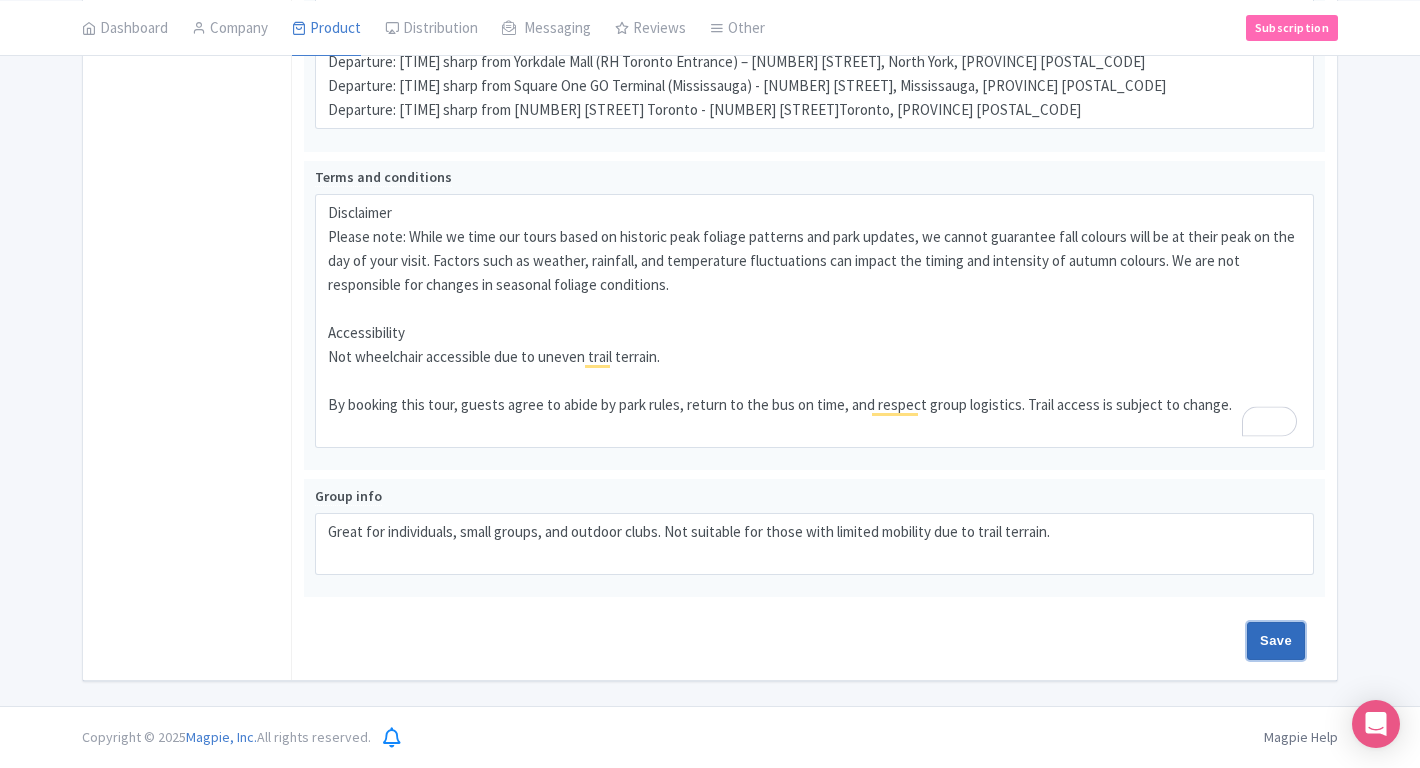 click on "Save" at bounding box center [1276, 641] 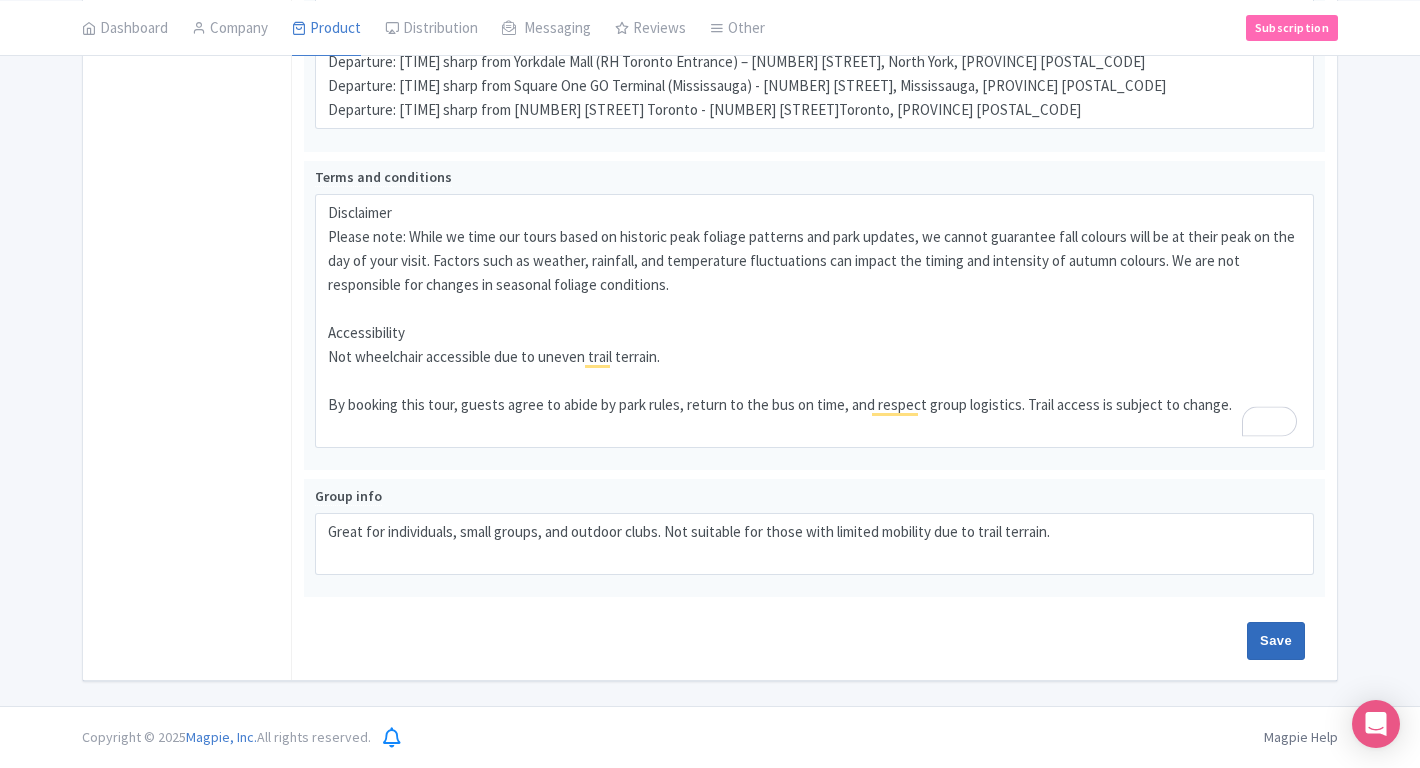 type on "Saving..." 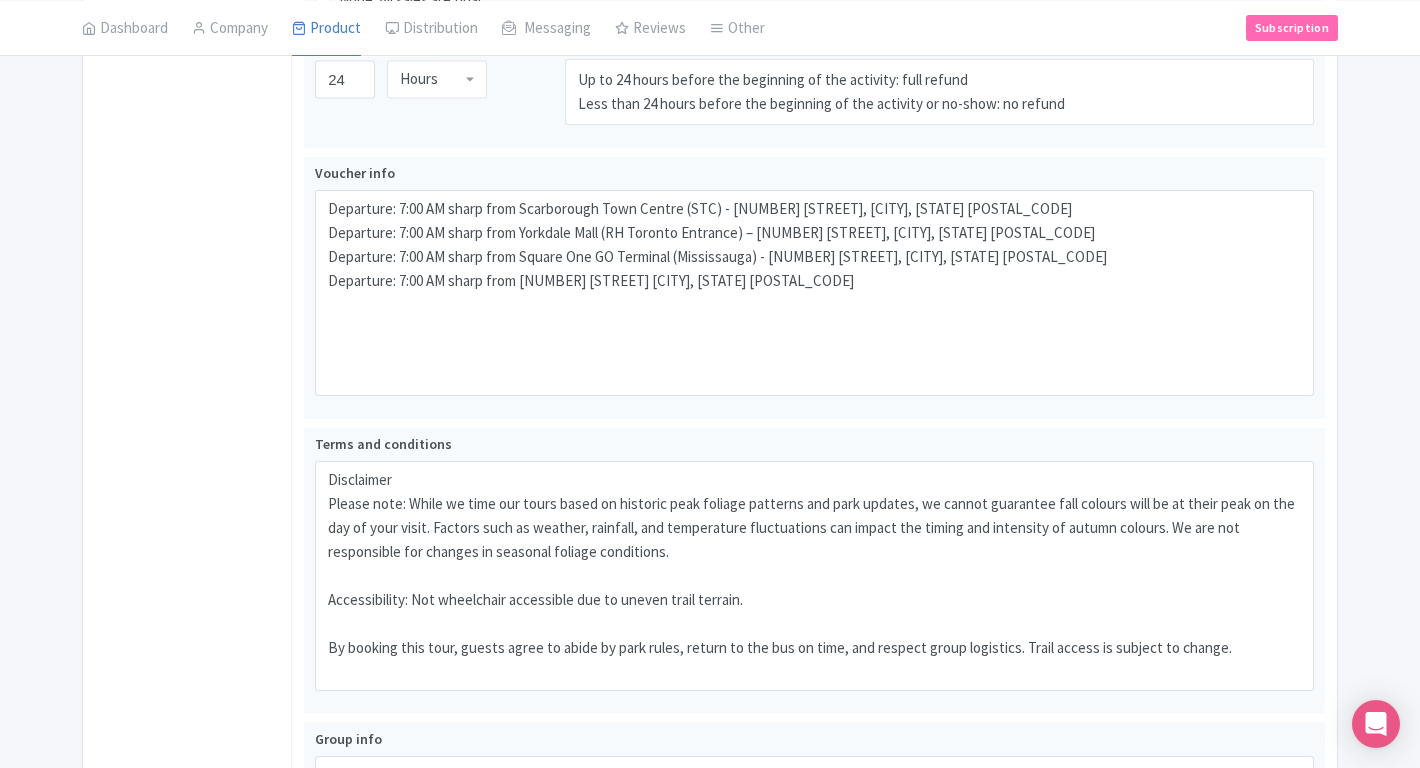 scroll, scrollTop: 1337, scrollLeft: 0, axis: vertical 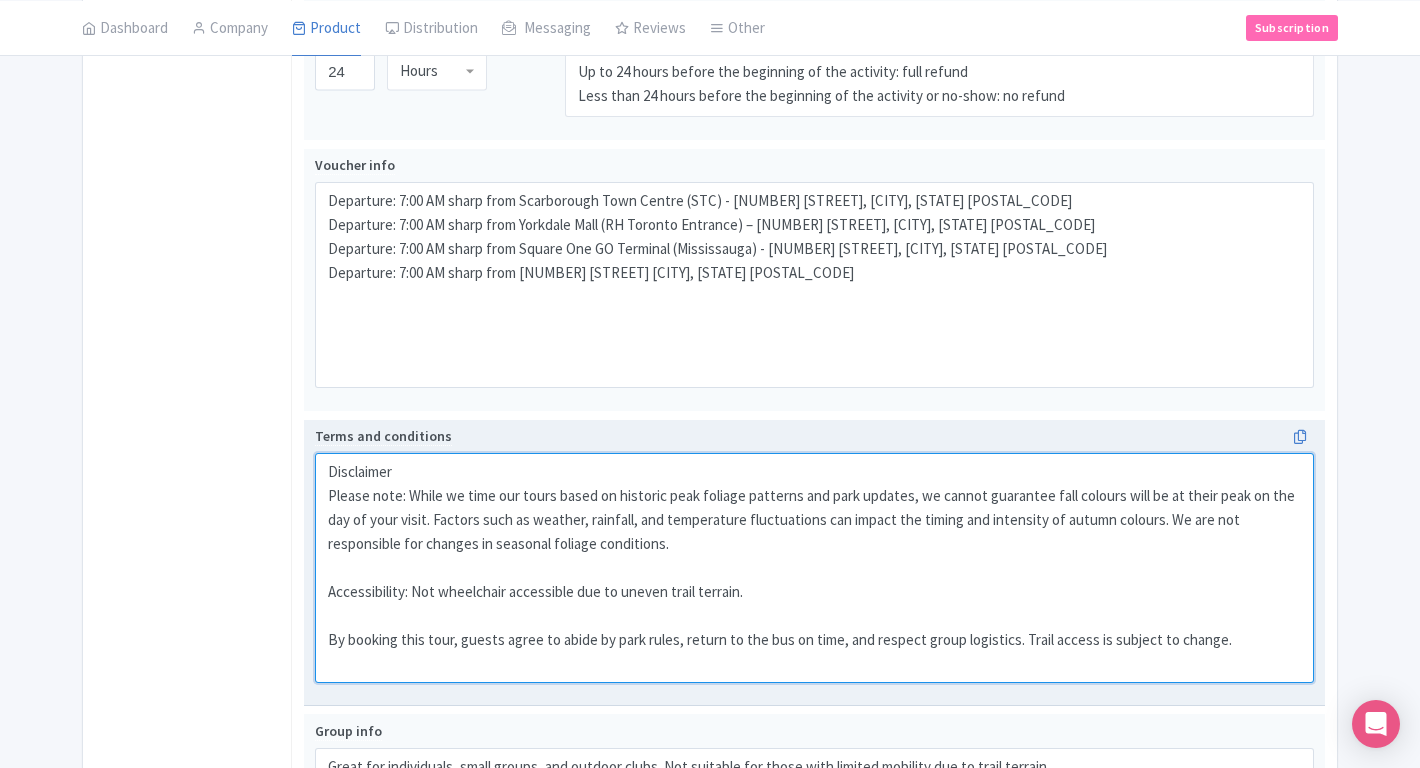 click on "Disclaimer
Please note: While we time our tours based on historic peak foliage patterns and park updates, we cannot guarantee fall colours will be at their peak on the day of your visit. Factors such as weather, rainfall, and temperature fluctuations can impact the timing and intensity of autumn colours. We are not responsible for changes in seasonal foliage conditions.
Accessibility: Not wheelchair accessible due to uneven trail terrain.
By booking this tour, guests agree to abide by park rules, return to the bus on time, and respect group logistics. Trail access is subject to change." at bounding box center (814, 568) 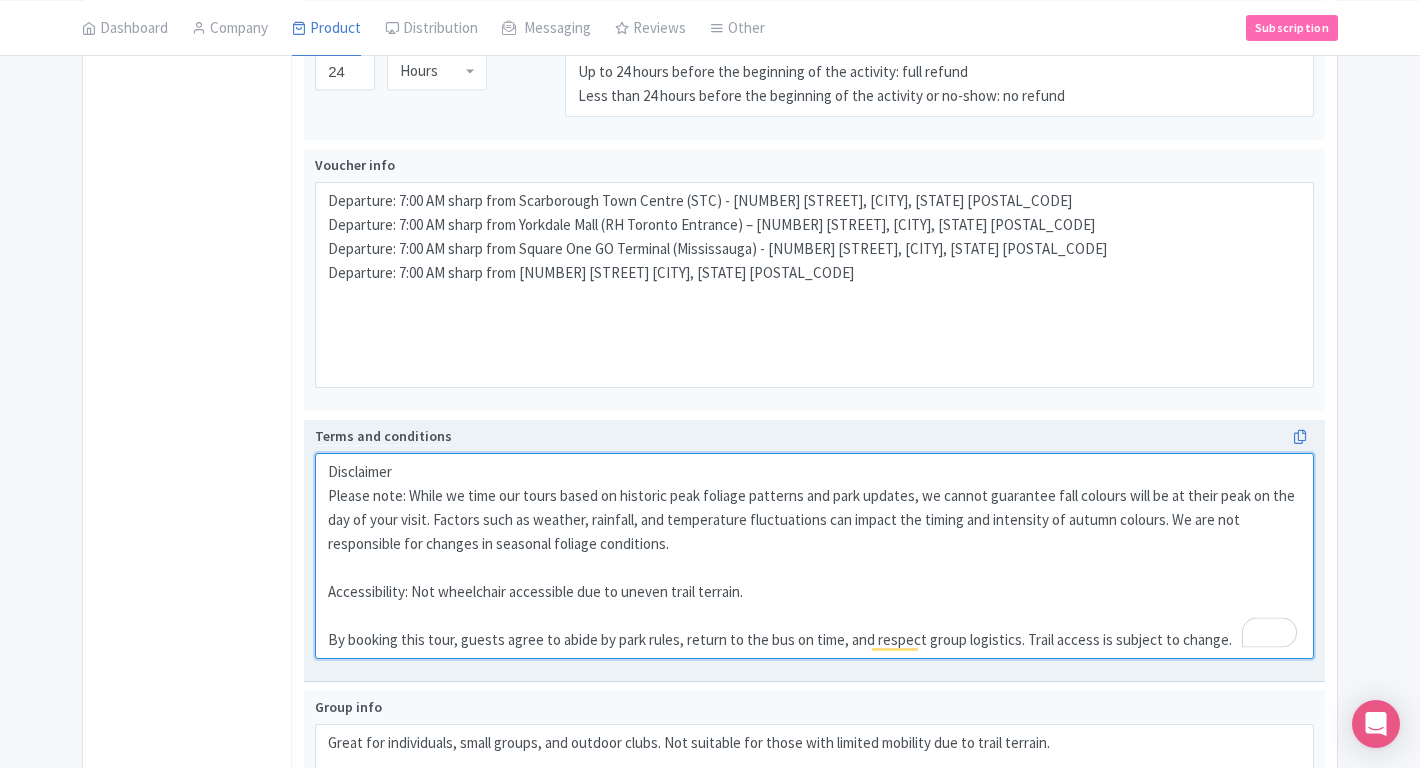 scroll, scrollTop: 1548, scrollLeft: 0, axis: vertical 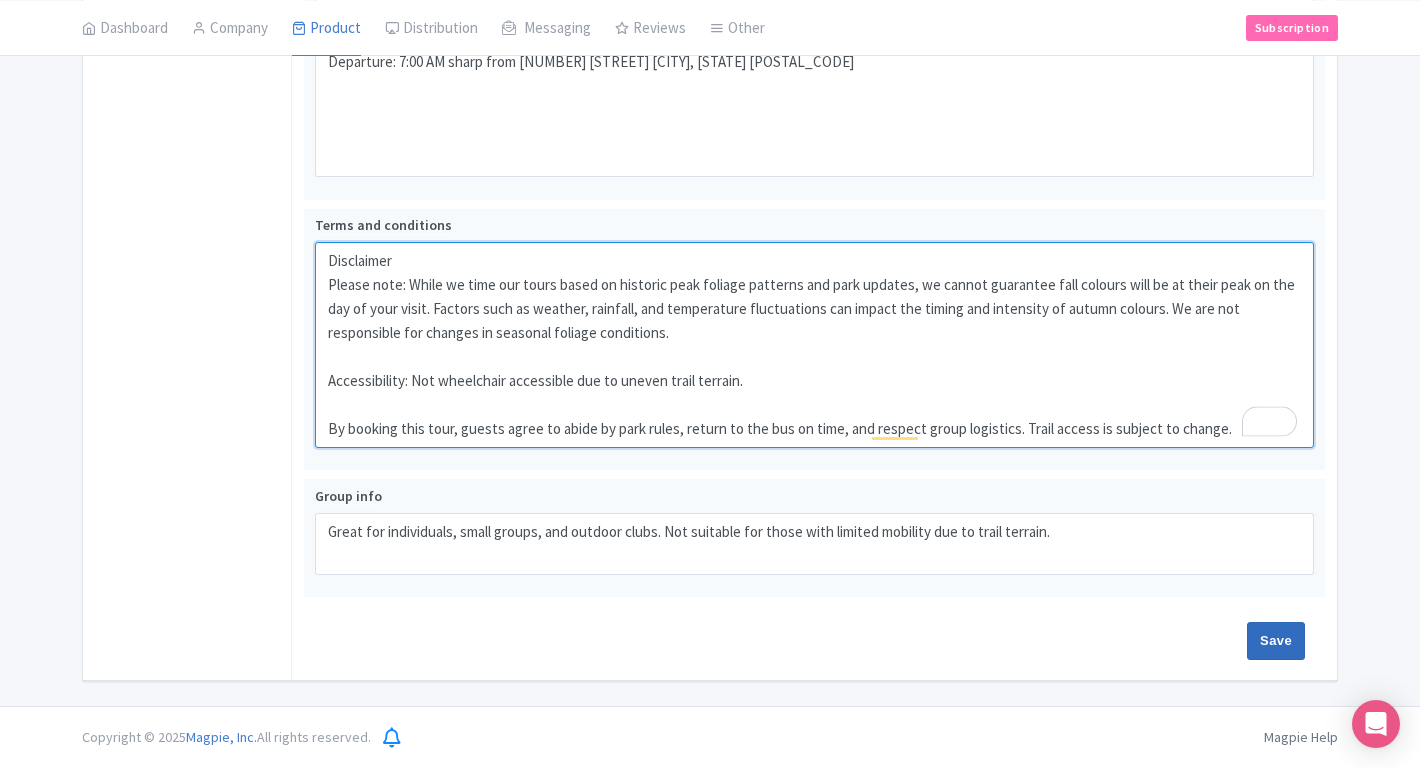 type on "Disclaimer
Please note: While we time our tours based on historic peak foliage patterns and park updates, we cannot guarantee fall colours will be at their peak on the day of your visit. Factors such as weather, rainfall, and temperature fluctuations can impact the timing and intensity of autumn colours. We are not responsible for changes in seasonal foliage conditions.
Accessibility: Not wheelchair accessible due to uneven trail terrain.
By booking this tour, guests agree to abide by park rules, return to the bus on time, and respect group logistics. Trail access is subject to change." 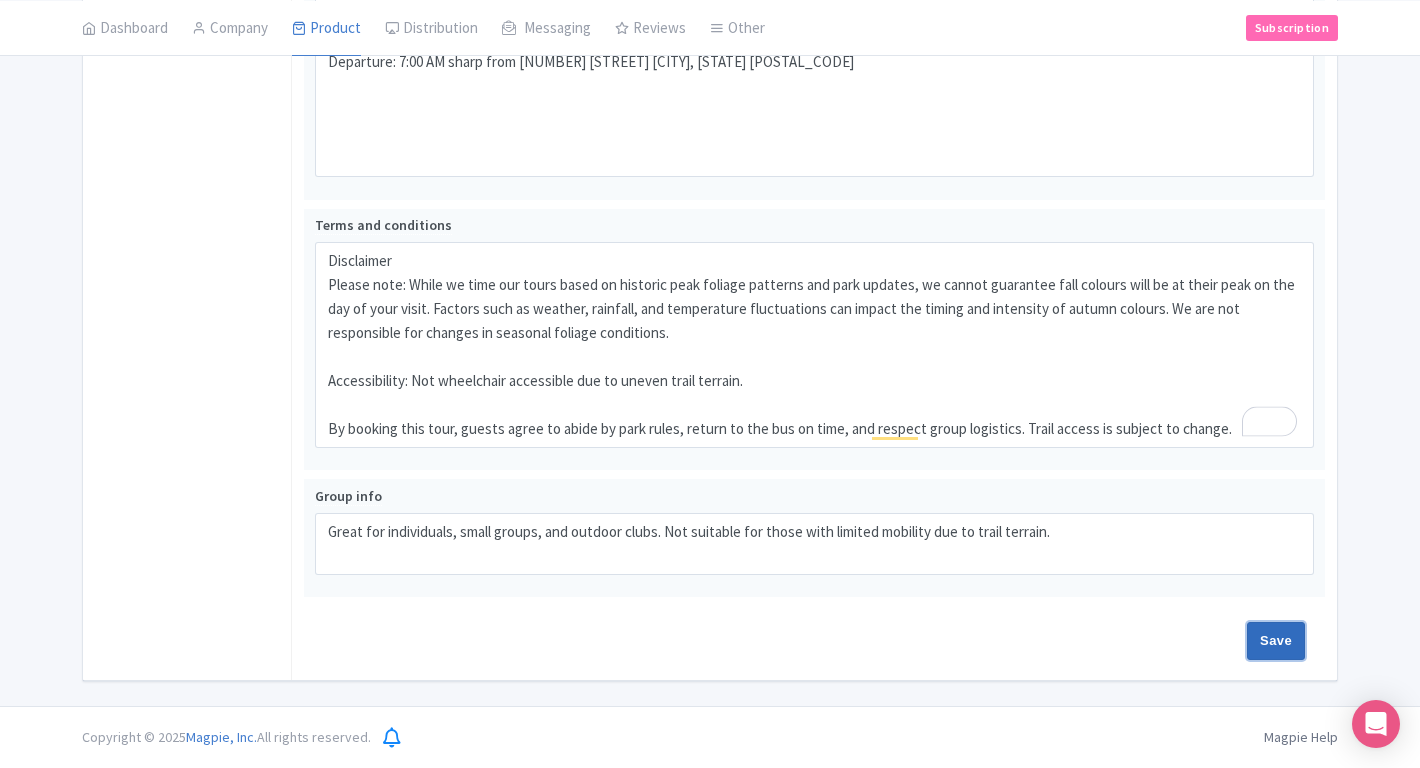 click on "Save" at bounding box center (1276, 641) 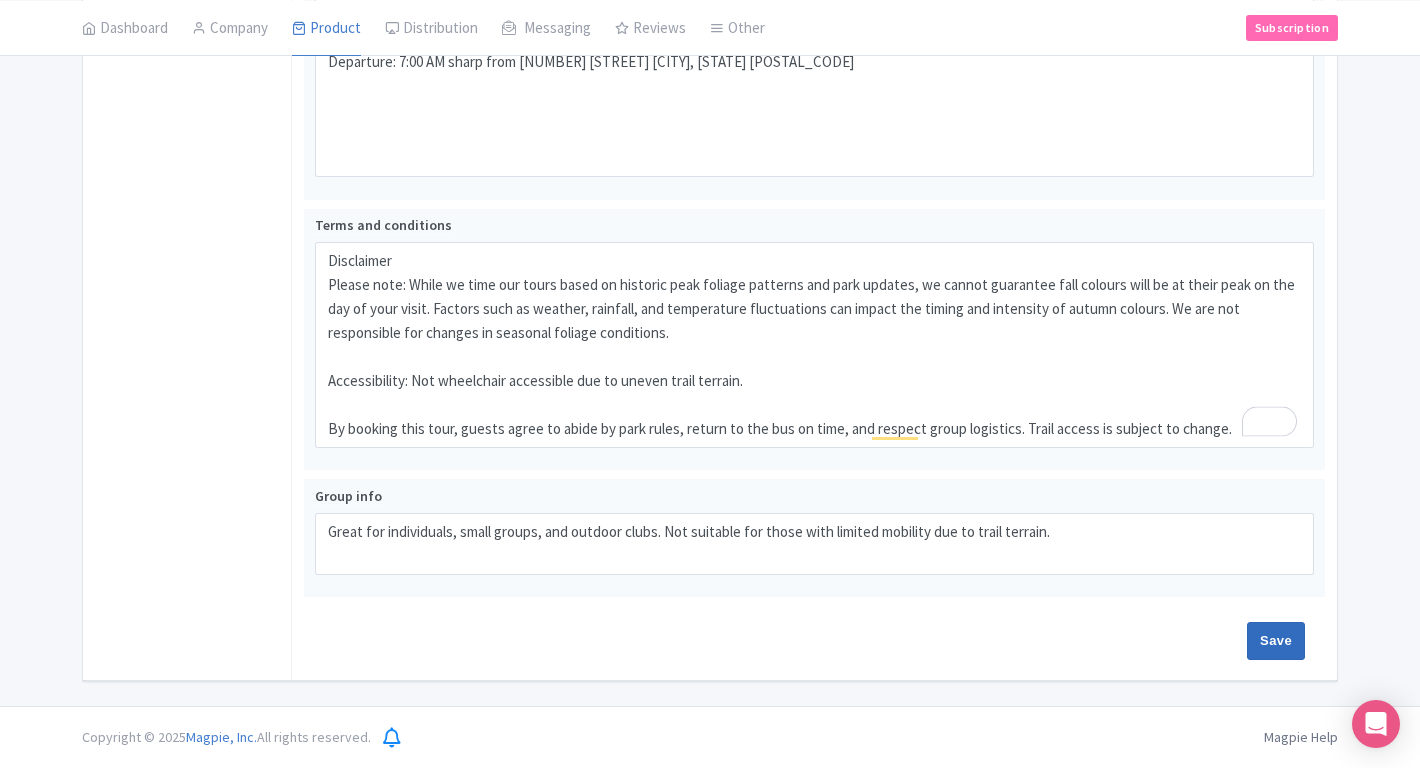 type on "Saving..." 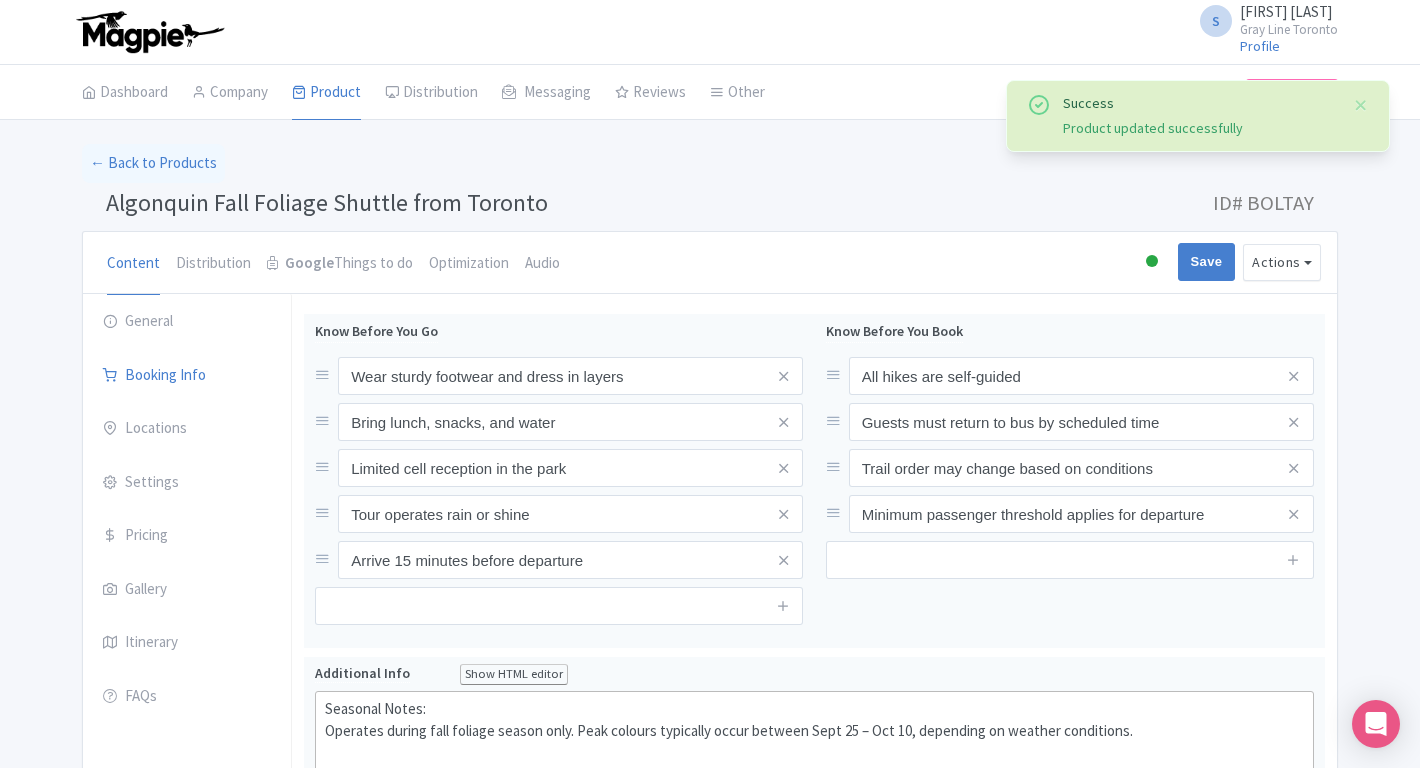 scroll, scrollTop: 314, scrollLeft: 0, axis: vertical 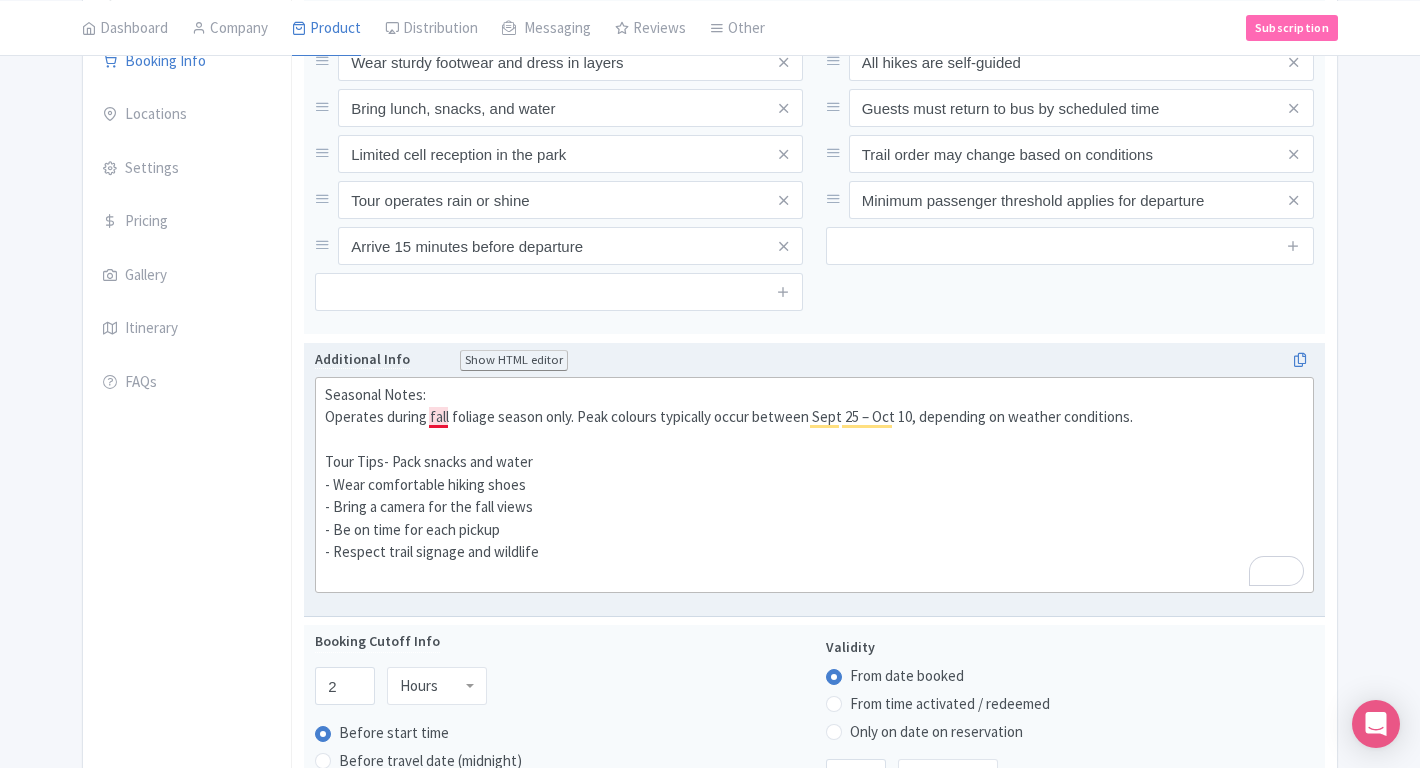 click on "Seasonal Notes: Operates during fall foliage season only. Peak colours typically occur between Sept 25 – Oct 10, depending on weather conditions.  Tour Tips- Pack snacks and water  - Wear comfortable hiking shoes  - Bring a camera for the fall views  - Be on time for each pickup  - Respect trail signage and wildlife" 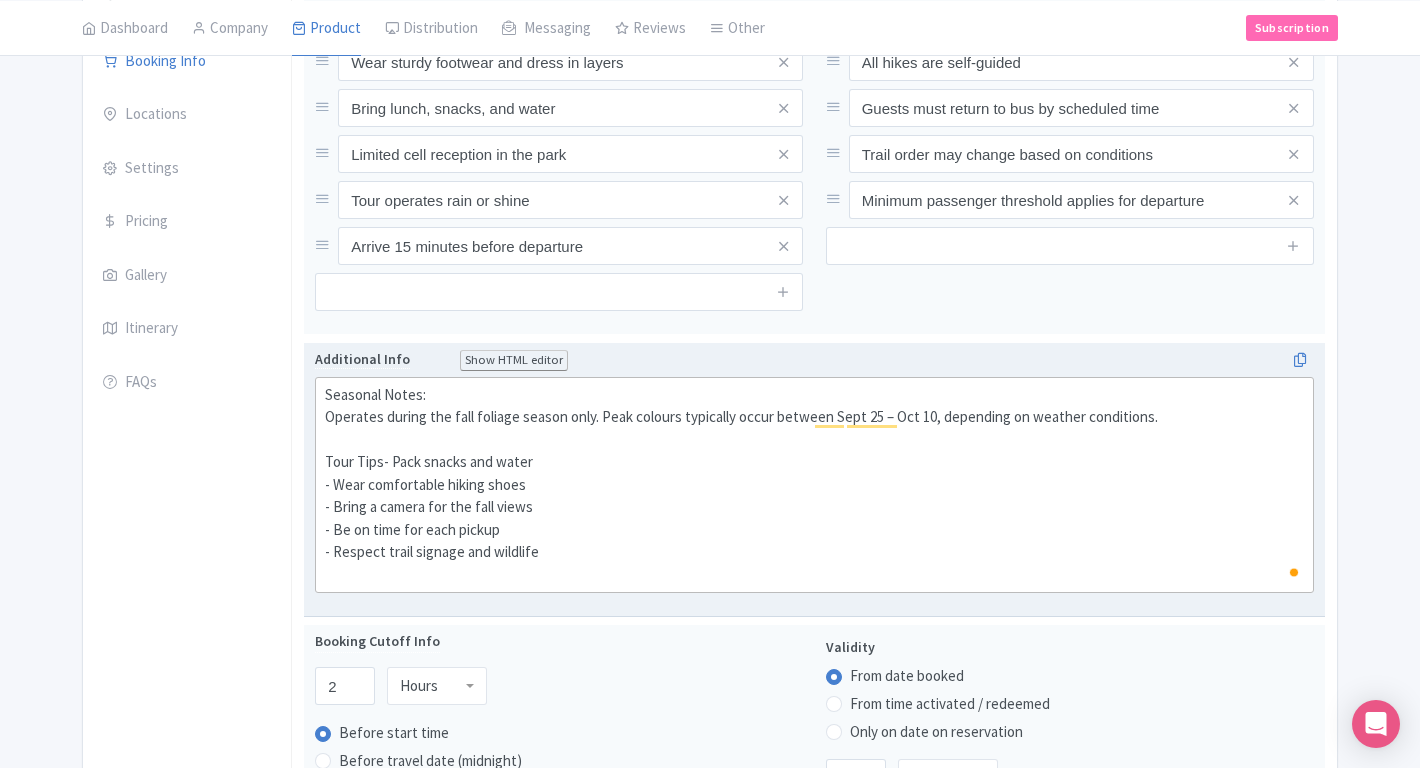 type on "<div>Seasonal Notes:<br>Operates during fall foliage season only. Peak colours typically occur between Sept 25 – Oct 10, depending on weather conditions.<br><br>&nbsp;Tour Tips- Pack snacks and water<br>&nbsp;- Wear comfortable hiking shoes<br>&nbsp;- Bring a camera for the fall views<br>&nbsp;- Be on time for each pickup<br>&nbsp;- Respect trail signage and wildlife<br><br></div>" 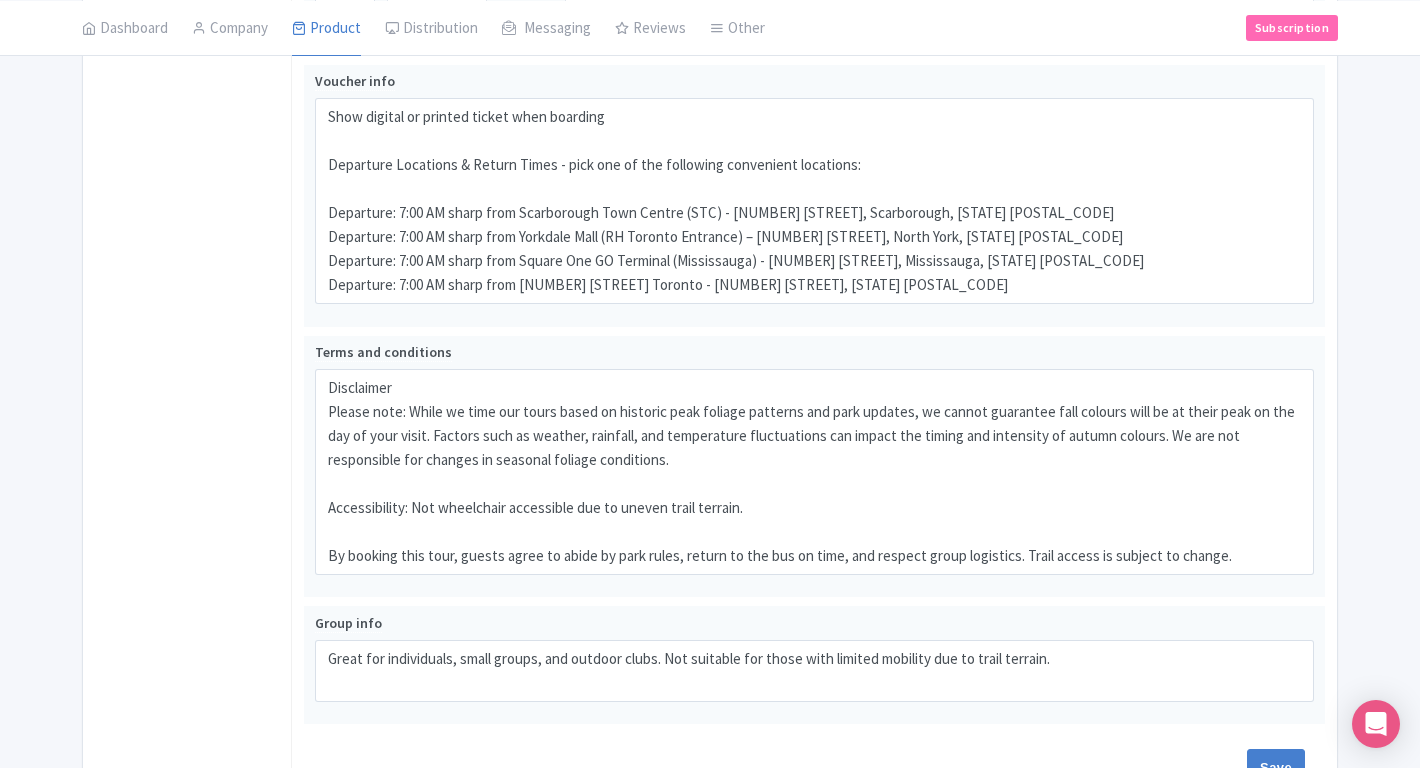 scroll, scrollTop: 1548, scrollLeft: 0, axis: vertical 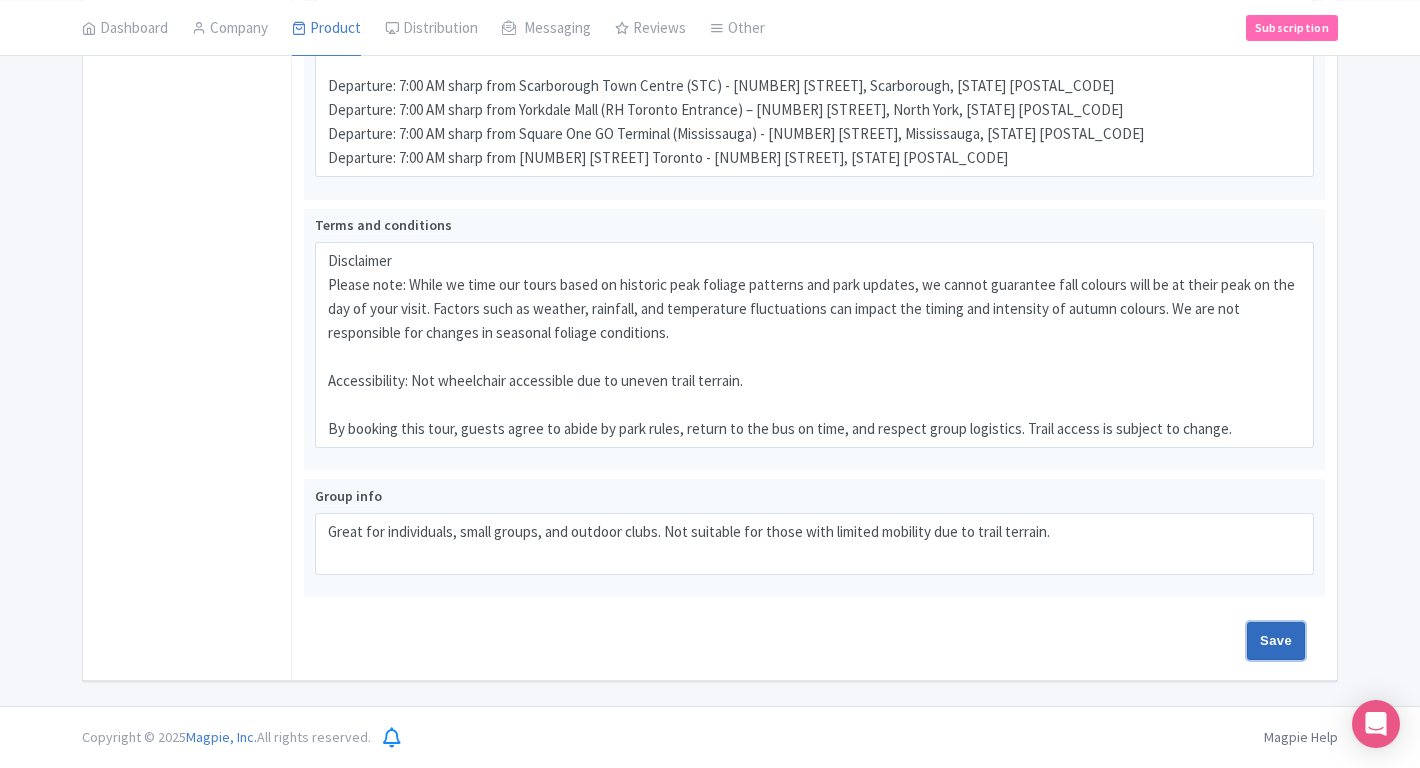 click on "Save" at bounding box center [1276, 641] 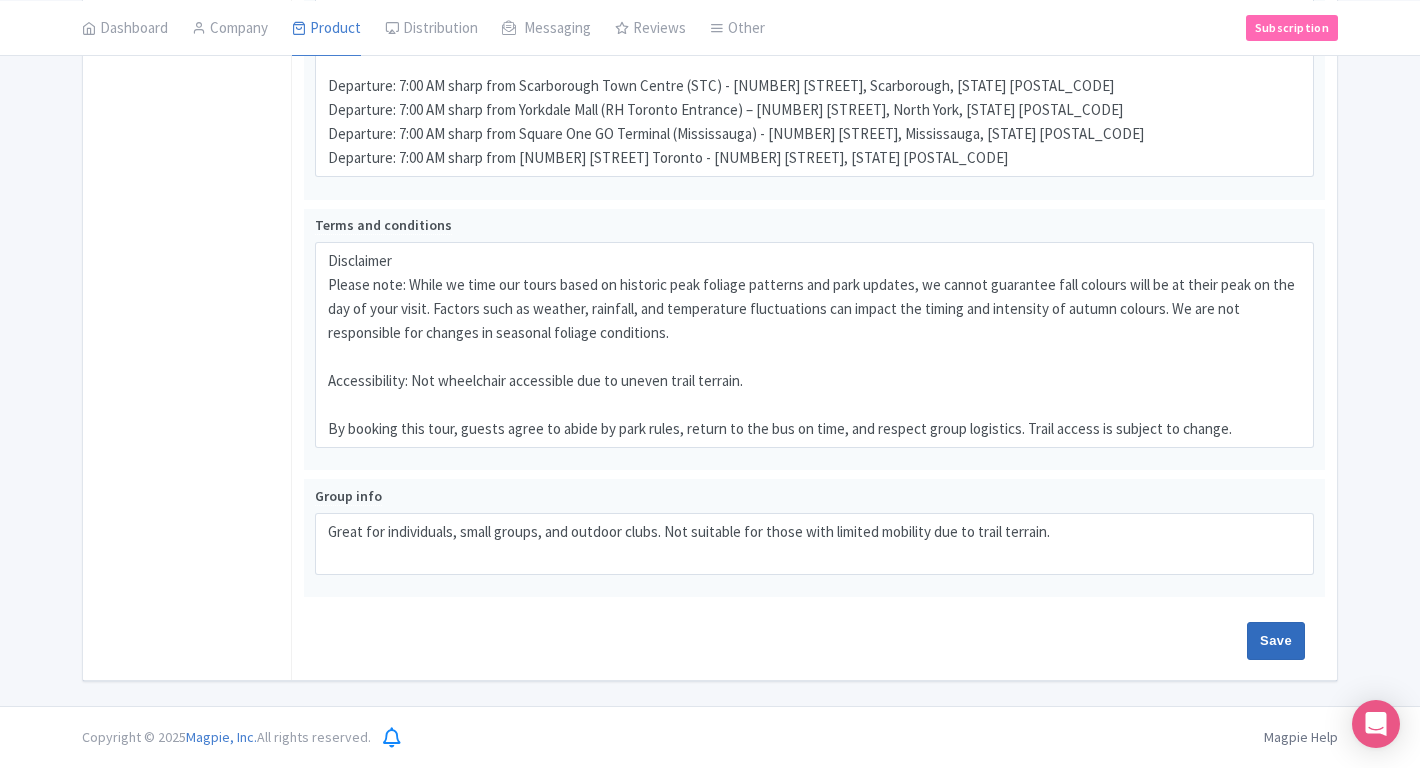 type on "Saving..." 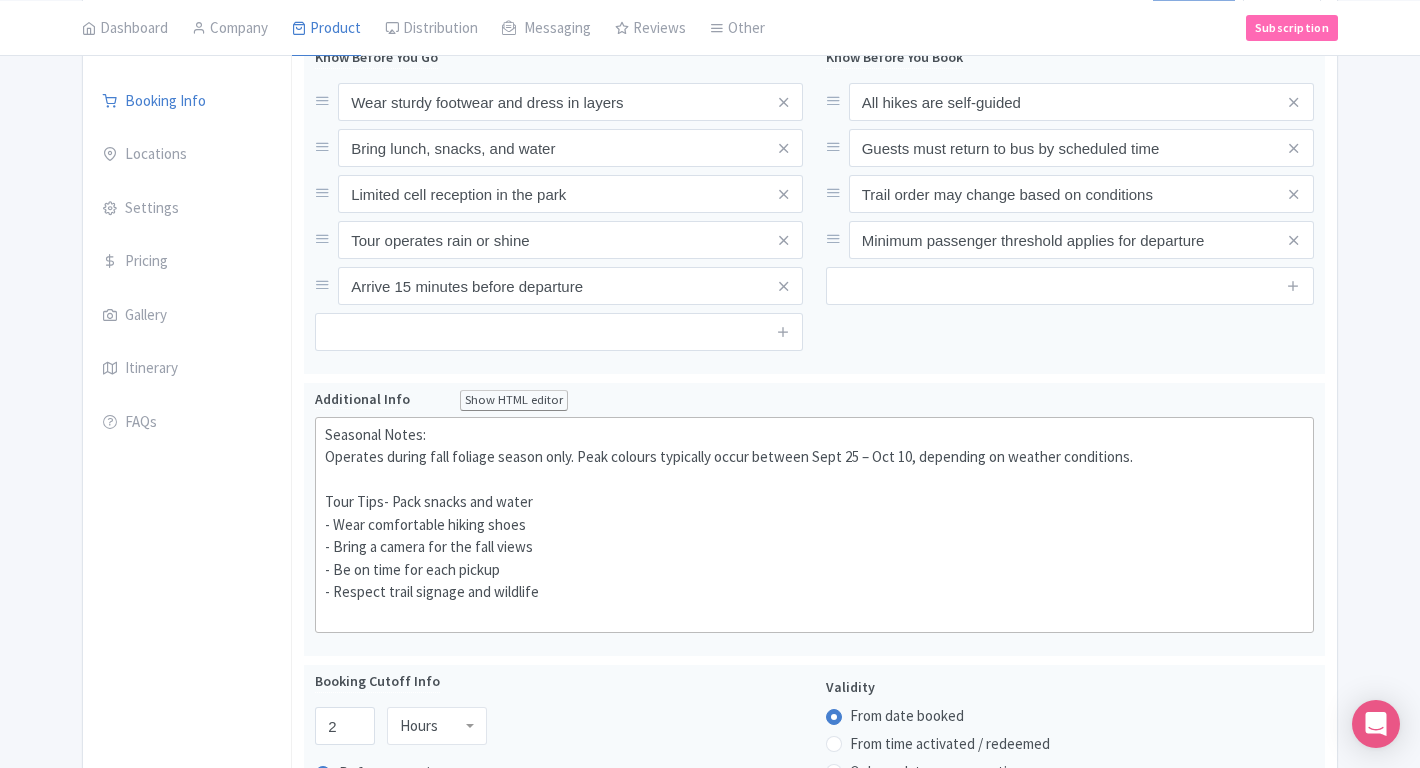 scroll, scrollTop: 0, scrollLeft: 0, axis: both 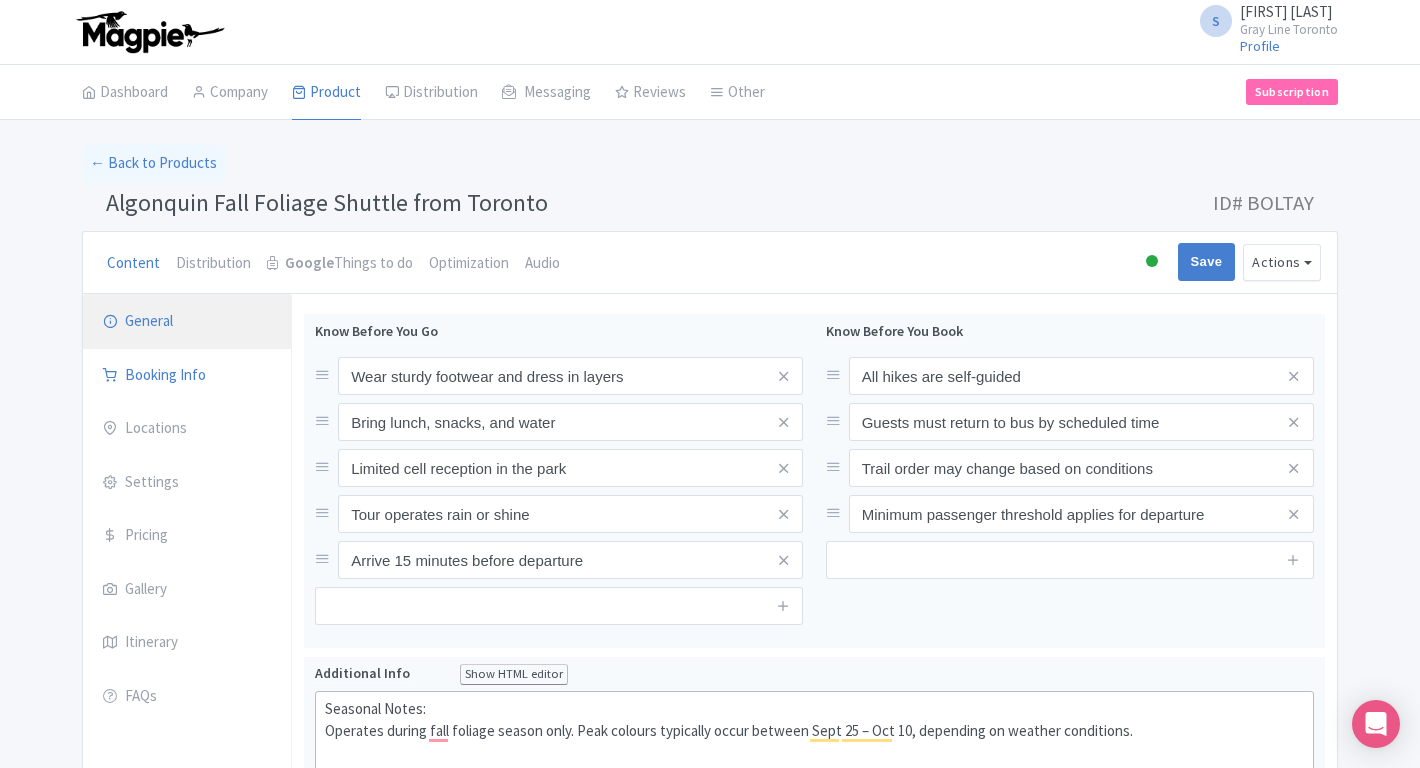 click on "General" at bounding box center [187, 322] 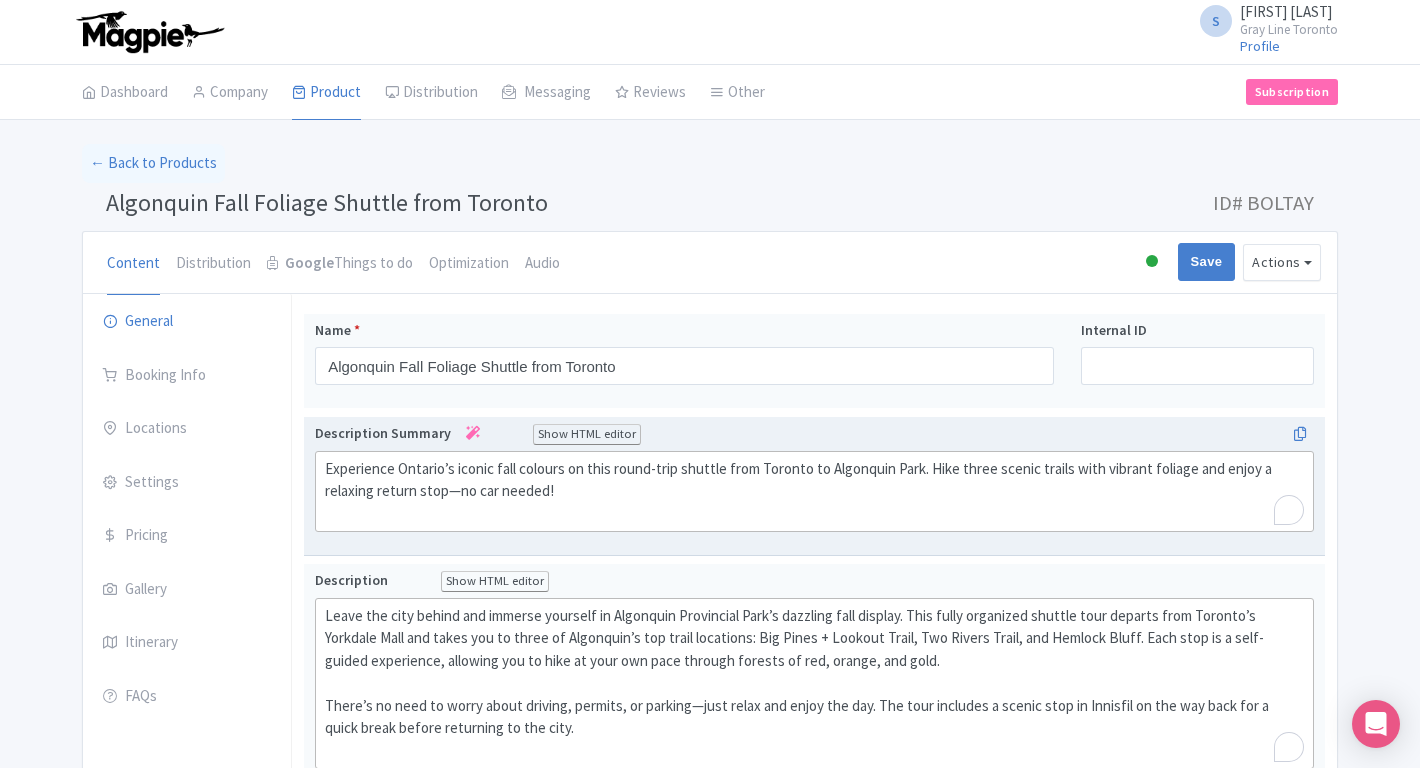 scroll, scrollTop: 624, scrollLeft: 0, axis: vertical 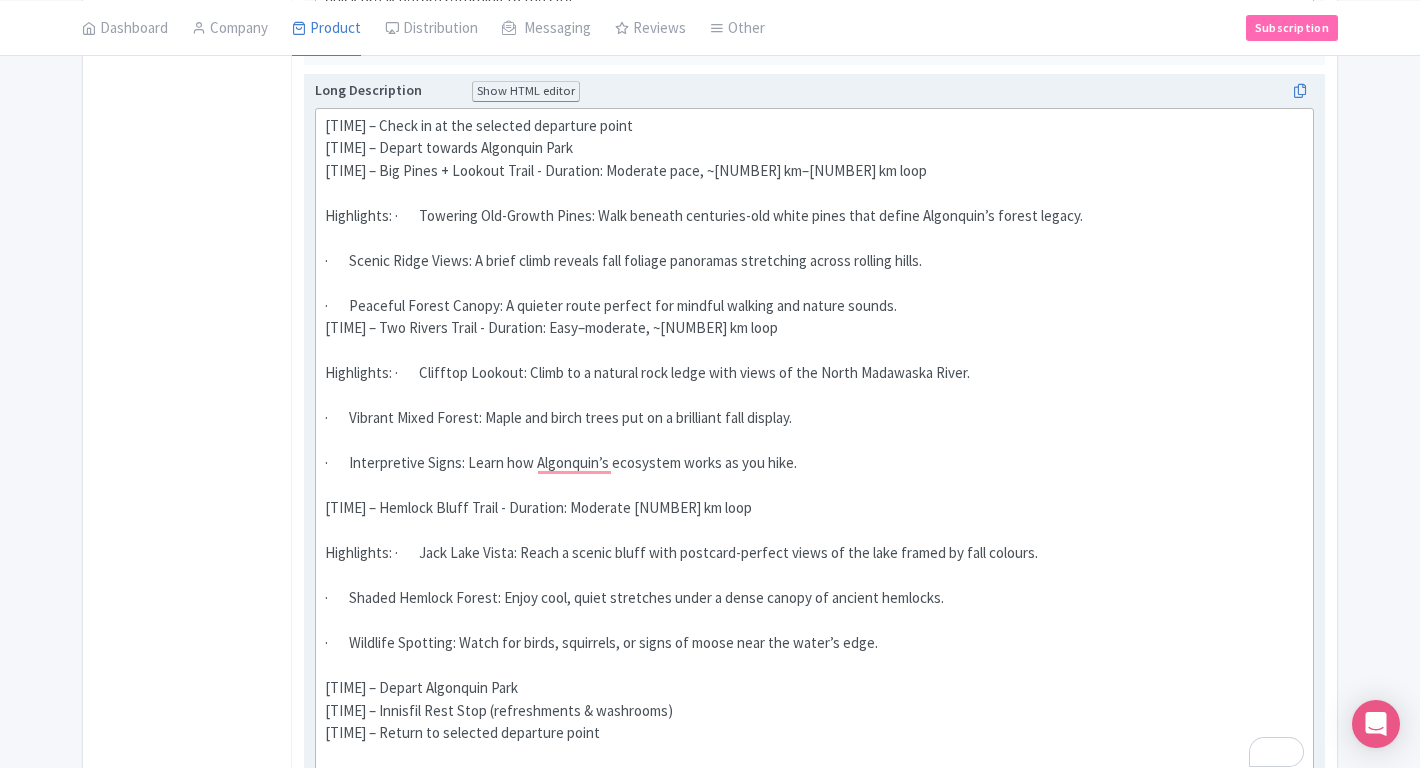 click on "6:45 AM – Check in at the selected departure point   7:00 AM – Depart towards Algonquin Park  10:30 AM – Big Pines + Lookout Trail - Duration: Moderate pace, ~2.5 km–3 km loop   Highlights: ·       Towering Old-Growth Pines: Walk beneath centuries-old white pines that define Algonquin’s forest legacy.  ·       Scenic Ridge Views: A brief climb reveals fall foliage panoramas stretching across rolling hills.  ·       Peaceful Forest Canopy: A quieter route perfect for mindful walking and nature sounds.   12:15 PM – Two Rivers Trail - Duration: Easy–moderate, ~2.1 km loop   Highlights: ·       Clifftop Lookout: Climb to a natural rock ledge with views of the North Madawaska River.  ·       Vibrant Mixed Forest: Maple and birch trees put on a brilliant fall display.  ·       Interpretive Signs: Learn how Algonquin’s ecosystem works as you hike.  1:30 PM – Hemlock Bluff Trail - Duration: Moderate 3.5 km loop    3:00 PM – Depart Algonquin Park" 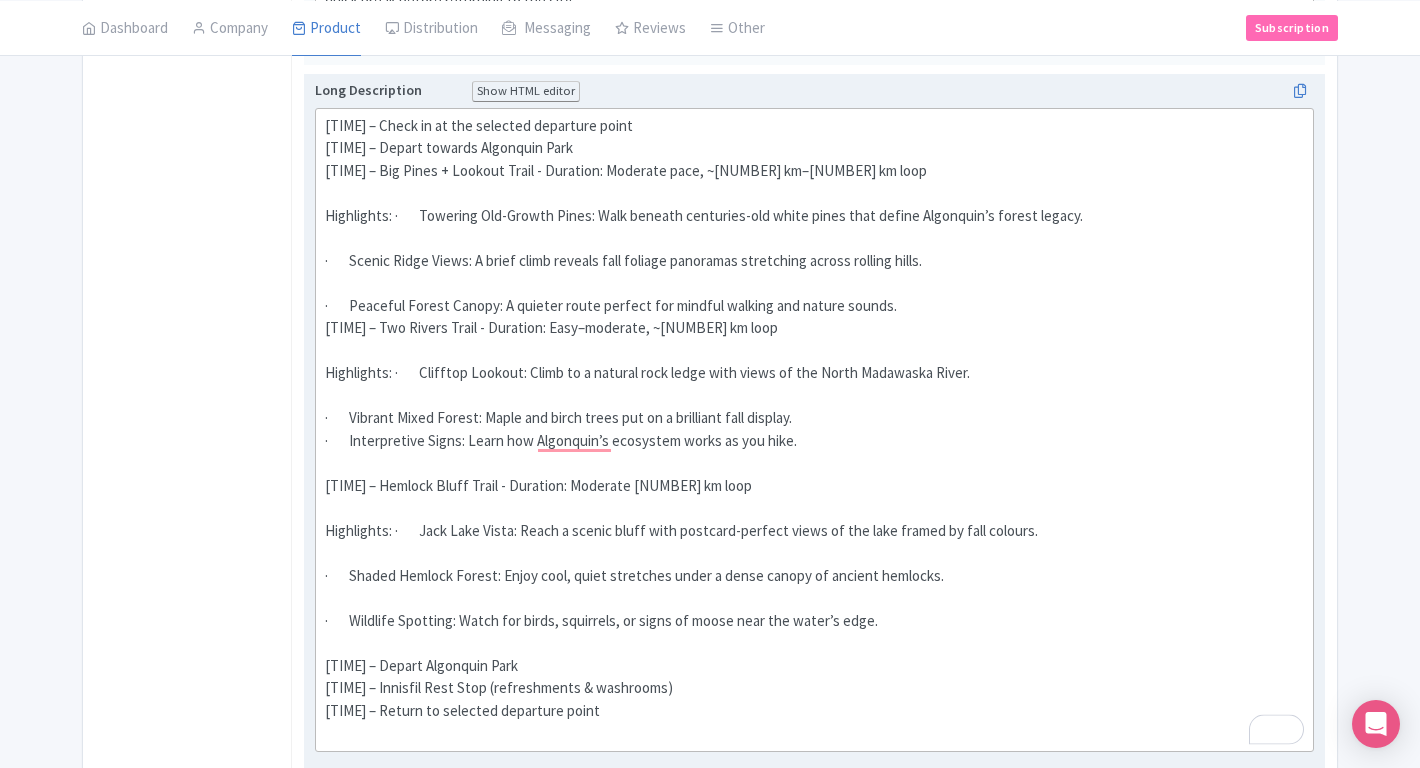 click on "6:45 AM – Check in at the selected departure point   7:00 AM – Depart towards Algonquin Park  10:30 AM – Big Pines + Lookout Trail - Duration: Moderate pace, ~2.5 km–3 km loop   Highlights: ·       Towering Old-Growth Pines: Walk beneath centuries-old white pines that define Algonquin’s forest legacy.  ·       Scenic Ridge Views: A brief climb reveals fall foliage panoramas stretching across rolling hills.  ·       Peaceful Forest Canopy: A quieter route perfect for mindful walking and nature sounds.   12:15 PM – Two Rivers Trail - Duration: Easy–moderate, ~2.1 km loop   Highlights: ·       Clifftop Lookout: Climb to a natural rock ledge with views of the North Madawaska River.  ·       Vibrant Mixed Forest: Maple and birch trees put on a brilliant fall display.  ·       Interpretive Signs: Learn how Algonquin’s ecosystem works as you hike.  1:30 PM – Hemlock Bluff Trail - Duration: Moderate 3.5 km loop    3:00 PM – Depart Algonquin Park" 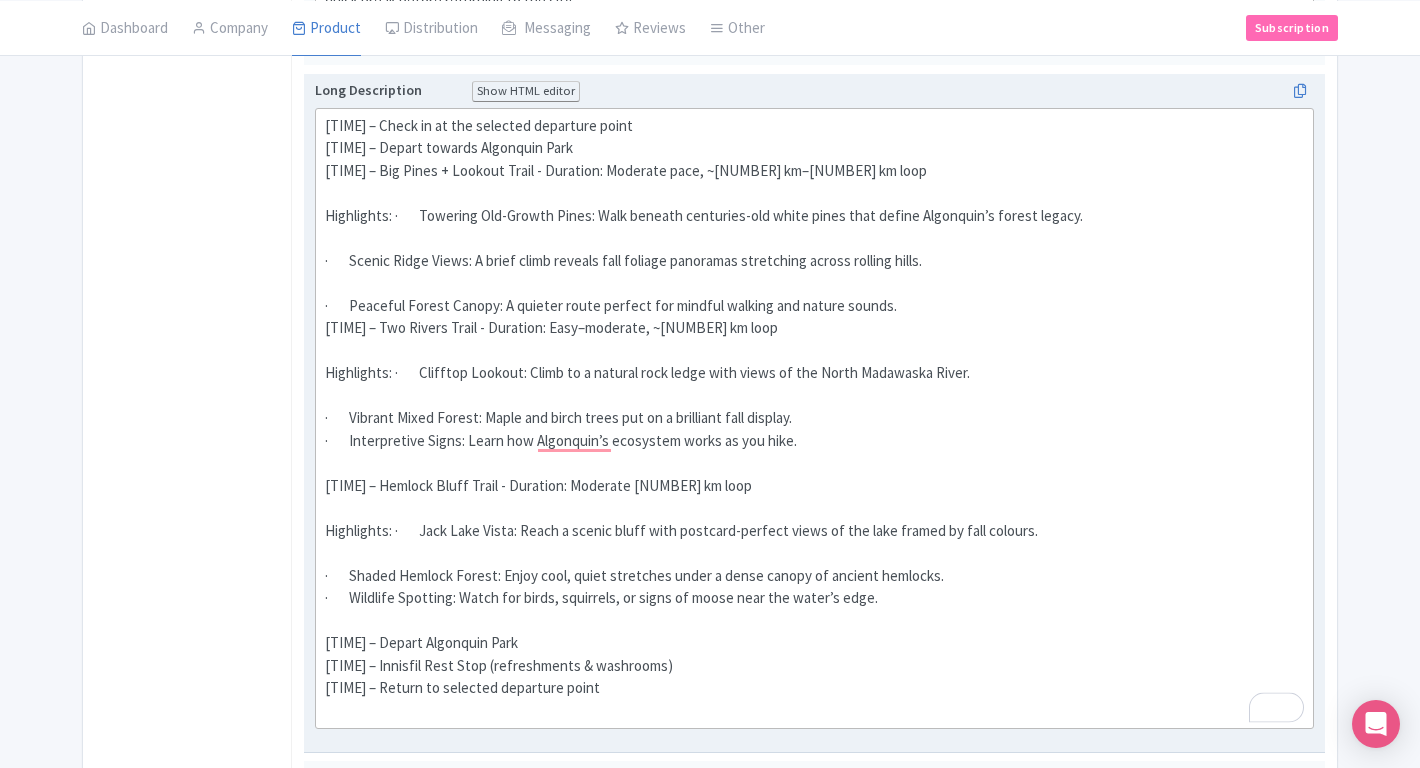 click on "6:45 AM – Check in at the selected departure point   7:00 AM – Depart towards Algonquin Park  10:30 AM – Big Pines + Lookout Trail - Duration: Moderate pace, ~2.5 km–3 km loop   Highlights: ·       Towering Old-Growth Pines: Walk beneath centuries-old white pines that define Algonquin’s forest legacy.  ·       Scenic Ridge Views: A brief climb reveals fall foliage panoramas stretching across rolling hills.  ·       Peaceful Forest Canopy: A quieter route perfect for mindful walking and nature sounds.   12:15 PM – Two Rivers Trail - Duration: Easy–moderate, ~2.1 km loop   Highlights: ·       Clifftop Lookout: Climb to a natural rock ledge with views of the North Madawaska River.  ·       Vibrant Mixed Forest: Maple and birch trees put on a brilliant fall display.  ·       Interpretive Signs: Learn how Algonquin’s ecosystem works as you hike.  1:30 PM – Hemlock Bluff Trail - Duration: Moderate 3.5 km loop    3:00 PM – Depart Algonquin Park" 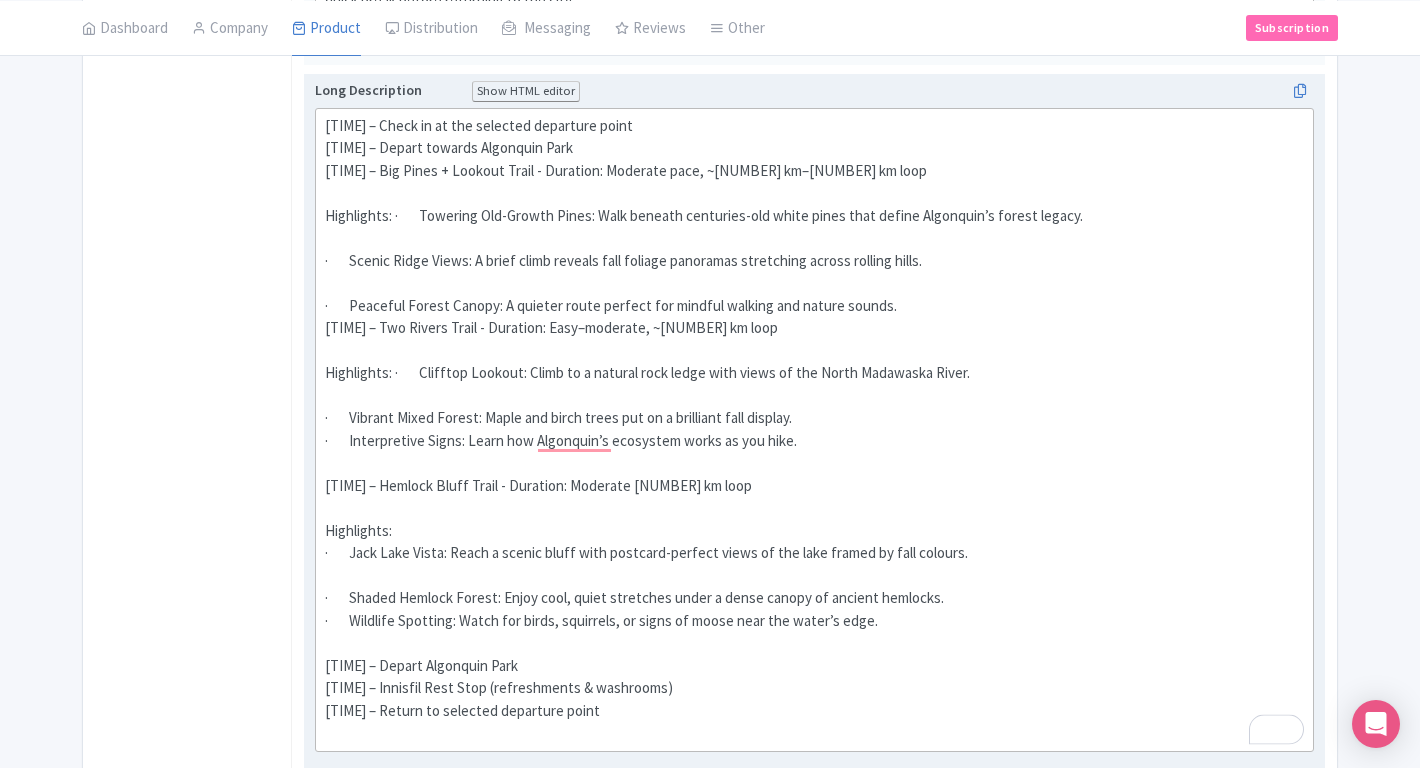 click on "6:45 AM – Check in at the selected departure point   7:00 AM – Depart towards Algonquin Park  10:30 AM – Big Pines + Lookout Trail - Duration: Moderate pace, ~2.5 km–3 km loop   Highlights: ·       Towering Old-Growth Pines: Walk beneath centuries-old white pines that define Algonquin’s forest legacy.  ·       Scenic Ridge Views: A brief climb reveals fall foliage panoramas stretching across rolling hills.  ·       Peaceful Forest Canopy: A quieter route perfect for mindful walking and nature sounds.   12:15 PM – Two Rivers Trail - Duration: Easy–moderate, ~2.1 km loop   Highlights: ·       Clifftop Lookout: Climb to a natural rock ledge with views of the North Madawaska River.  ·       Vibrant Mixed Forest: Maple and birch trees put on a brilliant fall display.  ·       Interpretive Signs: Learn how Algonquin’s ecosystem works as you hike.  1:30 PM – Hemlock Bluff Trail - Duration: Moderate 3.5 km loop   Highlights:" 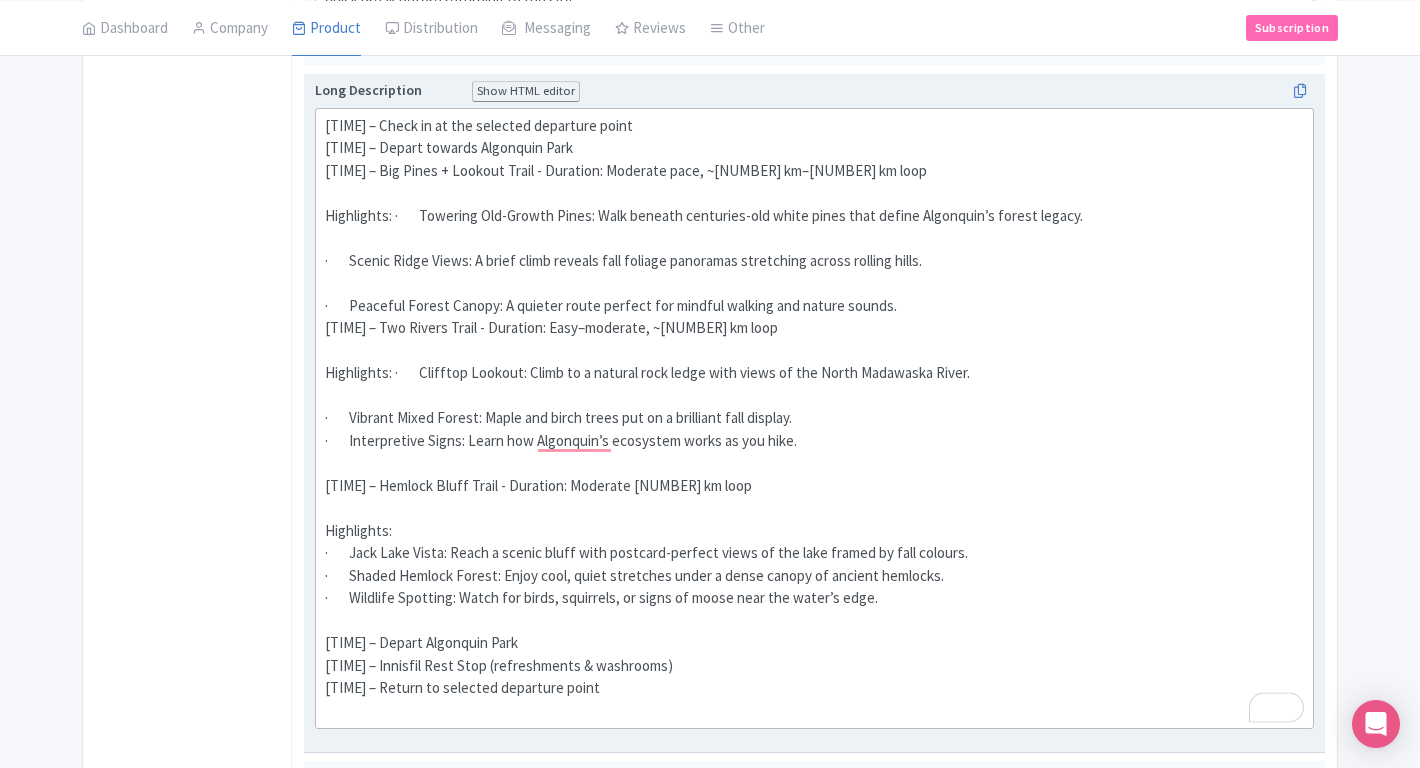 click on "6:45 AM – Check in at the selected departure point   7:00 AM – Depart towards Algonquin Park  10:30 AM – Big Pines + Lookout Trail - Duration: Moderate pace, ~2.5 km–3 km loop   Highlights: ·       Towering Old-Growth Pines: Walk beneath centuries-old white pines that define Algonquin’s forest legacy.  ·       Scenic Ridge Views: A brief climb reveals fall foliage panoramas stretching across rolling hills.  ·       Peaceful Forest Canopy: A quieter route perfect for mindful walking and nature sounds.   12:15 PM – Two Rivers Trail - Duration: Easy–moderate, ~2.1 km loop   Highlights: ·       Clifftop Lookout: Climb to a natural rock ledge with views of the North Madawaska River.  ·       Vibrant Mixed Forest: Maple and birch trees put on a brilliant fall display.  ·       Interpretive Signs: Learn how Algonquin’s ecosystem works as you hike.  1:30 PM – Hemlock Bluff Trail - Duration: Moderate 3.5 km loop   Highlights:" 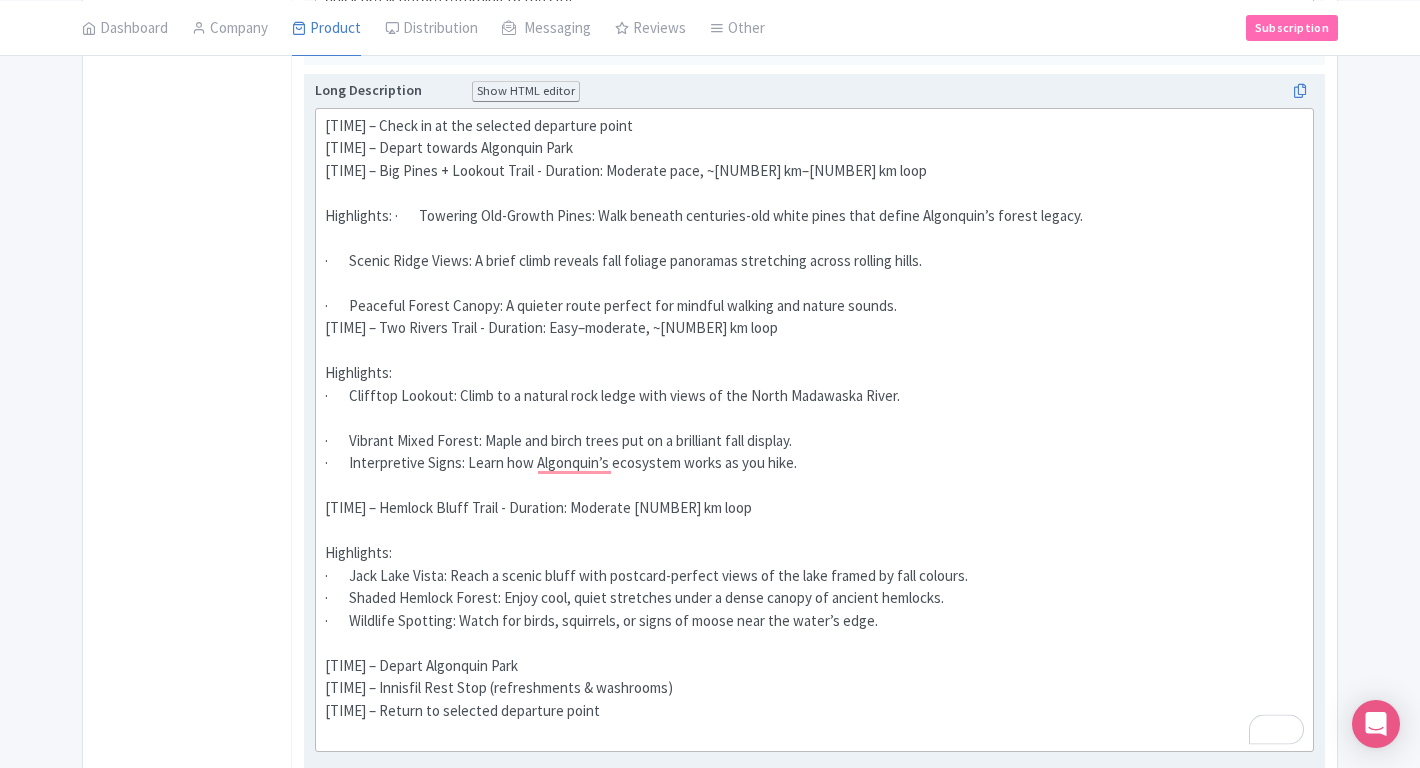 click on "6:45 AM – Check in at the selected departure point   7:00 AM – Depart towards Algonquin Park  10:30 AM – Big Pines + Lookout Trail - Duration: Moderate pace, ~2.5 km–3 km loop   Highlights: ·       Towering Old-Growth Pines: Walk beneath centuries-old white pines that define Algonquin’s forest legacy.  ·       Scenic Ridge Views: A brief climb reveals fall foliage panoramas stretching across rolling hills.  ·       Peaceful Forest Canopy: A quieter route perfect for mindful walking and nature sounds.   12:15 PM – Two Rivers Trail - Duration: Easy–moderate, ~2.1 km loop   Highlights:  ·       Clifftop Lookout: Climb to a natural rock ledge with views of the North Madawaska River.  ·       Vibrant Mixed Forest: Maple and birch trees put on a brilliant fall display.  ·       Interpretive Signs: Learn how Algonquin’s ecosystem works as you hike.  1:30 PM – Hemlock Bluff Trail - Duration: Moderate 3.5 km loop   Highlights:" 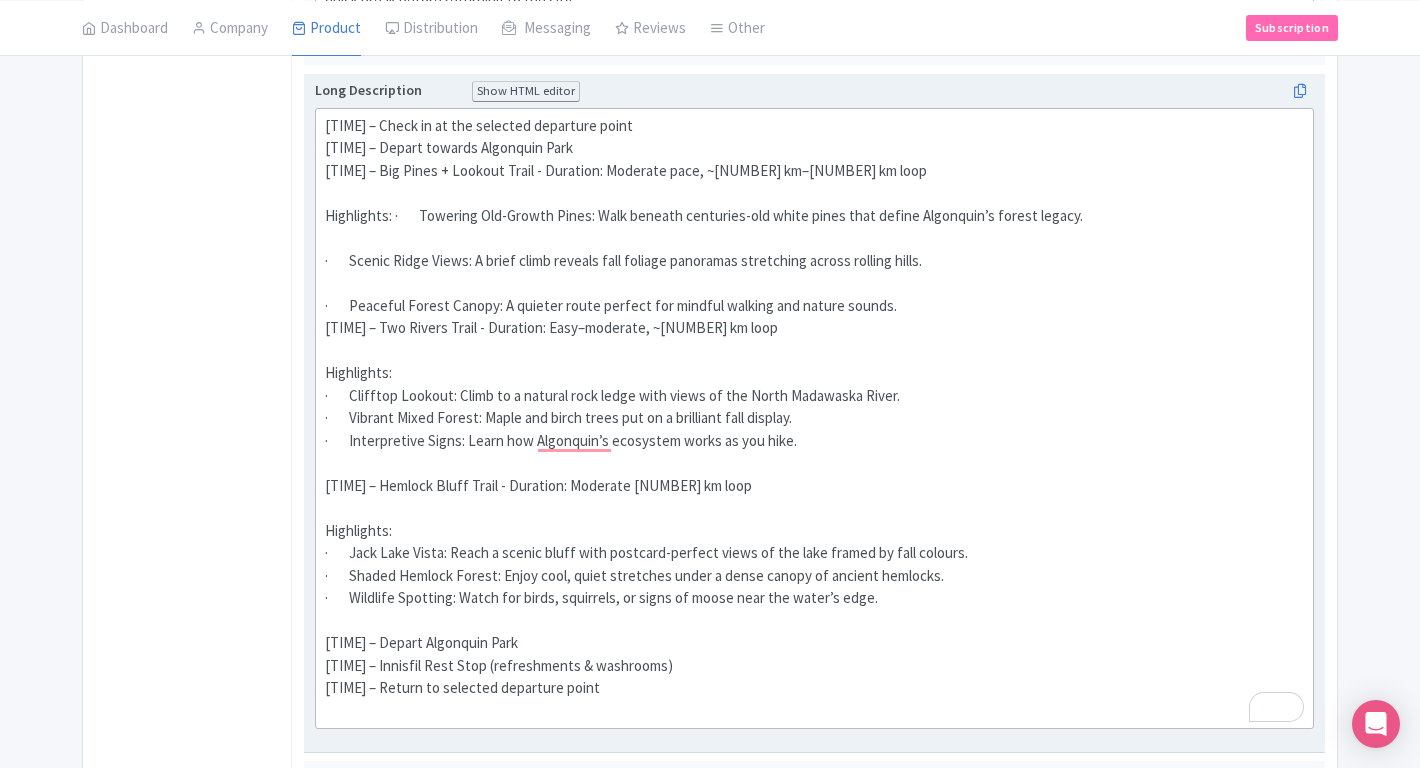 click on "6:45 AM – Check in at the selected departure point   7:00 AM – Depart towards Algonquin Park  10:30 AM – Big Pines + Lookout Trail - Duration: Moderate pace, ~2.5 km–3 km loop   Highlights: ·       Towering Old-Growth Pines: Walk beneath centuries-old white pines that define Algonquin’s forest legacy.  ·       Scenic Ridge Views: A brief climb reveals fall foliage panoramas stretching across rolling hills.  ·       Peaceful Forest Canopy: A quieter route perfect for mindful walking and nature sounds.   12:15 PM – Two Rivers Trail - Duration: Easy–moderate, ~2.1 km loop   Highlights:  ·       Clifftop Lookout: Climb to a natural rock ledge with views of the North Madawaska River.  ·       Vibrant Mixed Forest: Maple and birch trees put on a brilliant fall display.  ·       Interpretive Signs: Learn how Algonquin’s ecosystem works as you hike.  1:30 PM – Hemlock Bluff Trail - Duration: Moderate 3.5 km loop   Highlights:" 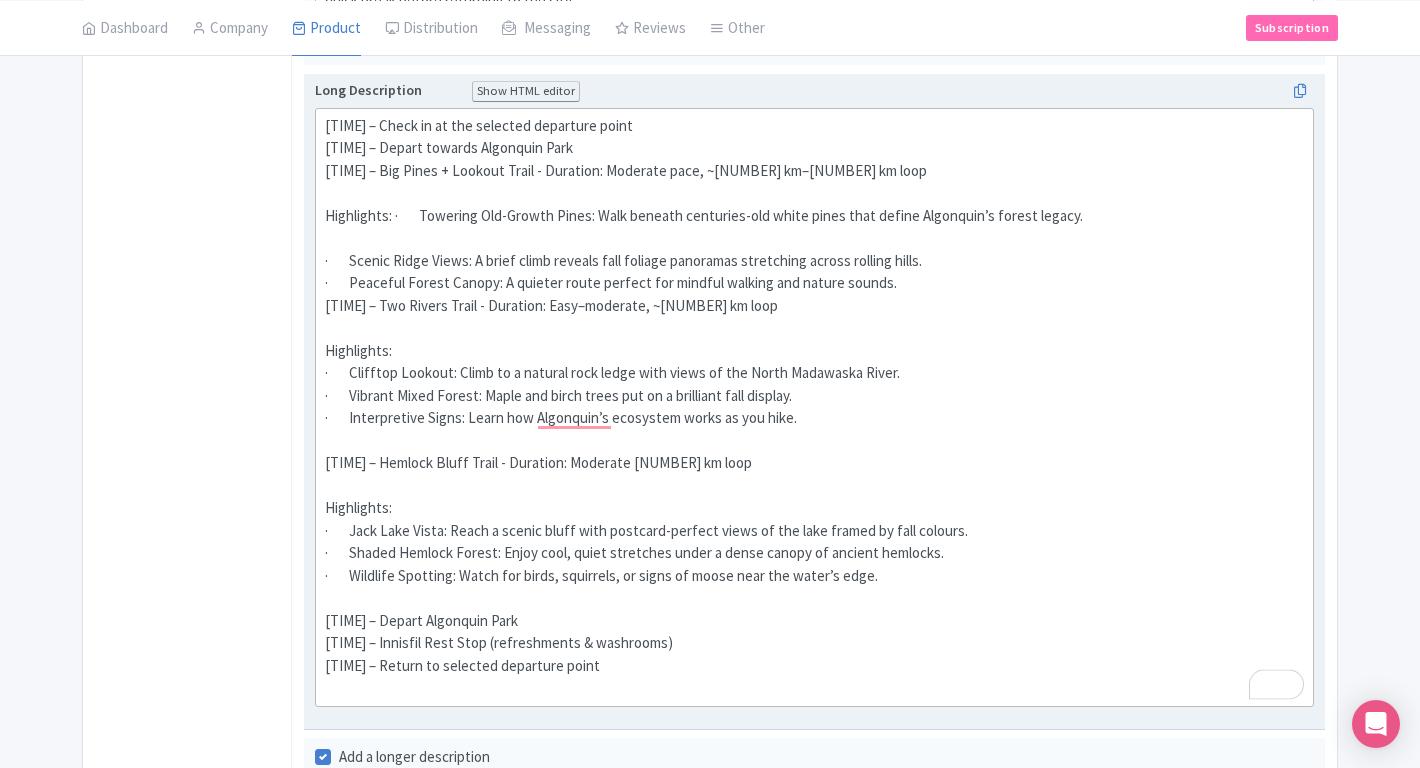 click on "6:45 AM – Check in at the selected departure point   7:00 AM – Depart towards Algonquin Park  10:30 AM – Big Pines + Lookout Trail - Duration: Moderate pace, ~2.5 km–3 km loop   Highlights: ·       Towering Old-Growth Pines: Walk beneath centuries-old white pines that define Algonquin’s forest legacy.  ·       Scenic Ridge Views: A brief climb reveals fall foliage panoramas stretching across rolling hills.  ·       Peaceful Forest Canopy: A quieter route perfect for mindful walking and nature sounds.   12:15 PM – Two Rivers Trail - Duration: Easy–moderate, ~2.1 km loop   Highlights:  ·       Clifftop Lookout: Climb to a natural rock ledge with views of the North Madawaska River.  ·       Vibrant Mixed Forest: Maple and birch trees put on a brilliant fall display.  ·       Interpretive Signs: Learn how Algonquin’s ecosystem works as you hike.  1:30 PM – Hemlock Bluff Trail - Duration: Moderate 3.5 km loop   Highlights:" 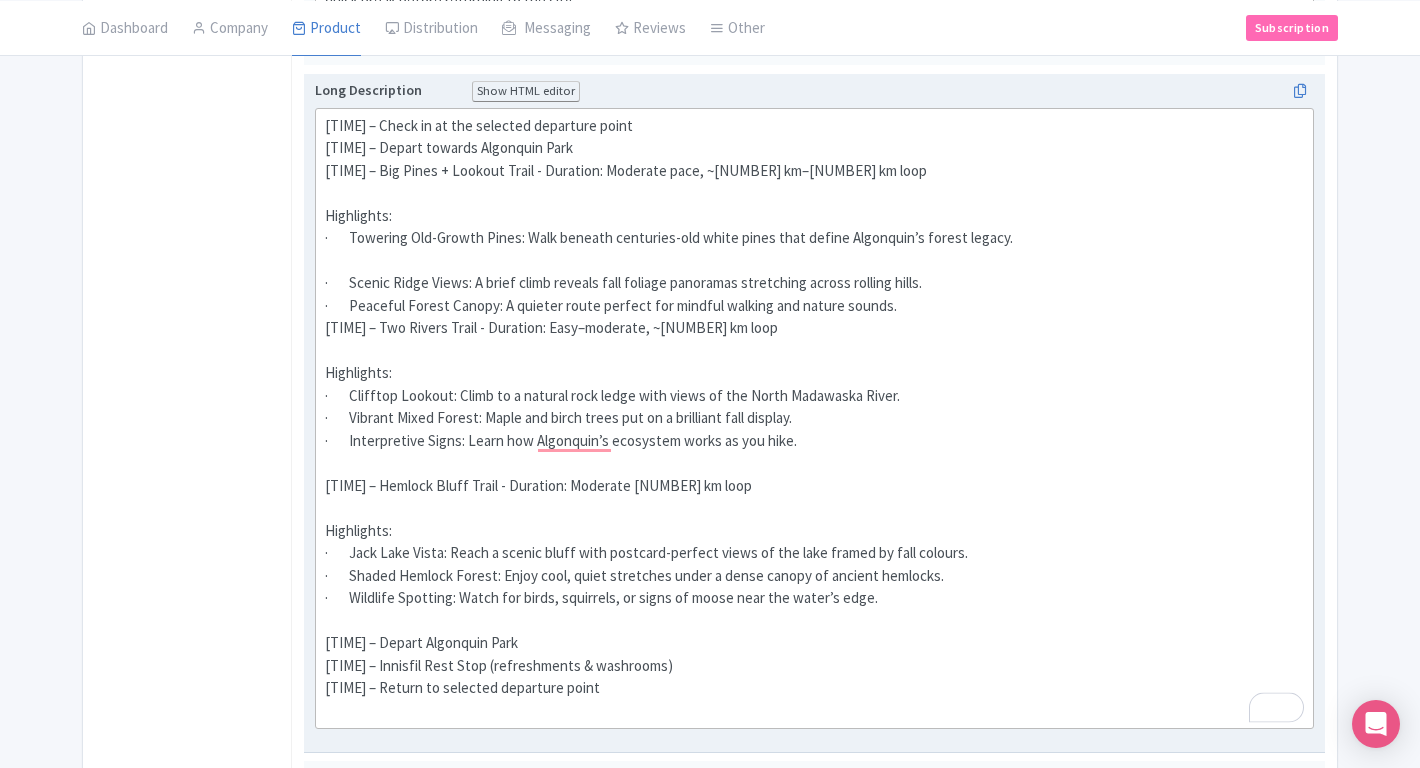 click on "6:45 AM – Check in at the selected departure point   7:00 AM – Depart towards Algonquin Park  10:30 AM – Big Pines + Lookout Trail - Duration: Moderate pace, ~2.5 km–3 km loop   Highlights:  ·       Towering Old-Growth Pines: Walk beneath centuries-old white pines that define Algonquin’s forest legacy.  ·       Scenic Ridge Views: A brief climb reveals fall foliage panoramas stretching across rolling hills.  ·       Peaceful Forest Canopy: A quieter route perfect for mindful walking and nature sounds.   12:15 PM – Two Rivers Trail - Duration: Easy–moderate, ~2.1 km loop   Highlights:  ·       Clifftop Lookout: Climb to a natural rock ledge with views of the North Madawaska River.  ·       Vibrant Mixed Forest: Maple and birch trees put on a brilliant fall display.  ·       Interpretive Signs: Learn how Algonquin’s ecosystem works as you hike.  1:30 PM – Hemlock Bluff Trail - Duration: Moderate 3.5 km loop   Highlights:" 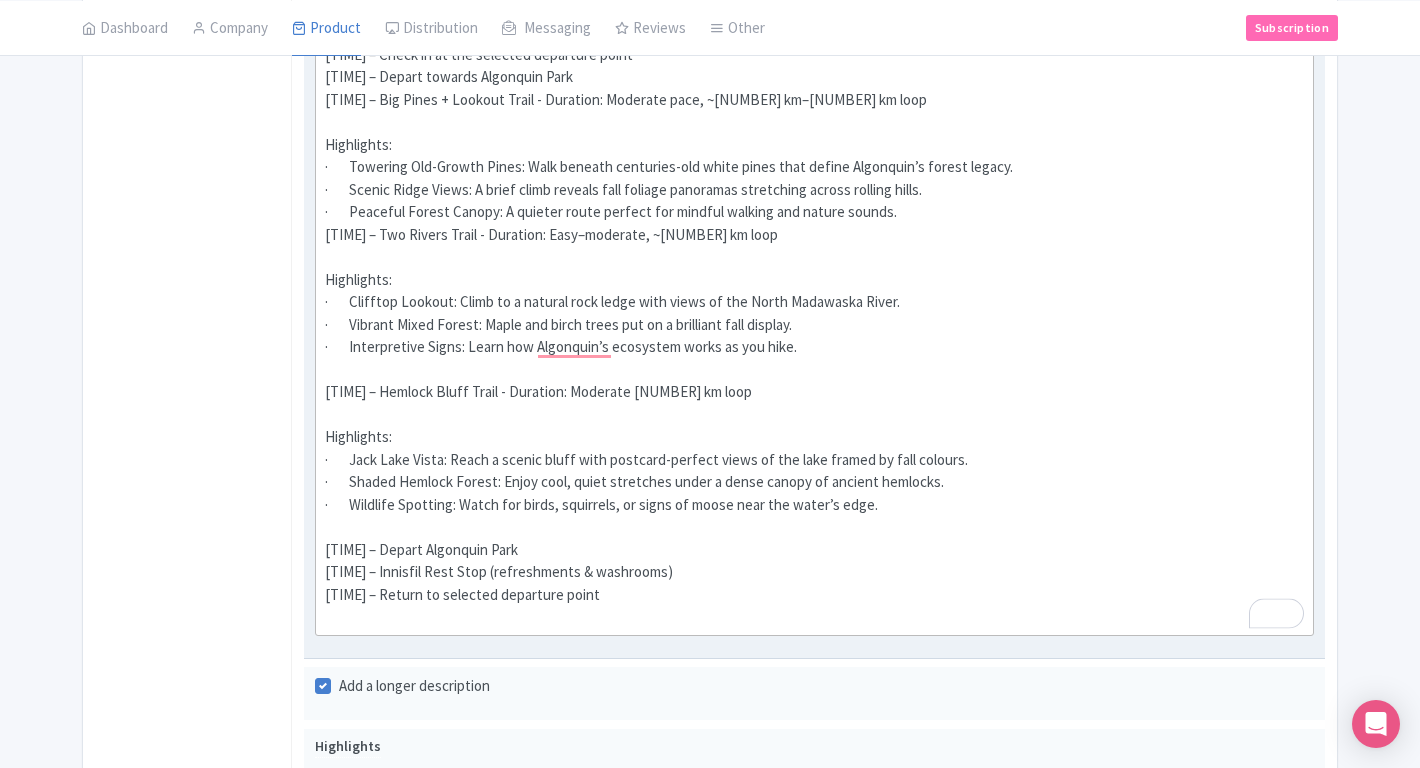 scroll, scrollTop: 810, scrollLeft: 0, axis: vertical 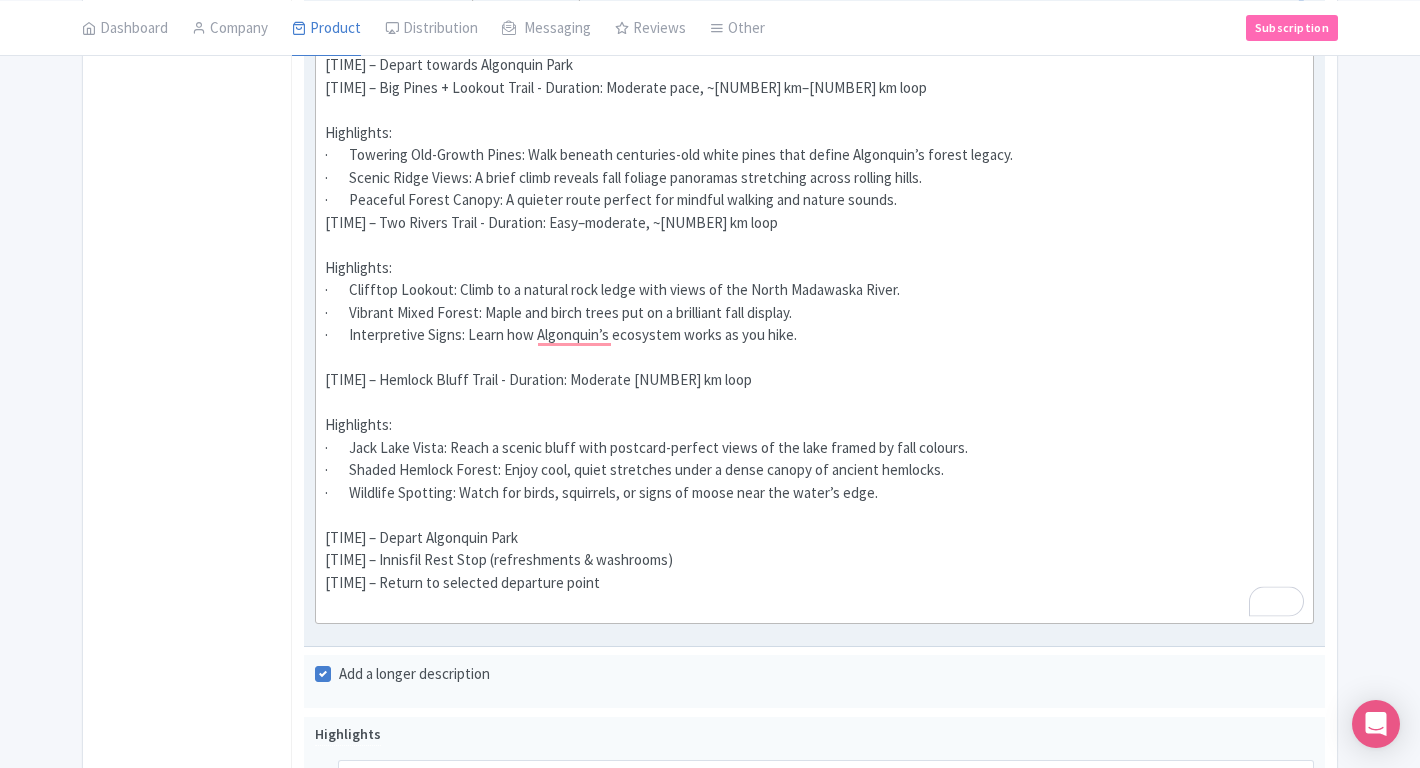 click on "6:45 AM – Check in at the selected departure point   7:00 AM – Depart towards Algonquin Park  10:30 AM – Big Pines + Lookout Trail - Duration: Moderate pace, ~2.5 km–3 km loop   Highlights:  ·       Towering Old-Growth Pines: Walk beneath centuries-old white pines that define Algonquin’s forest legacy.  ·       Scenic Ridge Views: A brief climb reveals fall foliage panoramas stretching across rolling hills.  ·       Peaceful Forest Canopy: A quieter route perfect for mindful walking and nature sounds.   12:15 PM – Two Rivers Trail - Duration: Easy–moderate, ~2.1 km loop   Highlights:  ·       Clifftop Lookout: Climb to a natural rock ledge with views of the North Madawaska River.  ·       Vibrant Mixed Forest: Maple and birch trees put on a brilliant fall display.  ·       Interpretive Signs: Learn how Algonquin’s ecosystem works as you hike.  1:30 PM – Hemlock Bluff Trail - Duration: Moderate 3.5 km loop   Highlights:" 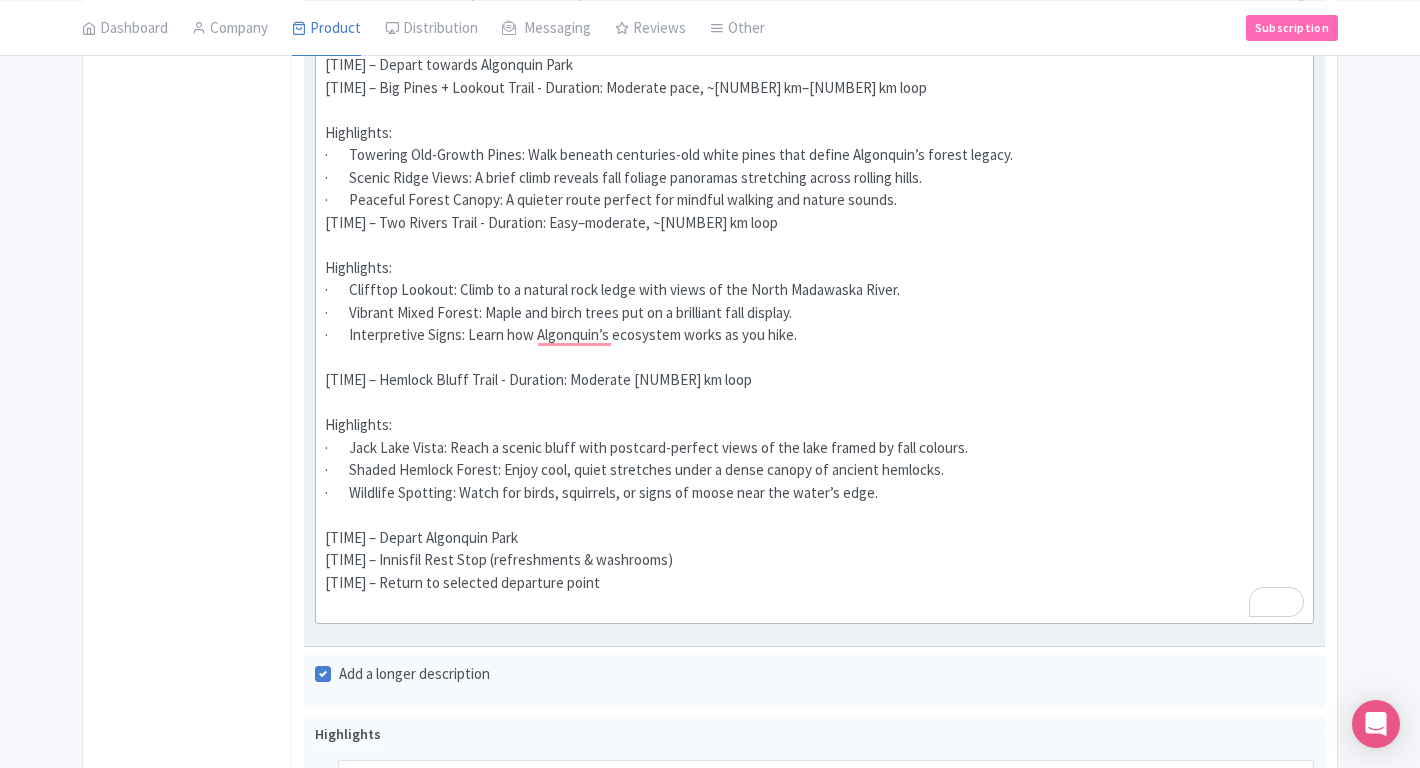 click on "6:45 AM – Check in at the selected departure point   7:00 AM – Depart towards Algonquin Park  10:30 AM – Big Pines + Lookout Trail - Duration: Moderate pace, ~2.5 km–3 km loop   Highlights:  ·       Towering Old-Growth Pines: Walk beneath centuries-old white pines that define Algonquin’s forest legacy.  ·       Scenic Ridge Views: A brief climb reveals fall foliage panoramas stretching across rolling hills.  ·       Peaceful Forest Canopy: A quieter route perfect for mindful walking and nature sounds.   12:15 PM – Two Rivers Trail - Duration: Easy–moderate, ~2.1 km loop   Highlights:  ·       Clifftop Lookout: Climb to a natural rock ledge with views of the North Madawaska River.  ·       Vibrant Mixed Forest: Maple and birch trees put on a brilliant fall display.  ·       Interpretive Signs: Learn how Algonquin’s ecosystem works as you hike.  1:30 PM – Hemlock Bluff Trail - Duration: Moderate 3.5 km loop   Highlights:" 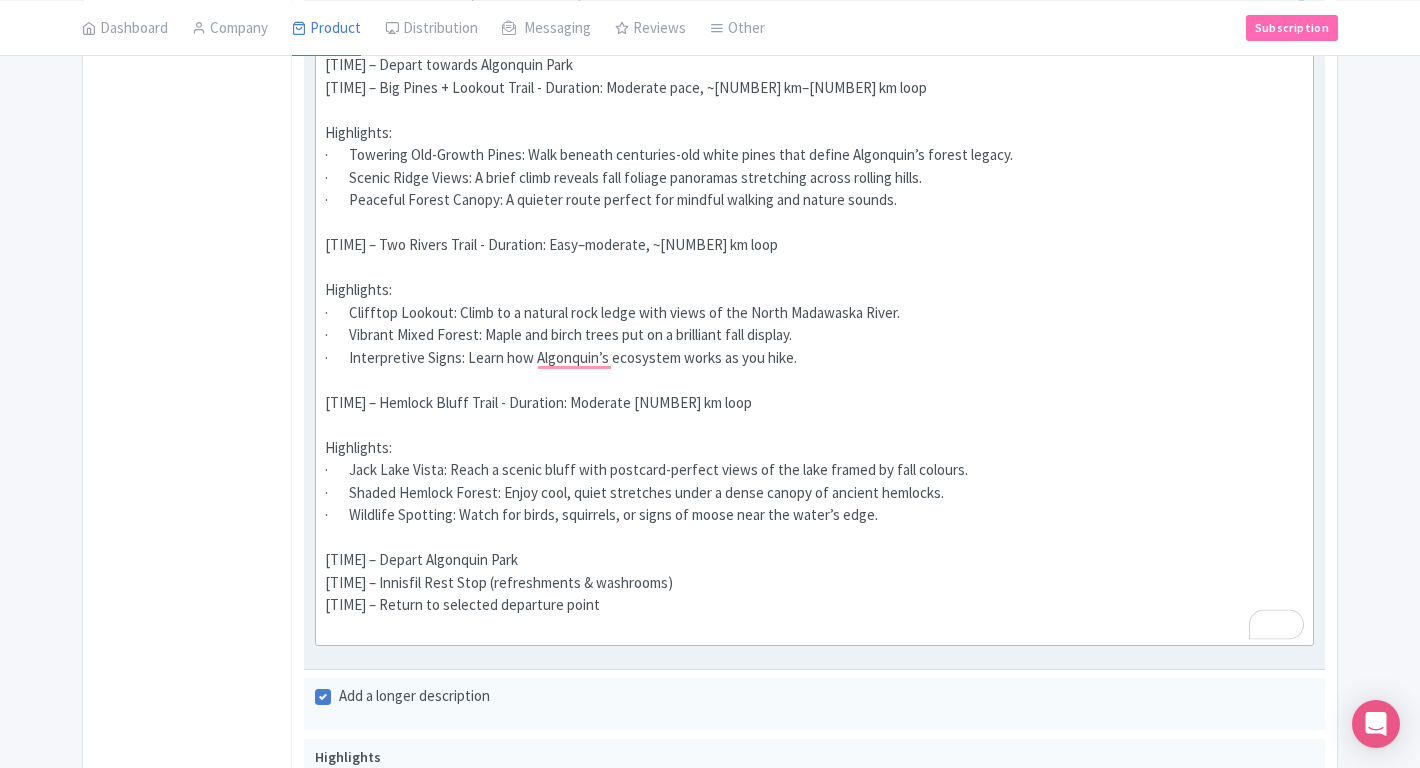 click on "6:45 AM – Check in at the selected departure point   7:00 AM – Depart towards Algonquin Park  10:30 AM – Big Pines + Lookout Trail - Duration: Moderate pace, ~2.5 km–3 km loop   Highlights:  ·       Towering Old-Growth Pines: Walk beneath centuries-old white pines that define Algonquin’s forest legacy.  ·       Scenic Ridge Views: A brief climb reveals fall foliage panoramas stretching across rolling hills.  ·       Peaceful Forest Canopy: A quieter route perfect for mindful walking and nature sounds.    12:15 PM – Two Rivers Trail - Duration: Easy–moderate, ~2.1 km loop   Highlights:  ·       Clifftop Lookout: Climb to a natural rock ledge with views of the North Madawaska River.  ·       Vibrant Mixed Forest: Maple and birch trees put on a brilliant fall display.  ·       Interpretive Signs: Learn how Algonquin’s ecosystem works as you hike.  1:30 PM – Hemlock Bluff Trail - Duration: Moderate 3.5 km loop   Highlights:" 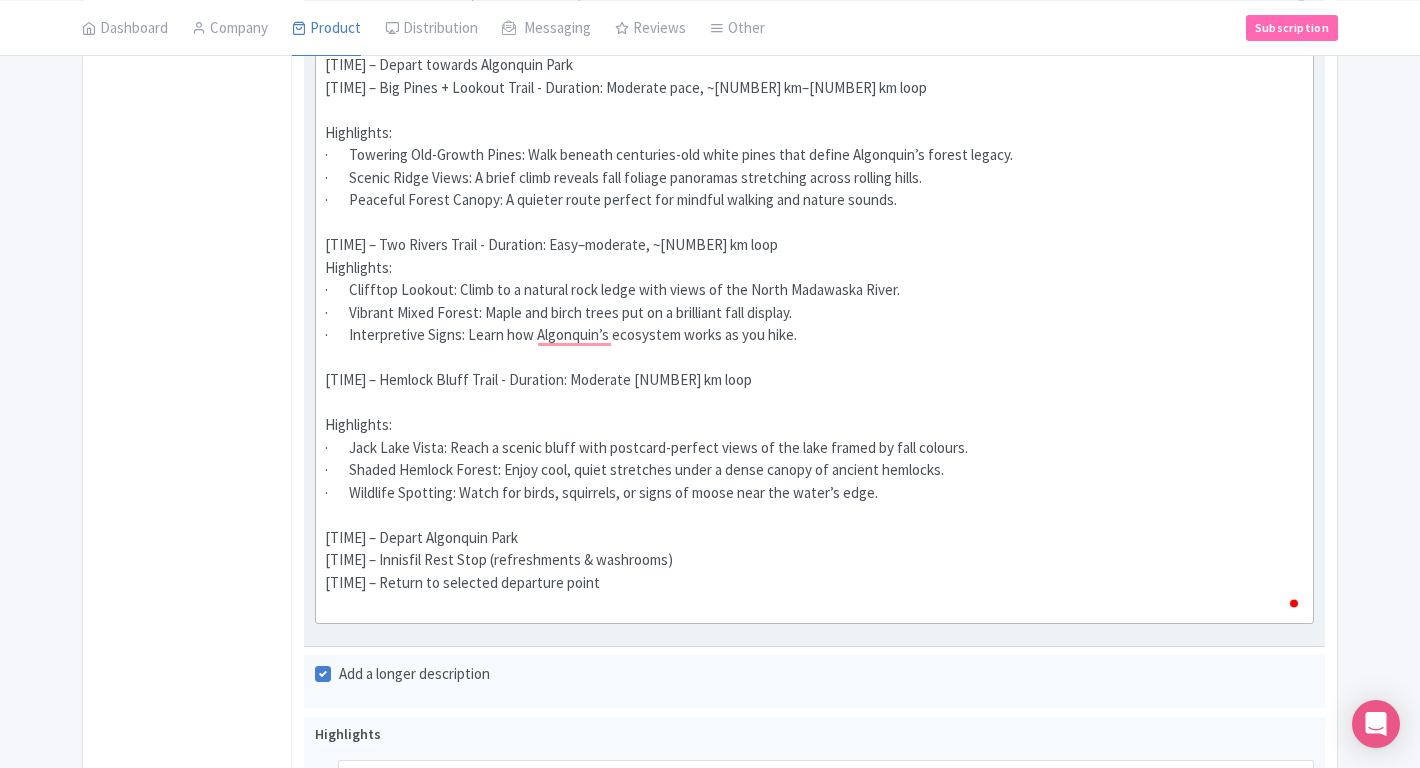 click on "6:45 AM – Check in at the selected departure point   7:00 AM – Depart towards Algonquin Park  10:30 AM – Big Pines + Lookout Trail - Duration: Moderate pace, ~2.5 km–3 km loop   Highlights:  ·       Towering Old-Growth Pines: Walk beneath centuries-old white pines that define Algonquin’s forest legacy.  ·       Scenic Ridge Views: A brief climb reveals fall foliage panoramas stretching across rolling hills.  ·       Peaceful Forest Canopy: A quieter route perfect for mindful walking and nature sounds.    12:15 PM – Two Rivers Trail - Duration: Easy–moderate, ~2.1 km loop Highlights:  ·       Clifftop Lookout: Climb to a natural rock ledge with views of the North Madawaska River.  ·       Vibrant Mixed Forest: Maple and birch trees put on a brilliant fall display.  ·       Interpretive Signs: Learn how Algonquin’s ecosystem works as you hike.  1:30 PM – Hemlock Bluff Trail - Duration: Moderate 3.5 km loop   Highlights:" 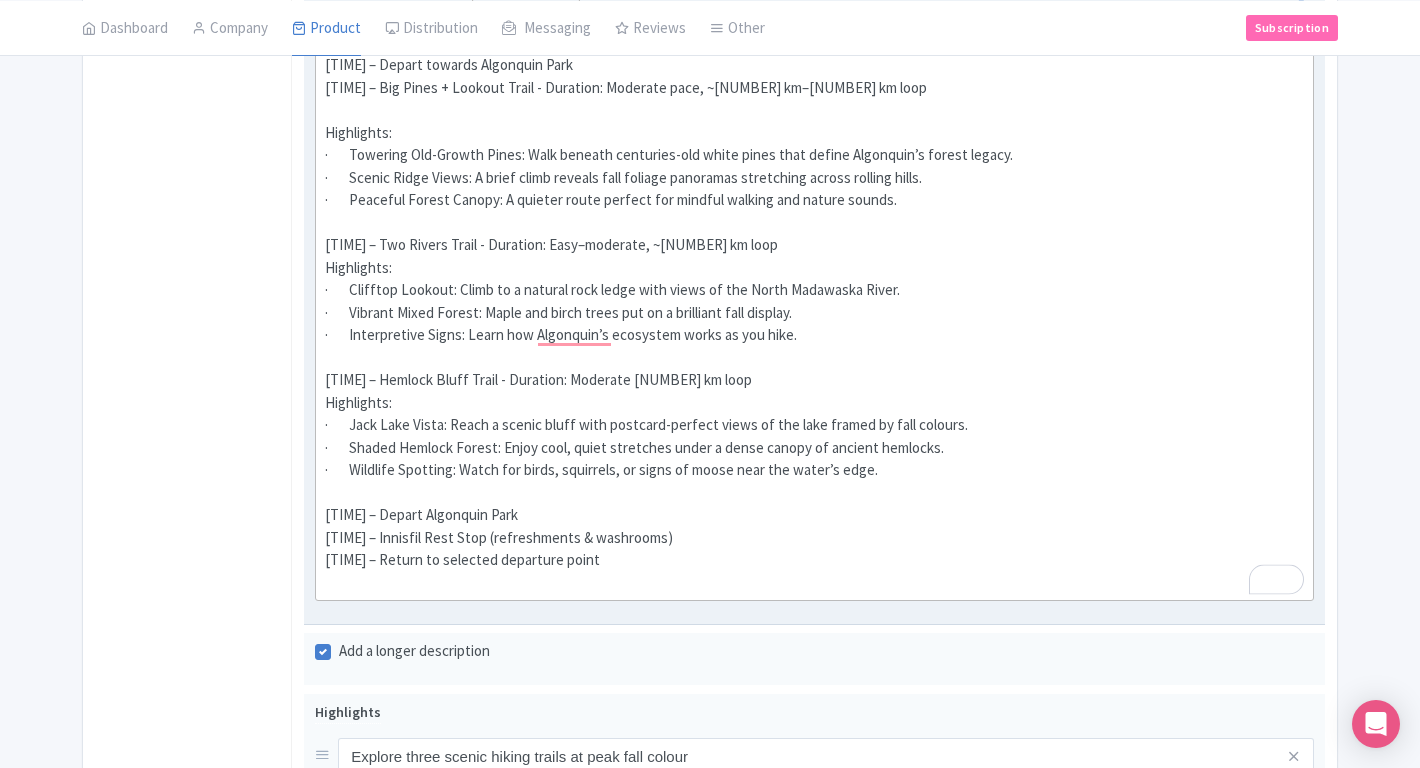 click on "6:45 AM – Check in at the selected departure point   7:00 AM – Depart towards Algonquin Park  10:30 AM – Big Pines + Lookout Trail - Duration: Moderate pace, ~2.5 km–3 km loop   Highlights:  ·       Towering Old-Growth Pines: Walk beneath centuries-old white pines that define Algonquin’s forest legacy.  ·       Scenic Ridge Views: A brief climb reveals fall foliage panoramas stretching across rolling hills.  ·       Peaceful Forest Canopy: A quieter route perfect for mindful walking and nature sounds.    12:15 PM – Two Rivers Trail - Duration: Easy–moderate, ~2.1 km loop Highlights:  ·       Clifftop Lookout: Climb to a natural rock ledge with views of the North Madawaska River.  ·       Vibrant Mixed Forest: Maple and birch trees put on a brilliant fall display.  ·       Interpretive Signs: Learn how Algonquin’s ecosystem works as you hike.  1:30 PM – Hemlock Bluff Trail - Duration: Moderate 3.5 km loop Highlights:" 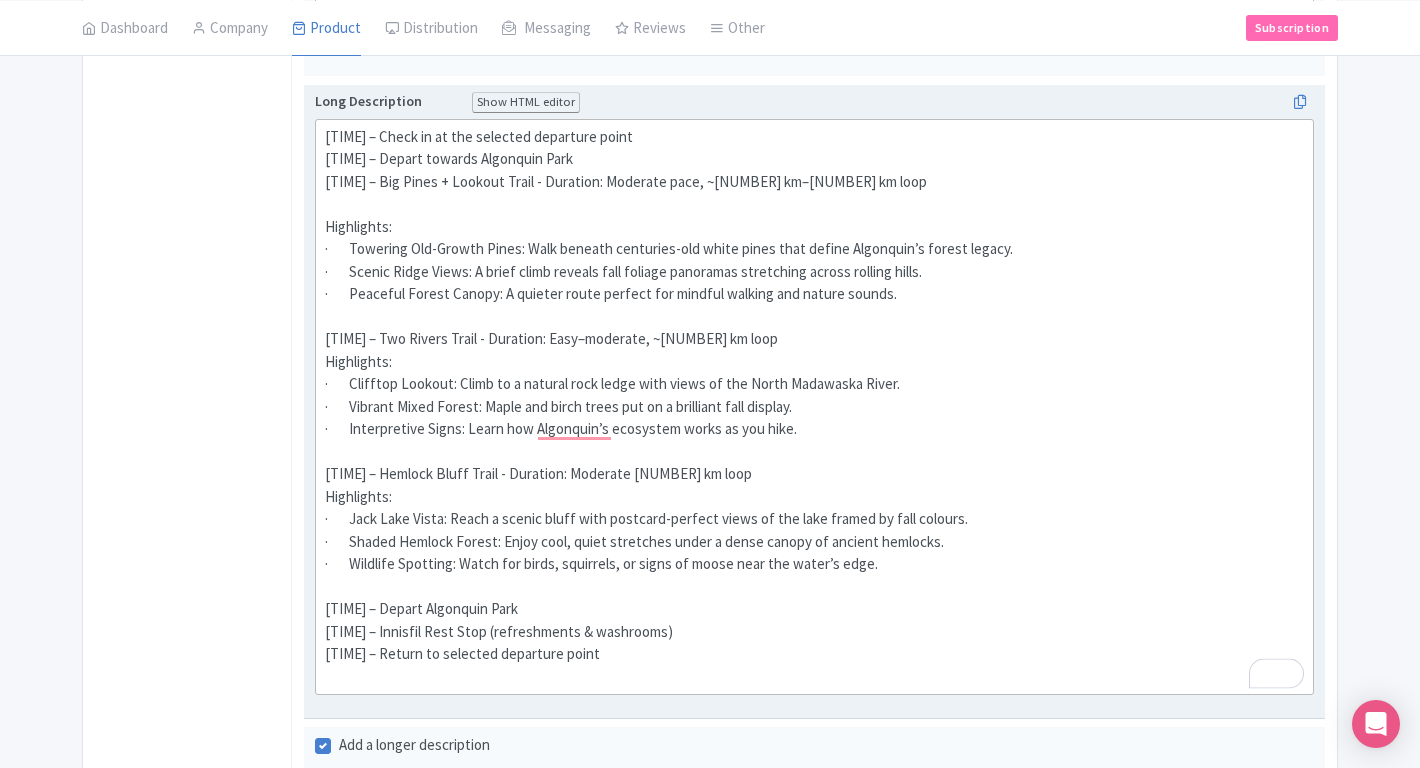 scroll, scrollTop: 715, scrollLeft: 0, axis: vertical 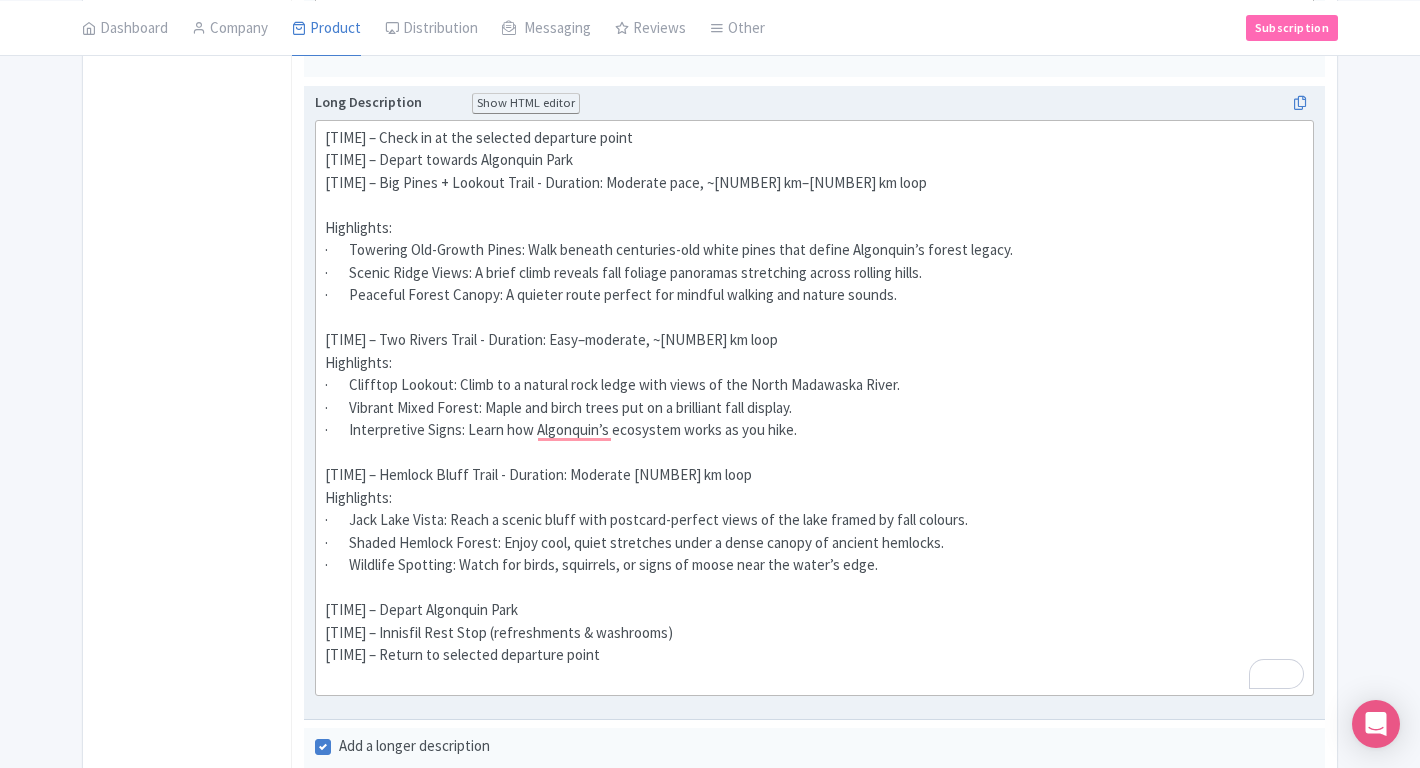click on "6:45 AM – Check in at the selected departure point   7:00 AM – Depart towards Algonquin Park  10:30 AM – Big Pines + Lookout Trail - Duration: Moderate pace, ~2.5 km–3 km loop   Highlights:  ·       Towering Old-Growth Pines: Walk beneath centuries-old white pines that define Algonquin’s forest legacy.  ·       Scenic Ridge Views: A brief climb reveals fall foliage panoramas stretching across rolling hills.  ·       Peaceful Forest Canopy: A quieter route perfect for mindful walking and nature sounds.    12:15 PM – Two Rivers Trail - Duration: Easy–moderate, ~2.1 km loop Highlights:  ·       Clifftop Lookout: Climb to a natural rock ledge with views of the North Madawaska River.  ·       Vibrant Mixed Forest: Maple and birch trees put on a brilliant fall display.  ·       Interpretive Signs: Learn how Algonquin’s ecosystem works as you hike. 1:30 PM – Hemlock Bluff Trail - Duration: Moderate 3.5 km loop Highlights:" 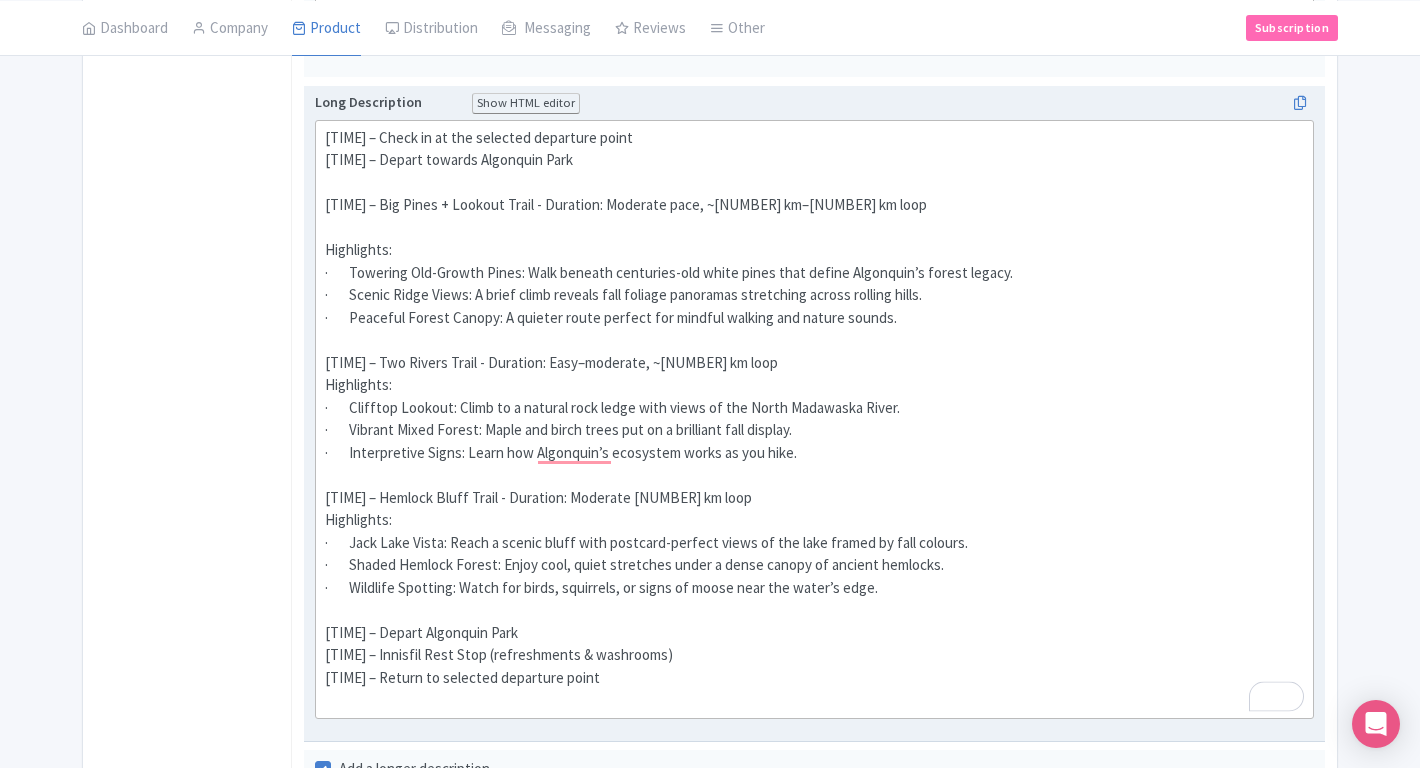 click on "6:45 AM – Check in at the selected departure point   7:00 AM – Depart towards Algonquin Park  10:30 AM – Big Pines + Lookout Trail - Duration: Moderate pace, ~2.5 km–3 km loop   Highlights:  ·       Towering Old-Growth Pines: Walk beneath centuries-old white pines that define Algonquin’s forest legacy.  ·       Scenic Ridge Views: A brief climb reveals fall foliage panoramas stretching across rolling hills.  ·       Peaceful Forest Canopy: A quieter route perfect for mindful walking and nature sounds.    12:15 PM – Two Rivers Trail - Duration: Easy–moderate, ~2.1 km loop Highlights:  ·       Clifftop Lookout: Climb to a natural rock ledge with views of the North Madawaska River.  ·       Vibrant Mixed Forest: Maple and birch trees put on a brilliant fall display.  ·       Interpretive Signs: Learn how Algonquin’s ecosystem works as you hike. 1:30 PM – Hemlock Bluff Trail - Duration: Moderate 3.5 km loop Highlights:" 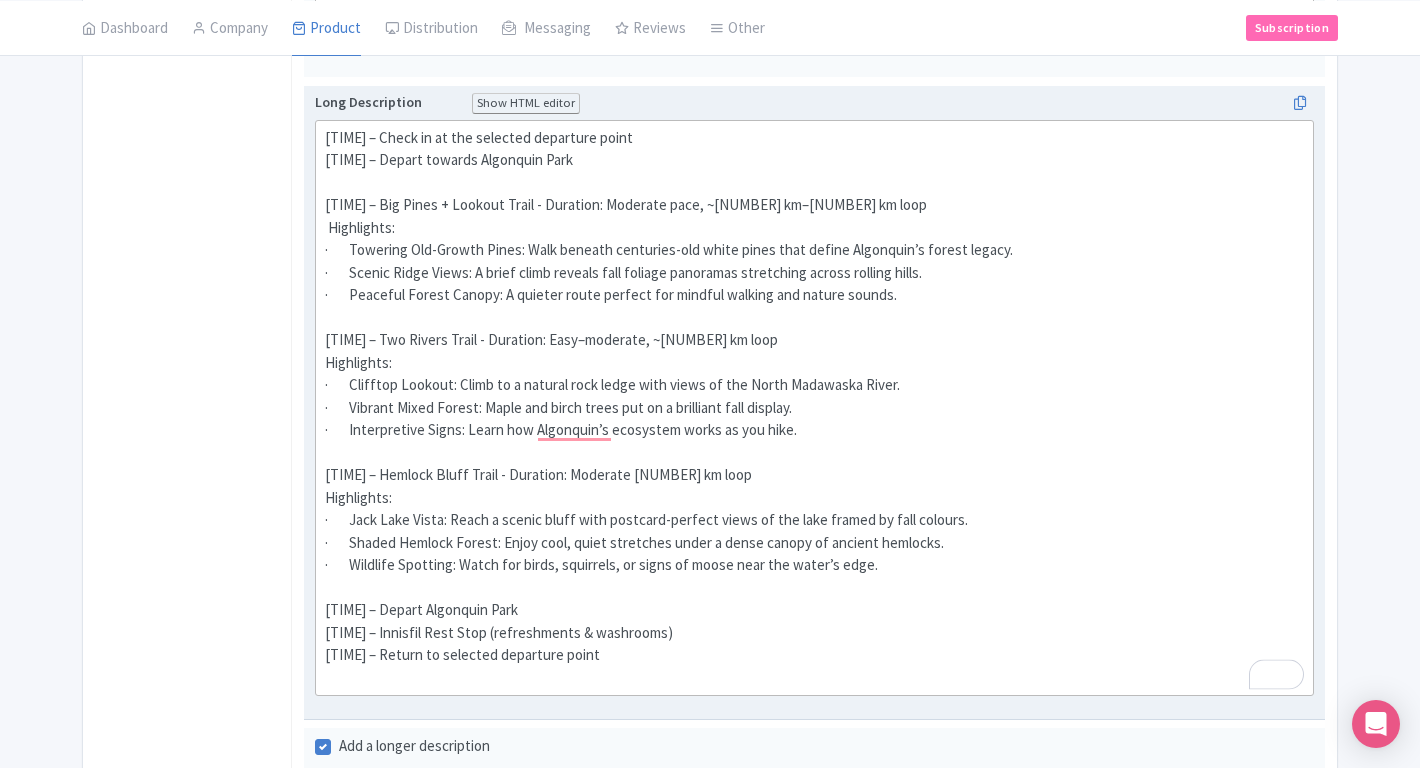 click on "6:45 AM – Check in at the selected departure point   7:00 AM – Depart towards Algonquin Park  10:30 AM – Big Pines + Lookout Trail - Duration: Moderate pace, ~2.5 km–3 km loop   Highlights:  ·       Towering Old-Growth Pines: Walk beneath centuries-old white pines that define Algonquin’s forest legacy.  ·       Scenic Ridge Views: A brief climb reveals fall foliage panoramas stretching across rolling hills.  ·       Peaceful Forest Canopy: A quieter route perfect for mindful walking and nature sounds.    12:15 PM – Two Rivers Trail - Duration: Easy–moderate, ~2.1 km loop Highlights:  ·       Clifftop Lookout: Climb to a natural rock ledge with views of the North Madawaska River.  ·       Vibrant Mixed Forest: Maple and birch trees put on a brilliant fall display.  ·       Interpretive Signs: Learn how Algonquin’s ecosystem works as you hike. 1:30 PM – Hemlock Bluff Trail - Duration: Moderate 3.5 km loop Highlights:" 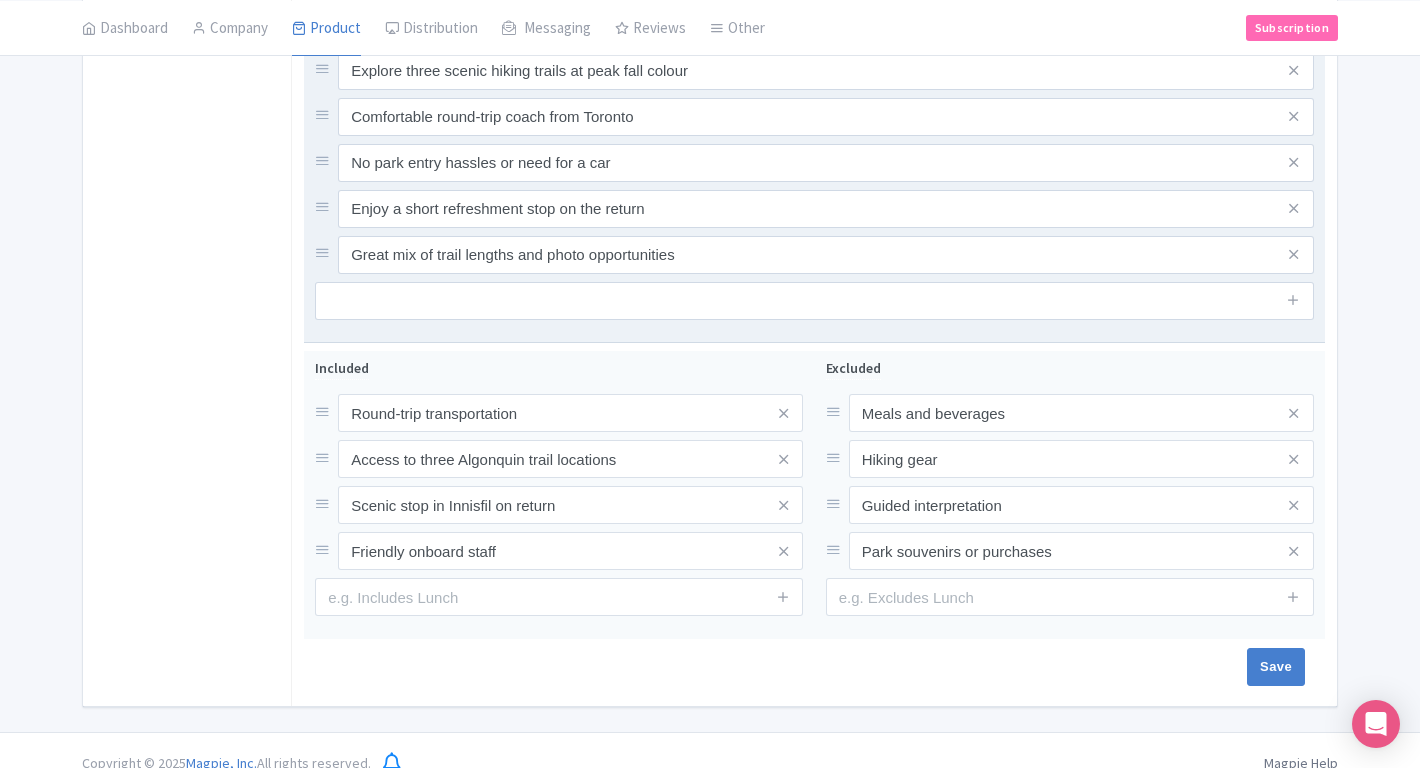 scroll, scrollTop: 1522, scrollLeft: 0, axis: vertical 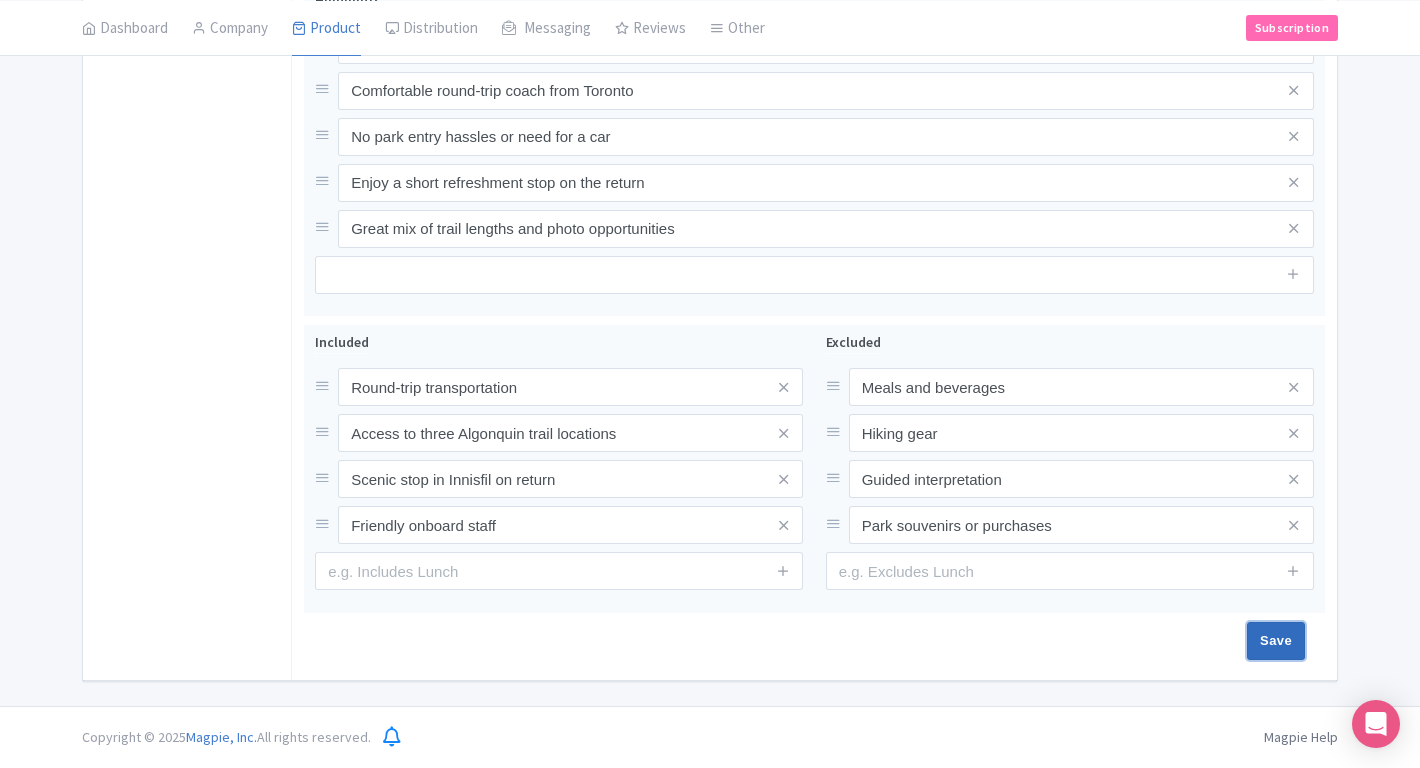 click on "Save" at bounding box center (1276, 641) 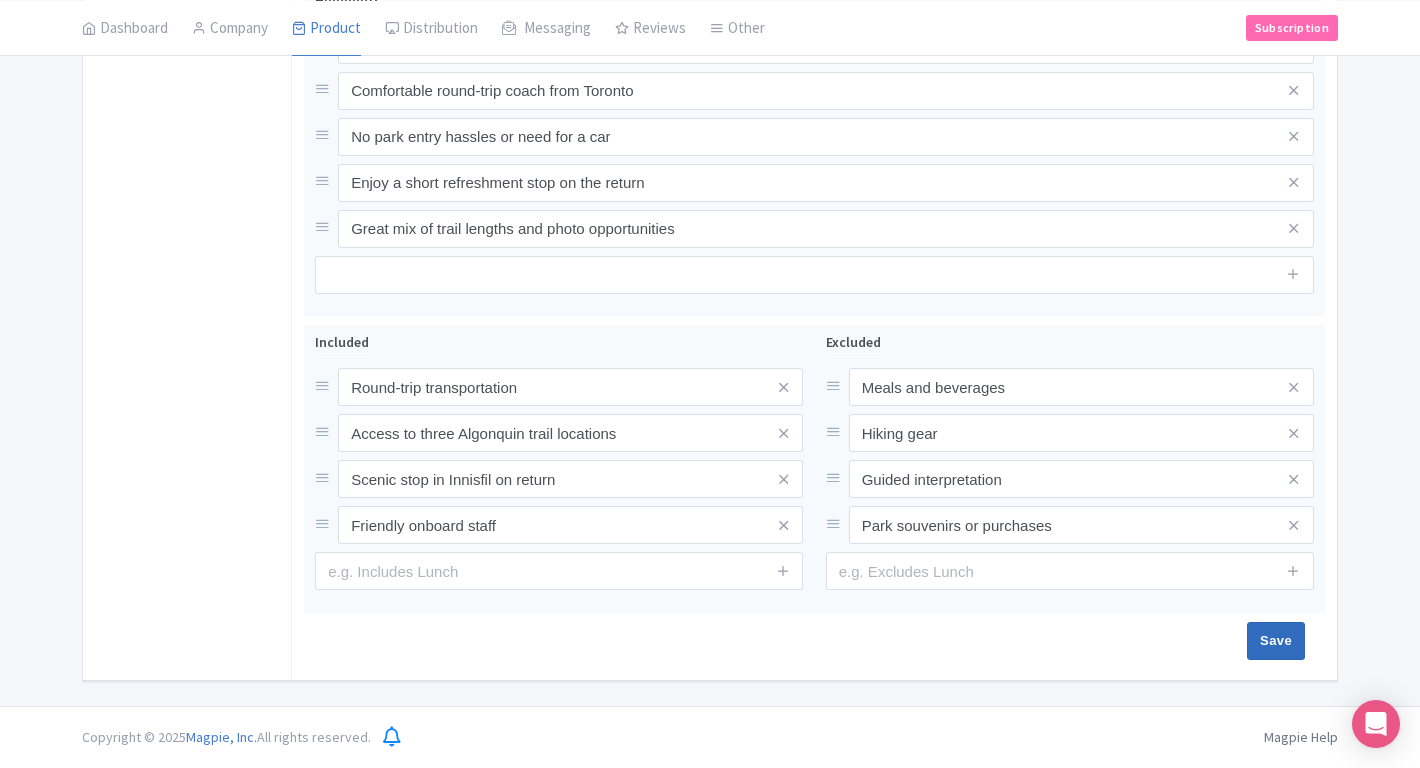 type on "Saving..." 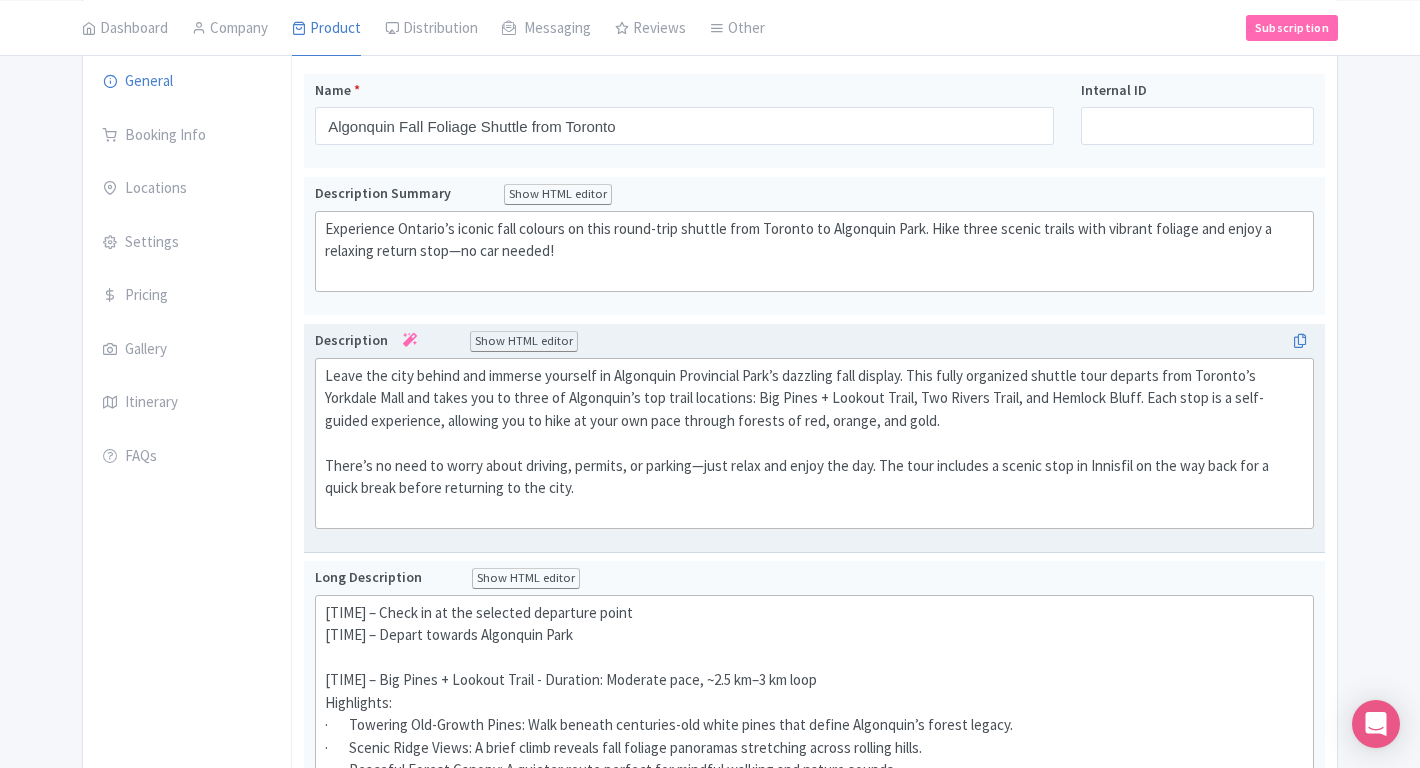 scroll, scrollTop: 237, scrollLeft: 0, axis: vertical 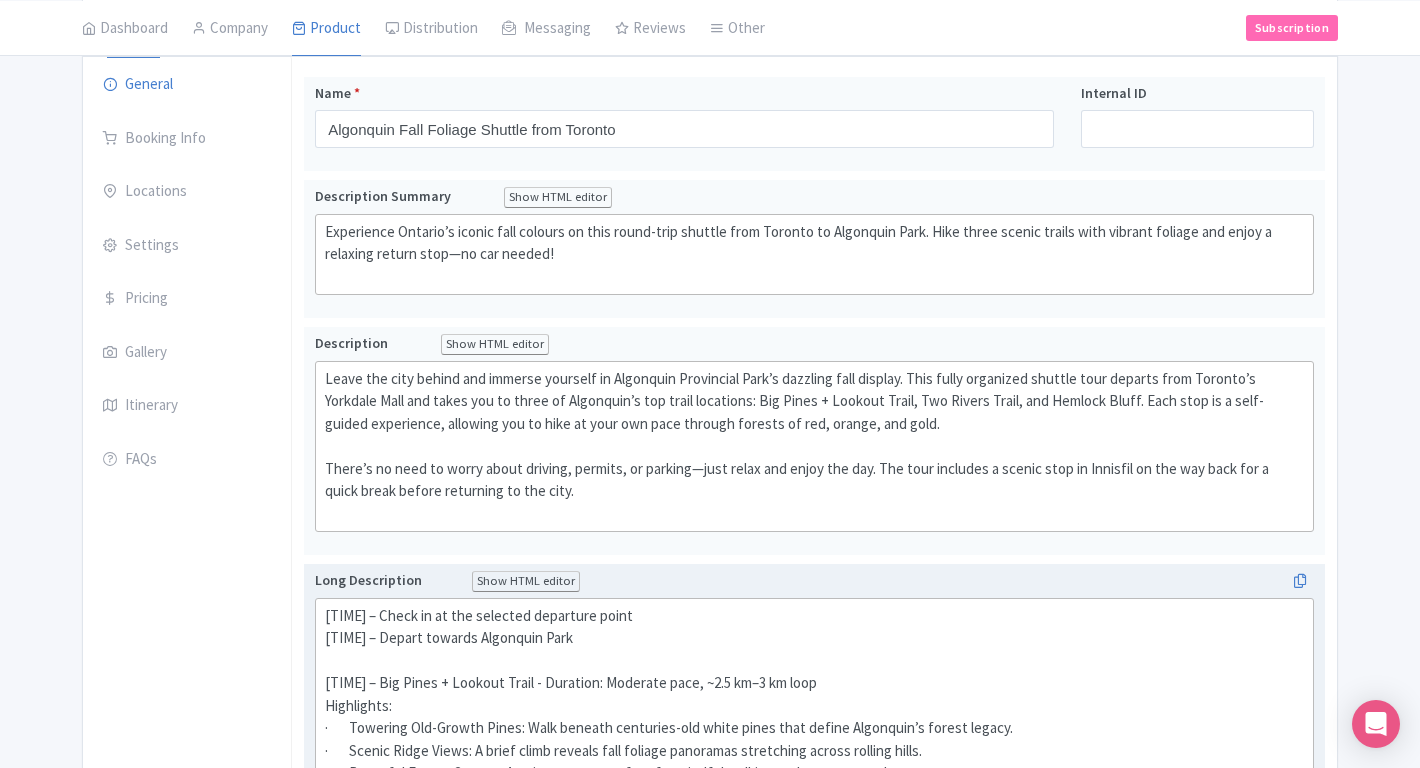 click on "[TIME] – Check in at the selected departure point  [TIME] – Depart towards Algonquin Park  [TIME] – Big Pines + Lookout Trail - Duration: Moderate pace, ~2.5 km–3 km loop  Highlights:  ·       Towering Old-Growth Pines: Walk beneath centuries-old white pines that define Algonquin’s forest legacy.  ·       Scenic Ridge Views: A brief climb reveals fall foliage panoramas stretching across rolling hills.  ·       Peaceful Forest Canopy: A quieter route perfect for mindful walking and nature sounds.    [TIME] – Two Rivers Trail - Duration: Easy–moderate, ~2.1 km loop Highlights:  ·       Clifftop Lookout: Climb to a natural rock ledge with views of the North Madawaska River.  ·       Vibrant Mixed Forest: Maple and birch trees put on a brilliant fall display.  ·       Interpretive Signs: Learn how Algonquin’s ecosystem works as you hike. [TIME] – Hemlock Bluff Trail - Duration: Moderate 3.5 km loop Highlights:  [TIME] – Depart Algonquin Park" 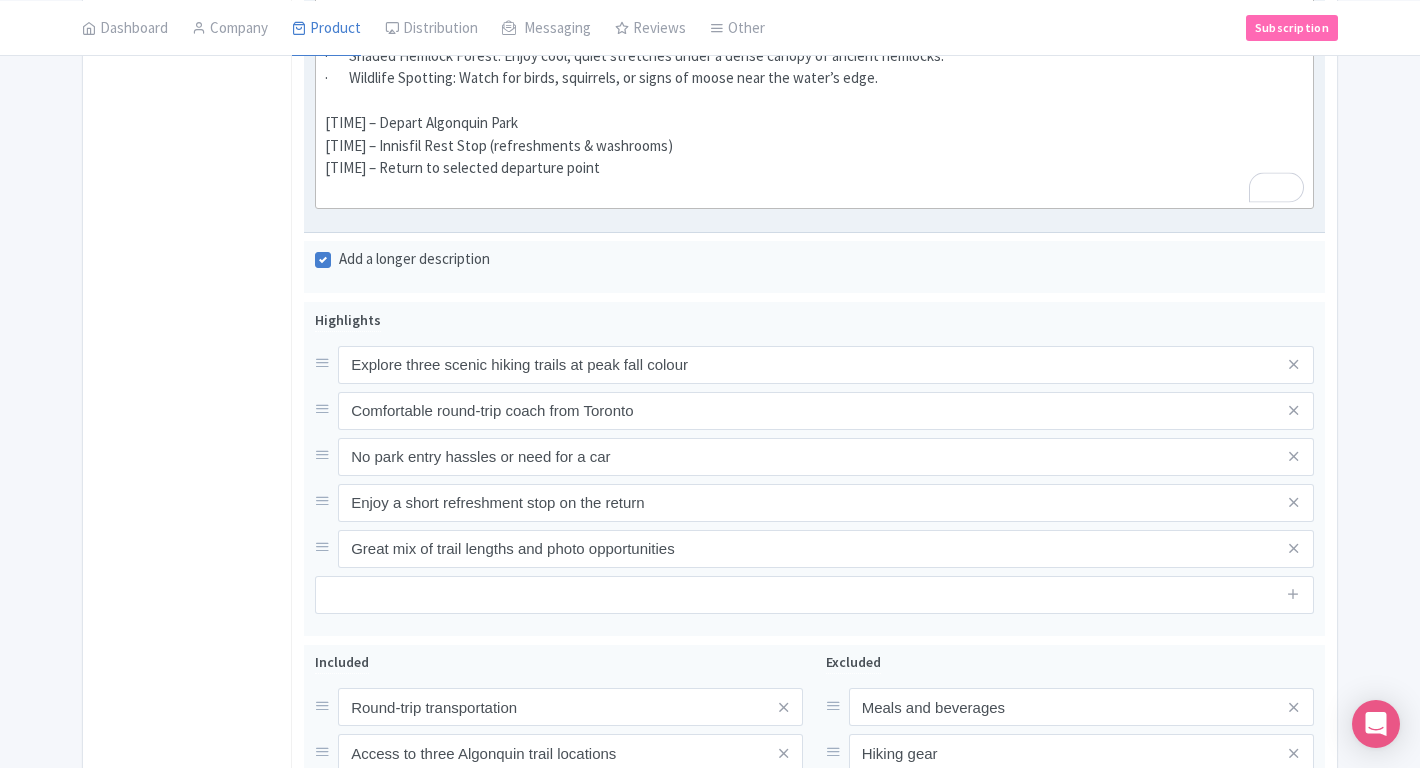scroll, scrollTop: 1522, scrollLeft: 0, axis: vertical 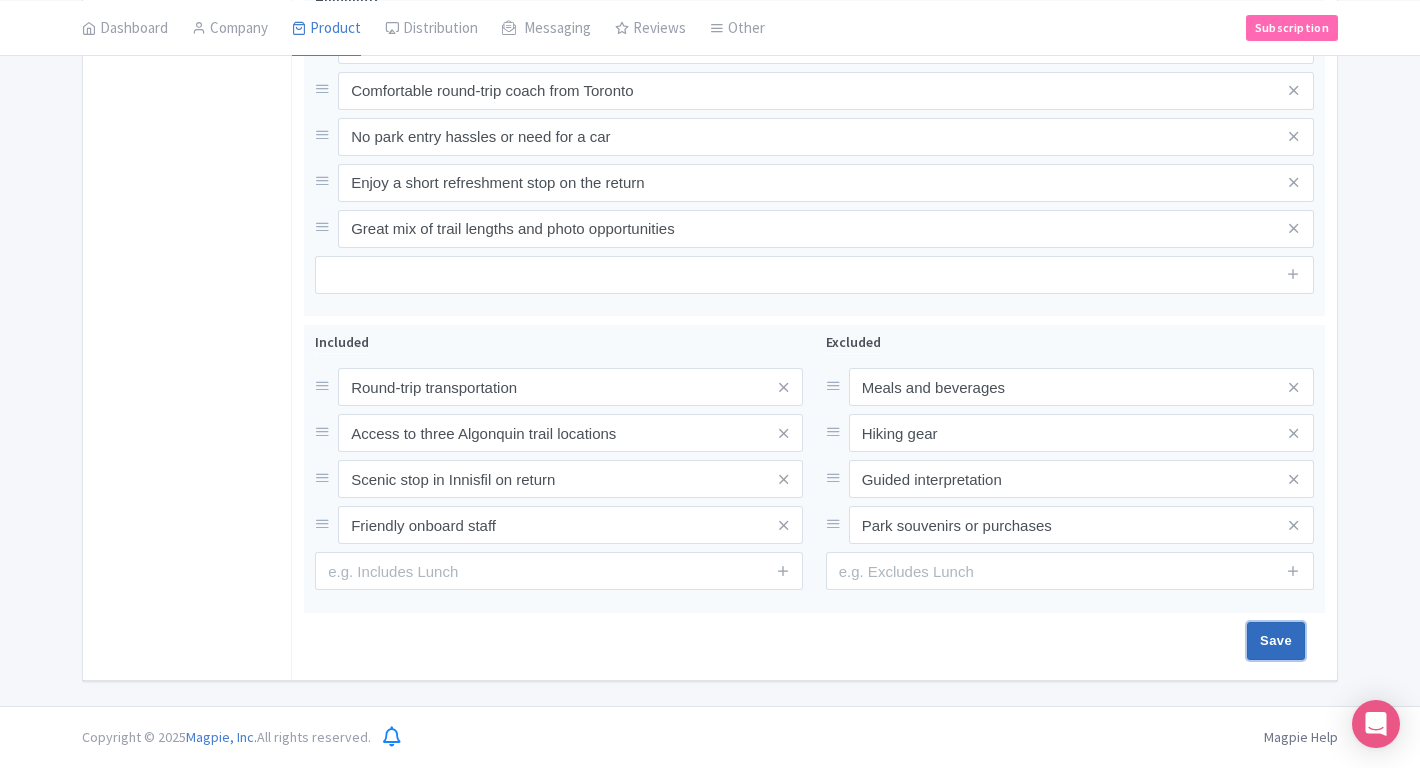 click on "Save" at bounding box center (1276, 641) 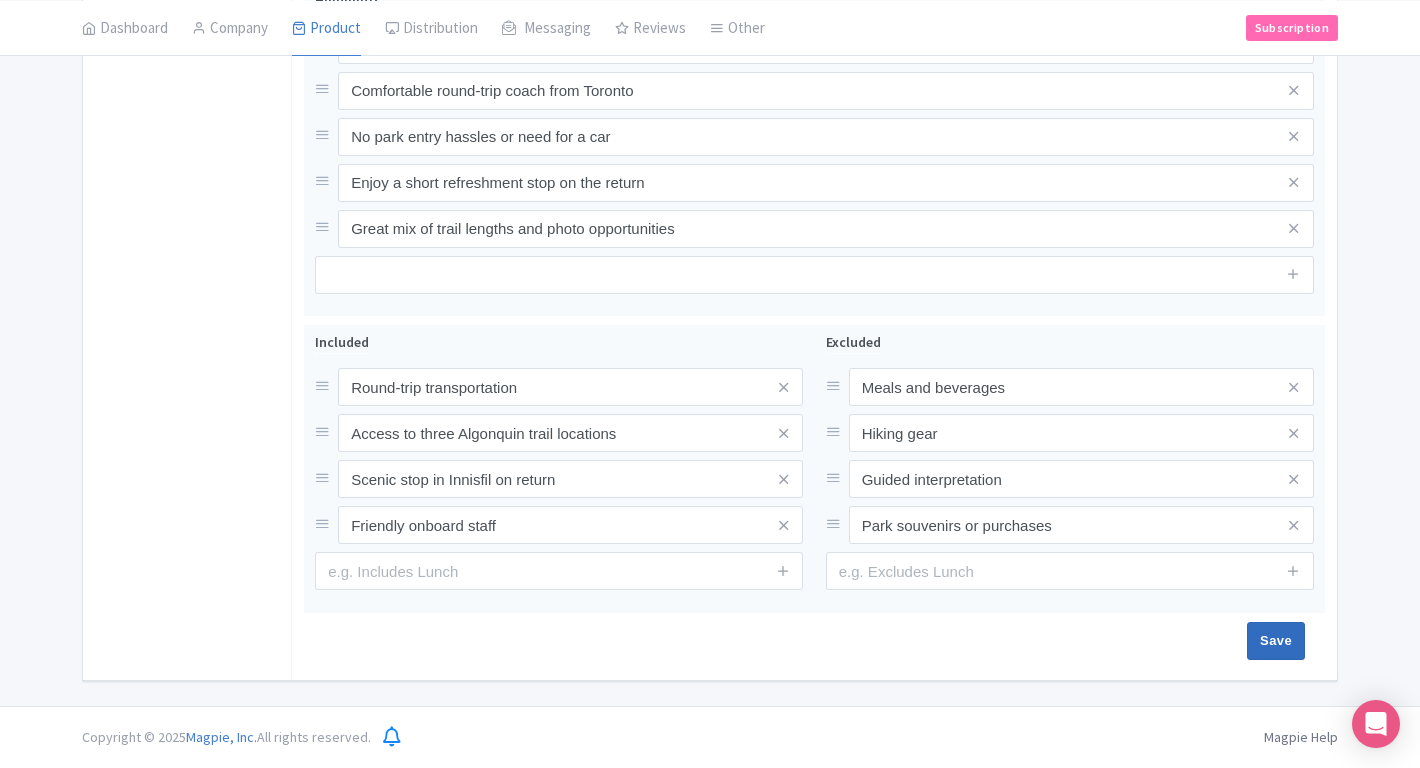 type on "Saving..." 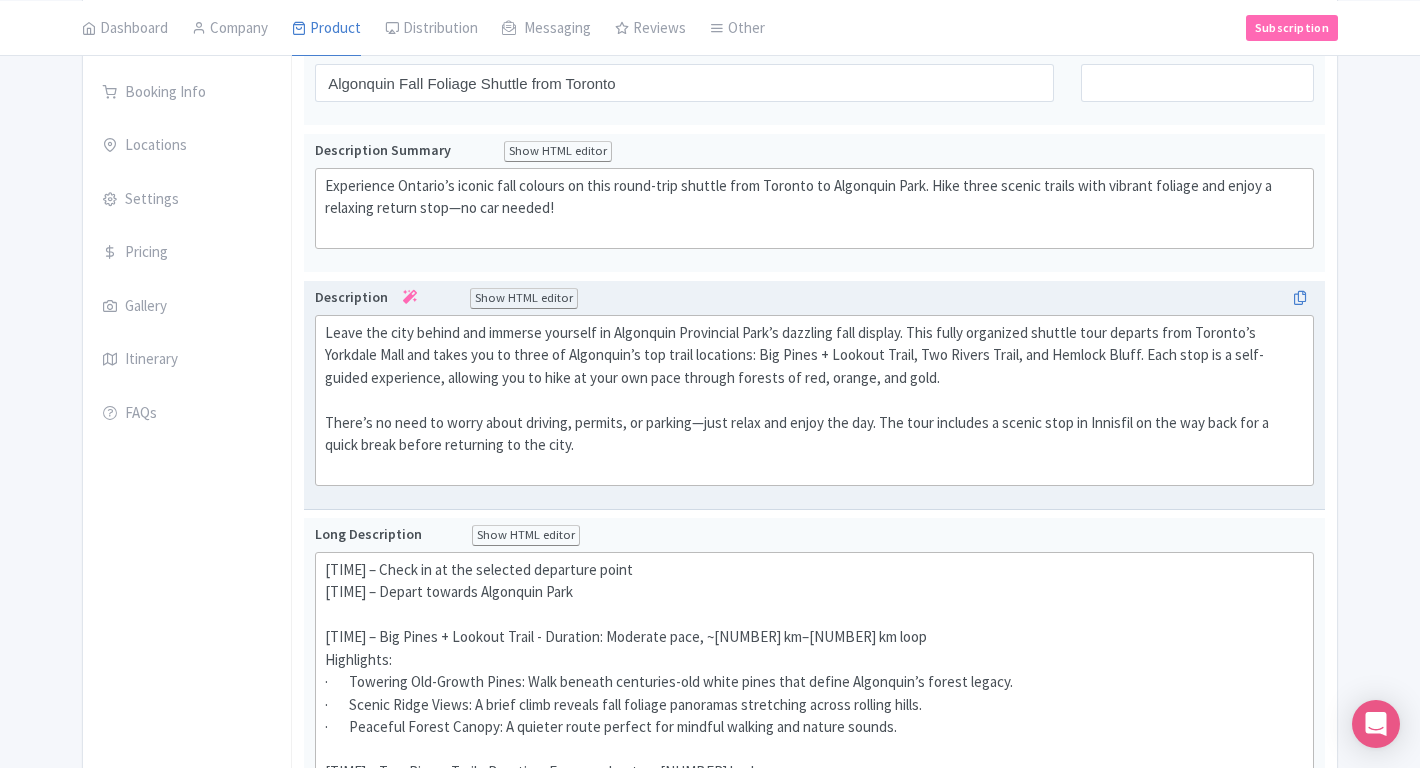scroll, scrollTop: 281, scrollLeft: 0, axis: vertical 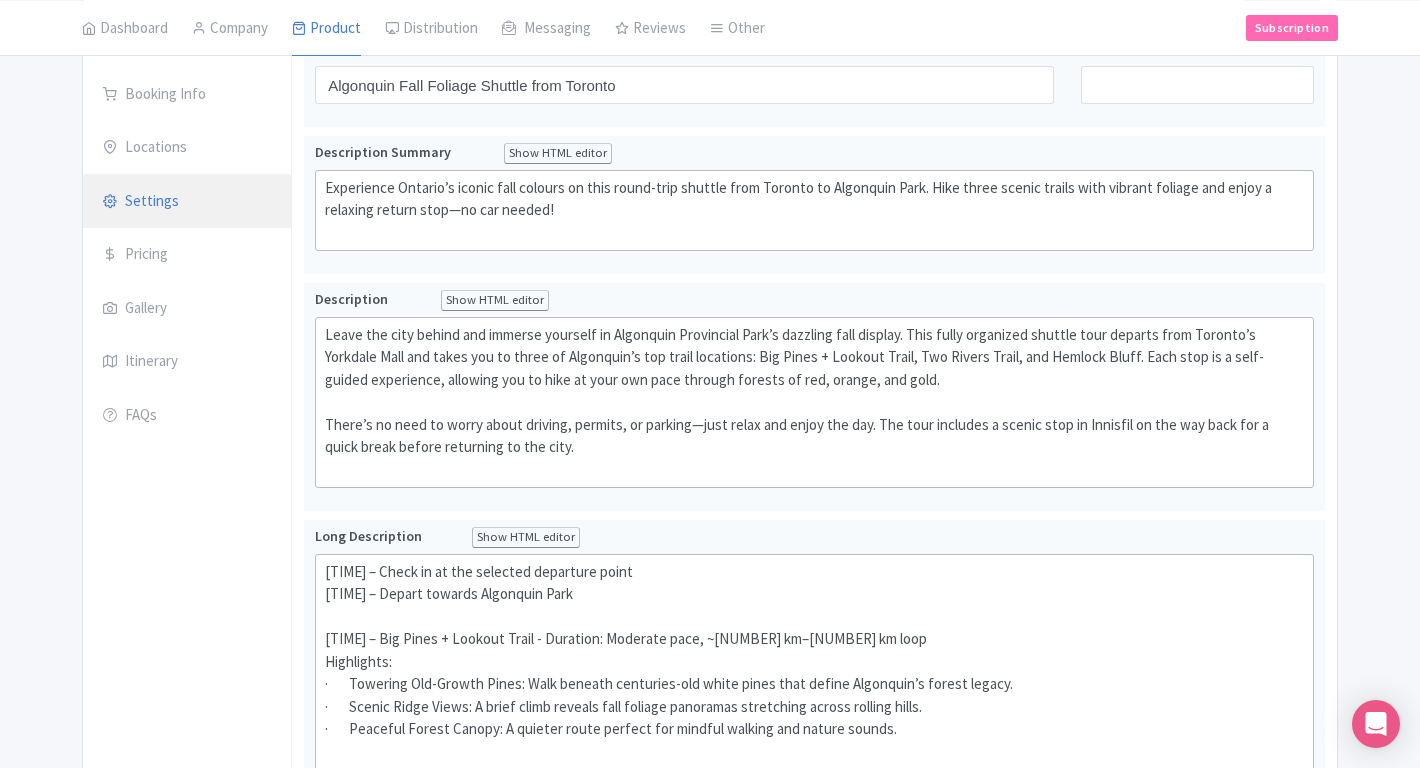 click on "Settings" at bounding box center (187, 202) 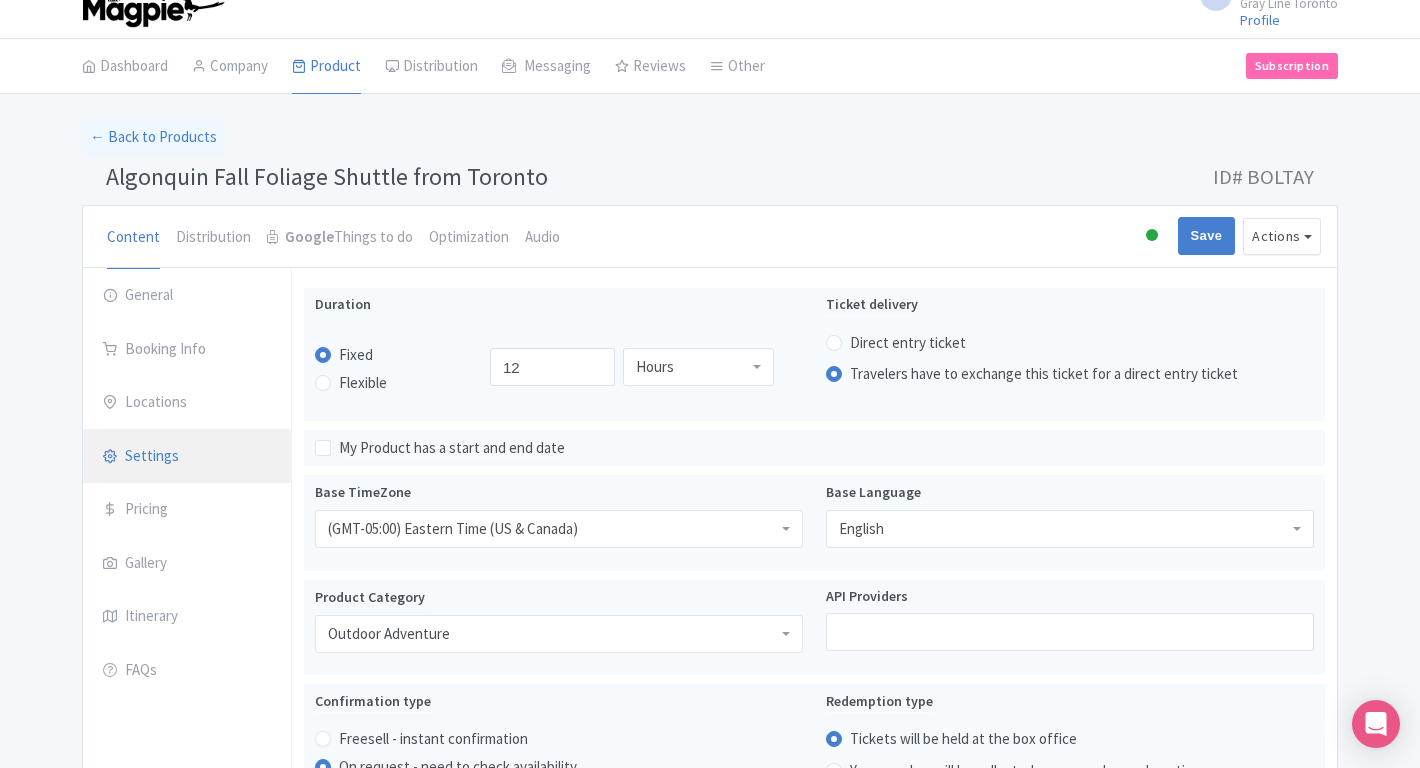 scroll, scrollTop: 0, scrollLeft: 0, axis: both 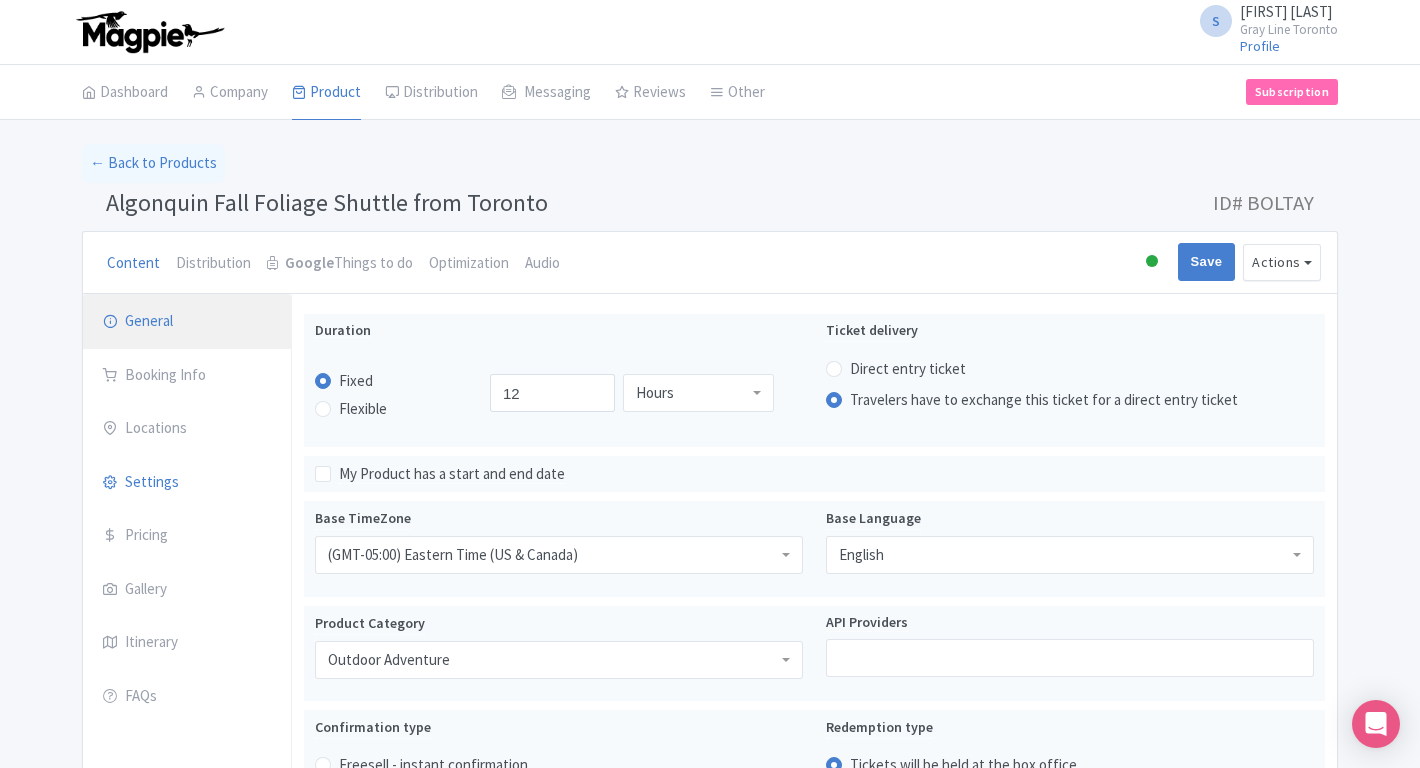 click on "General" at bounding box center [187, 322] 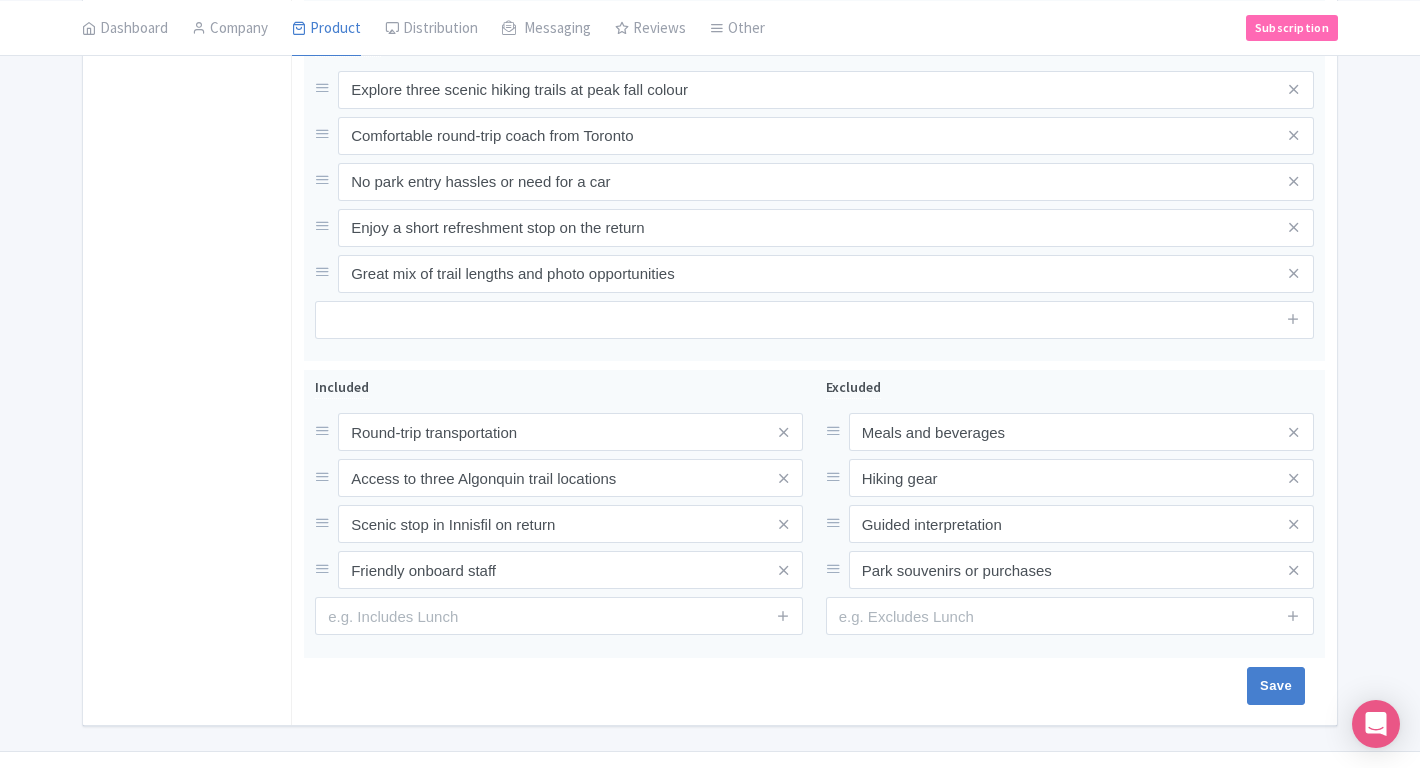 scroll, scrollTop: 1483, scrollLeft: 0, axis: vertical 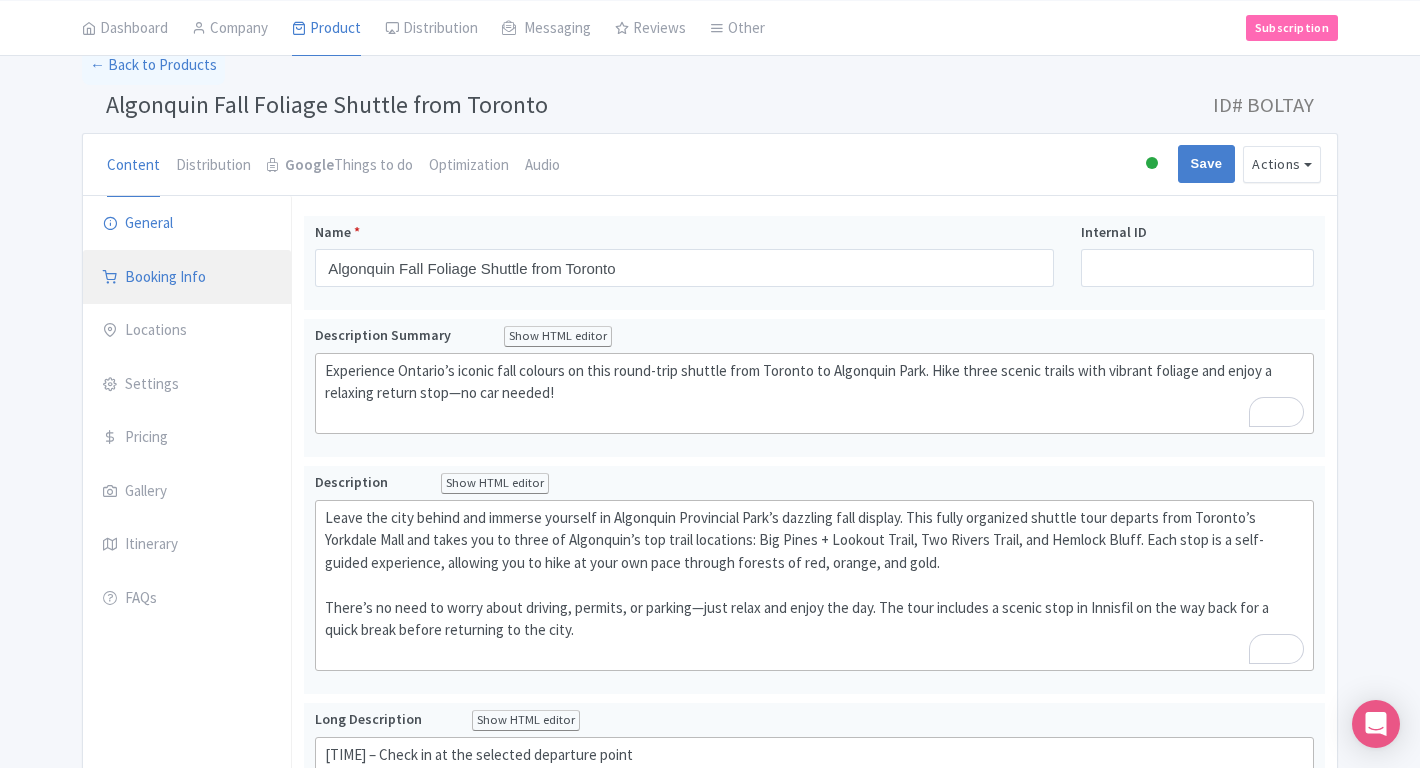 click on "Booking Info" at bounding box center (187, 278) 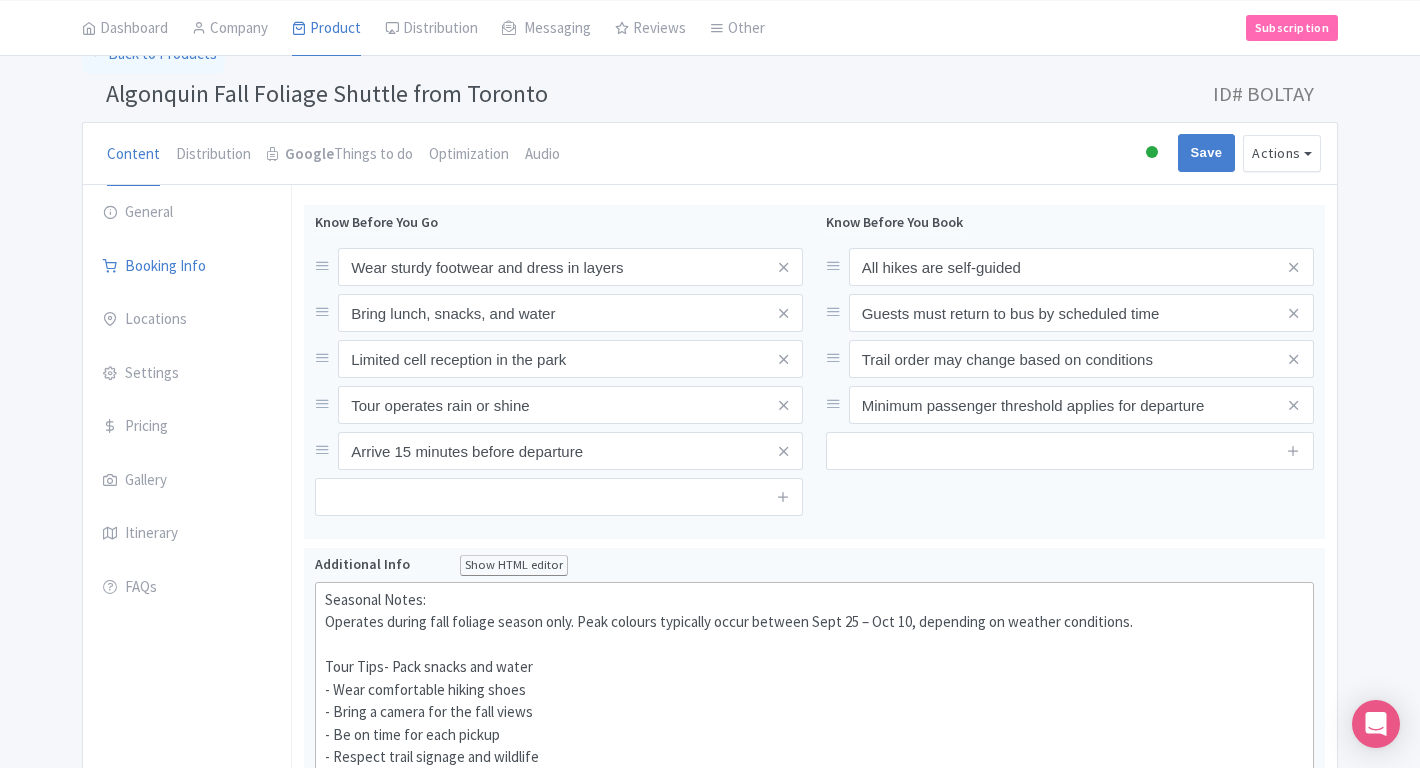 scroll, scrollTop: 0, scrollLeft: 0, axis: both 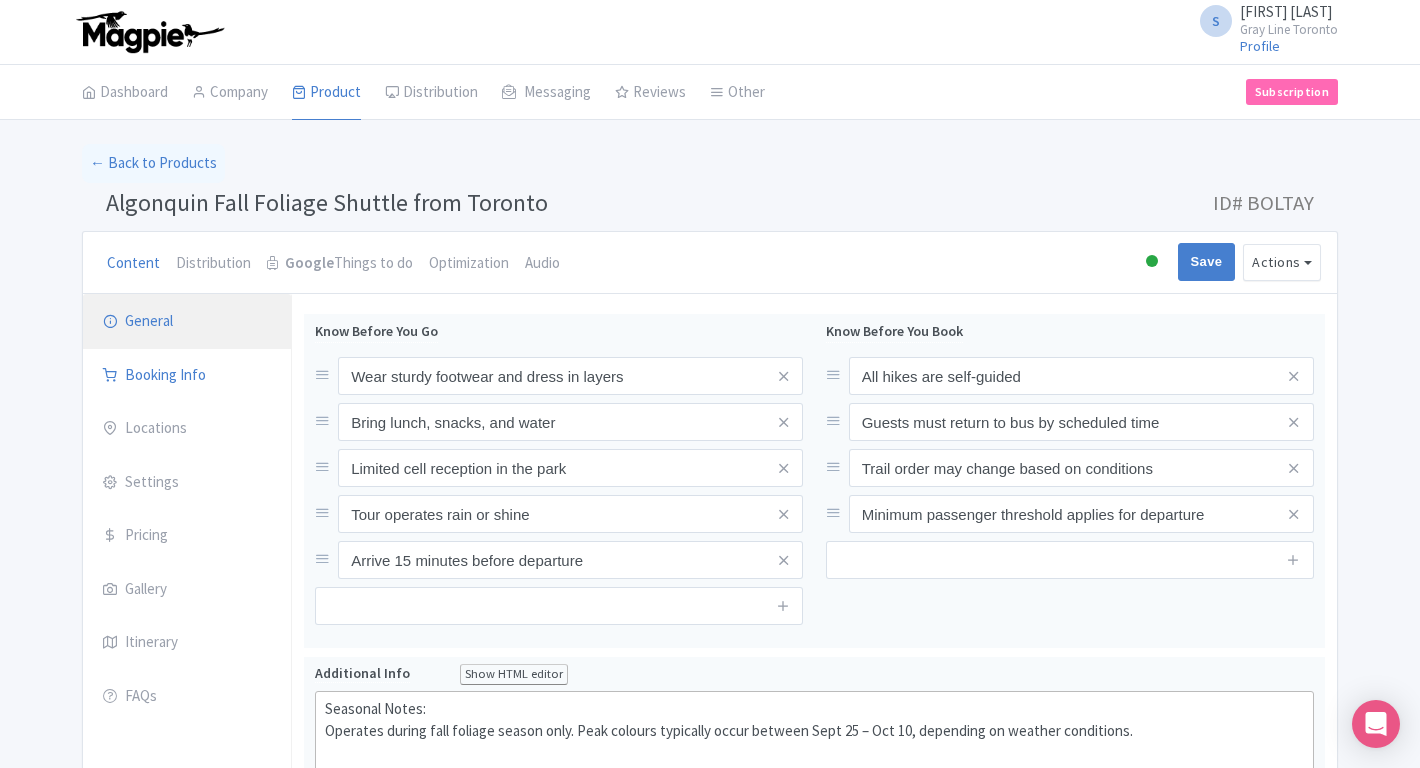 click on "General" at bounding box center [187, 322] 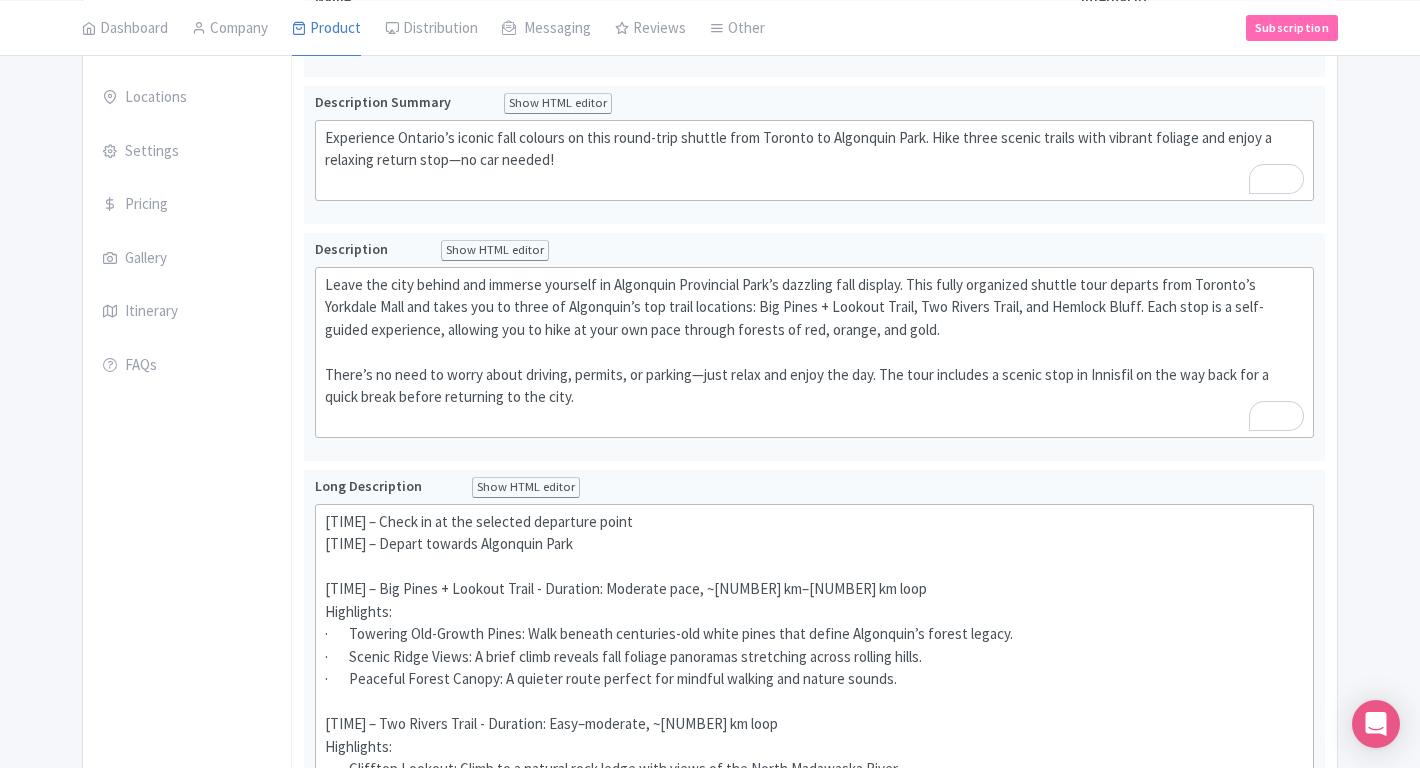 scroll, scrollTop: 0, scrollLeft: 0, axis: both 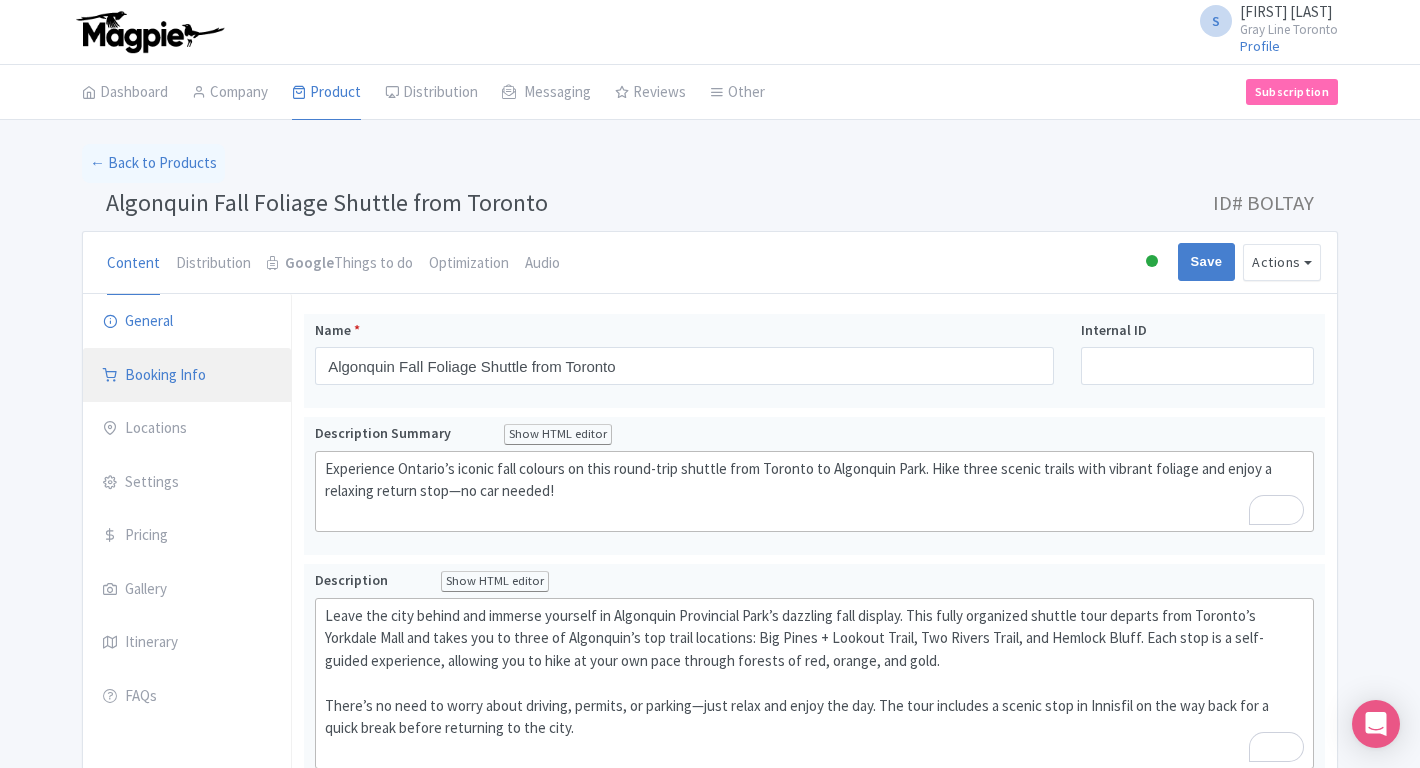 click on "Booking Info" at bounding box center (187, 376) 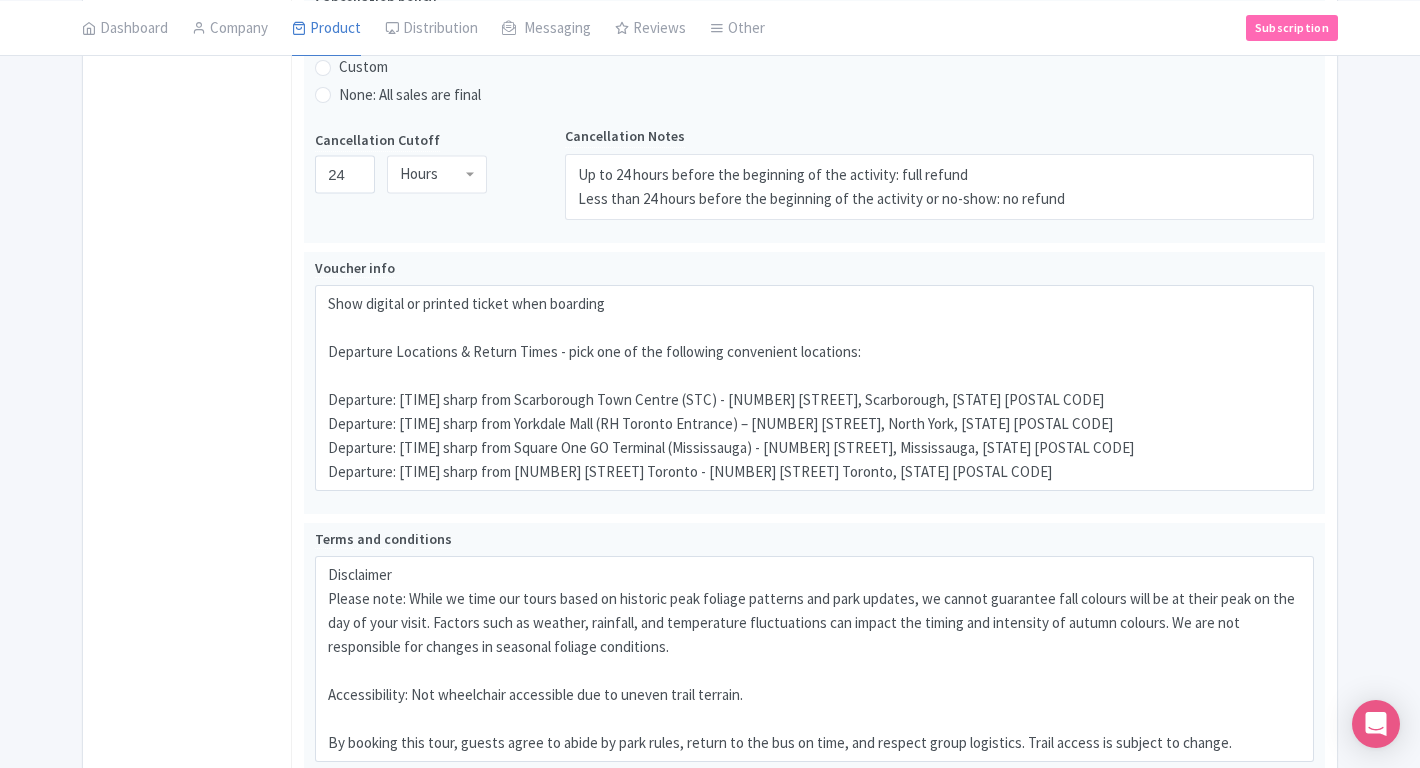 scroll, scrollTop: 1297, scrollLeft: 0, axis: vertical 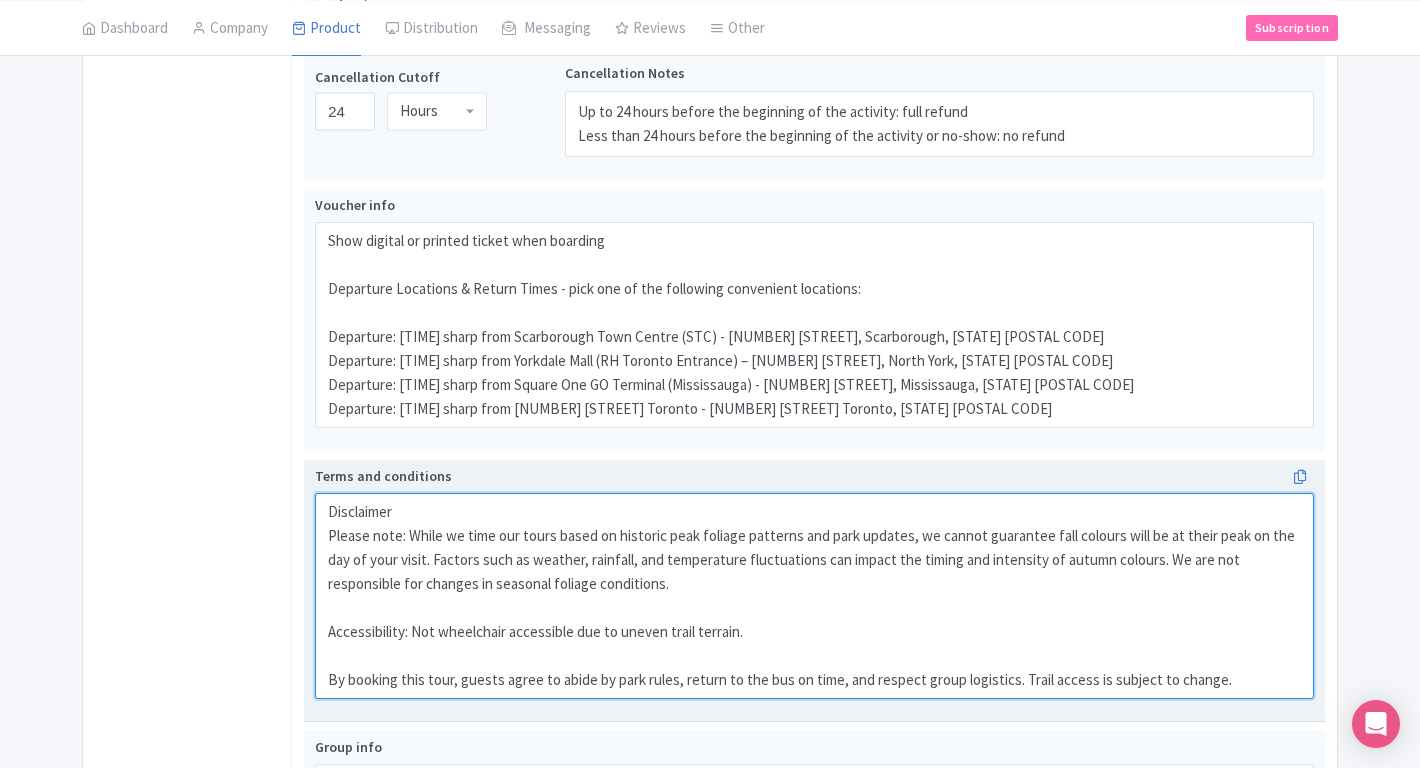 click on "Disclaimer
Please note: While we time our tours based on historic peak foliage patterns and park updates, we cannot guarantee fall colours will be at their peak on the day of your visit. Factors such as weather, rainfall, and temperature fluctuations can impact the timing and intensity of autumn colours. We are not responsible for changes in seasonal foliage conditions.
Accessibility: Not wheelchair accessible due to uneven trail terrain.
By booking this tour, guests agree to abide by park rules, return to the bus on time, and respect group logistics. Trail access is subject to change." at bounding box center [814, 596] 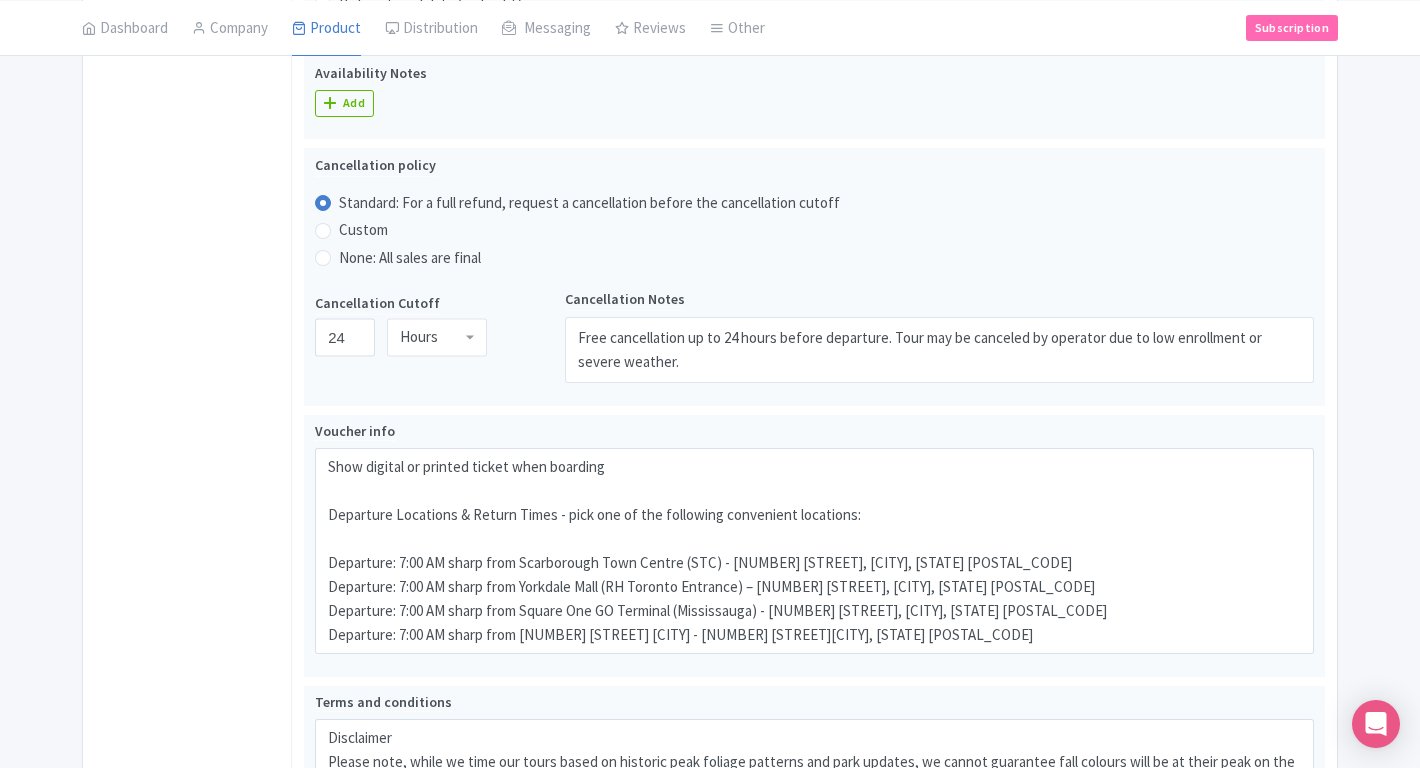 scroll, scrollTop: 1548, scrollLeft: 0, axis: vertical 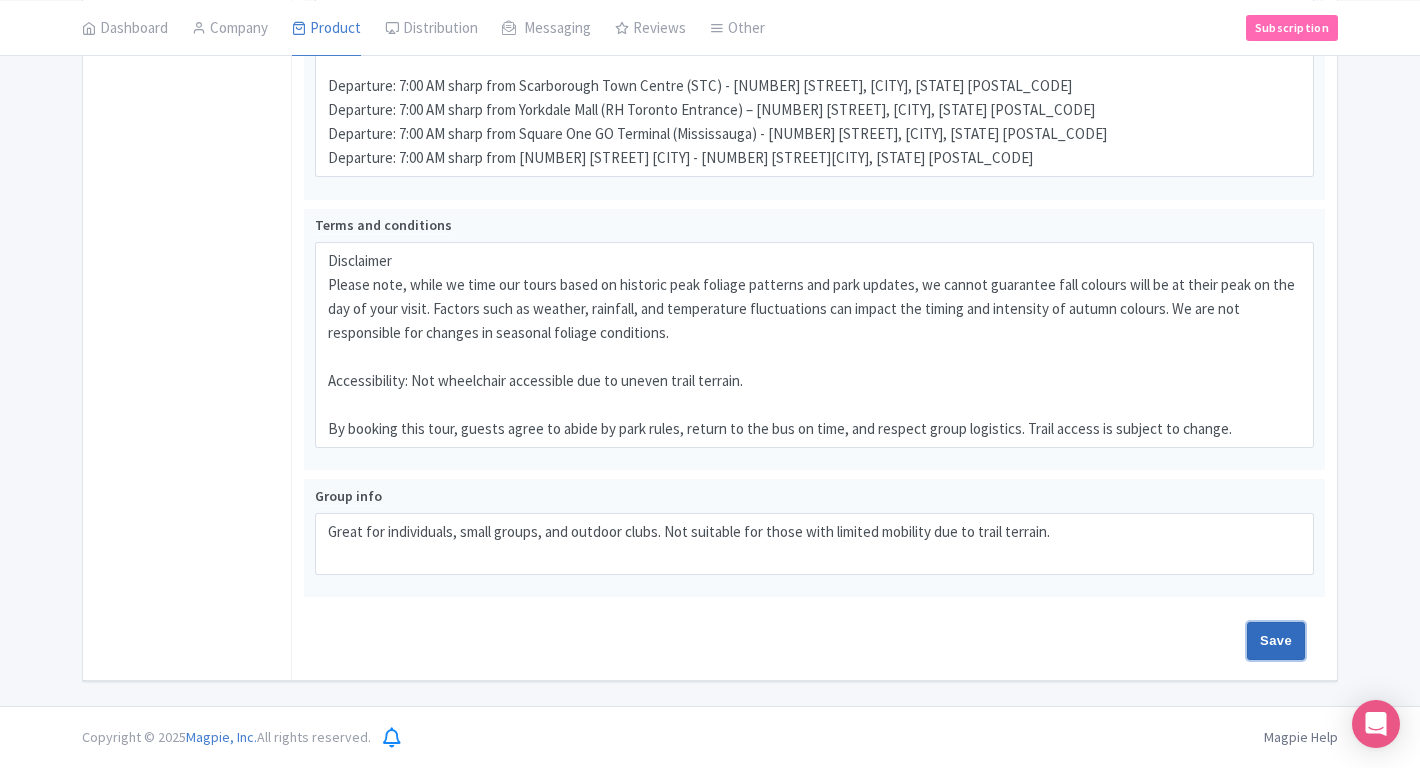 click on "Save" at bounding box center [1276, 641] 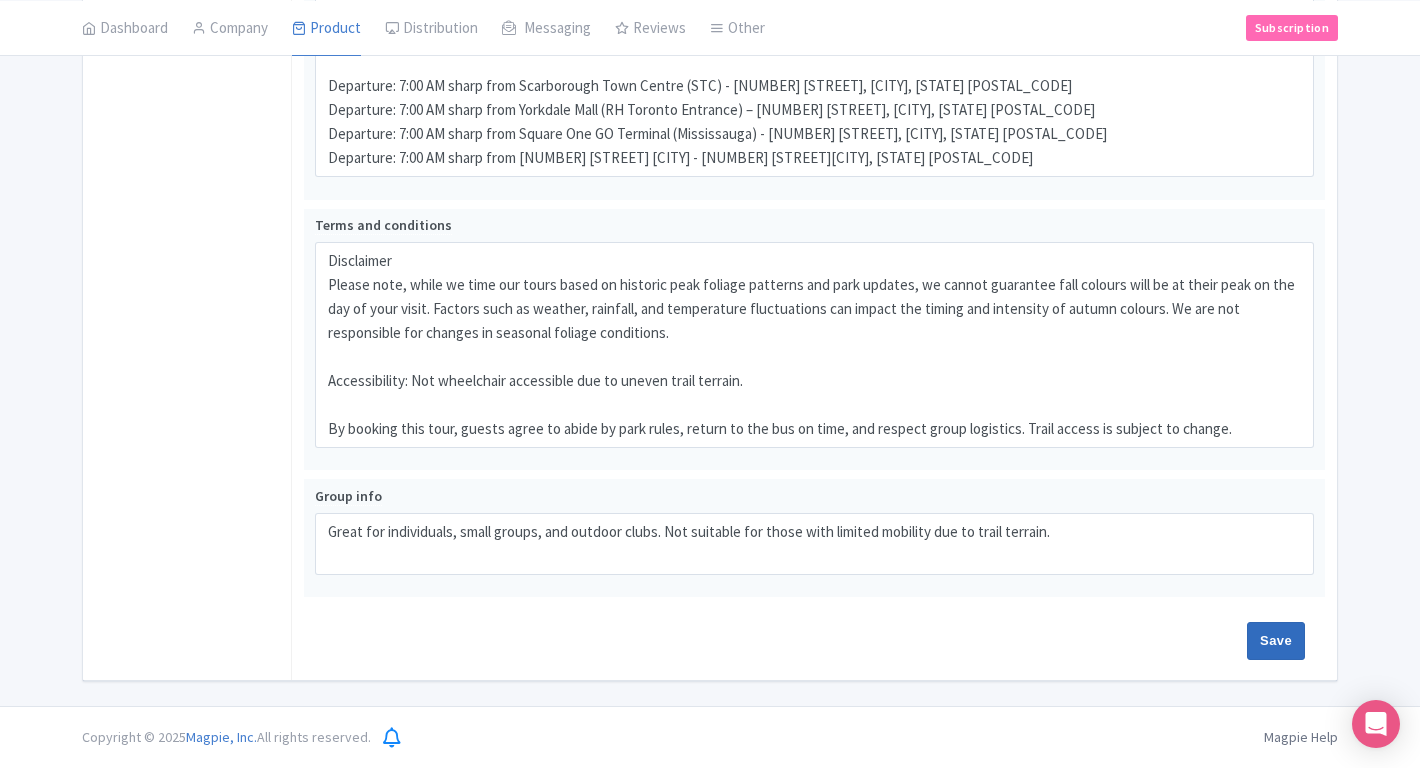 type on "Saving..." 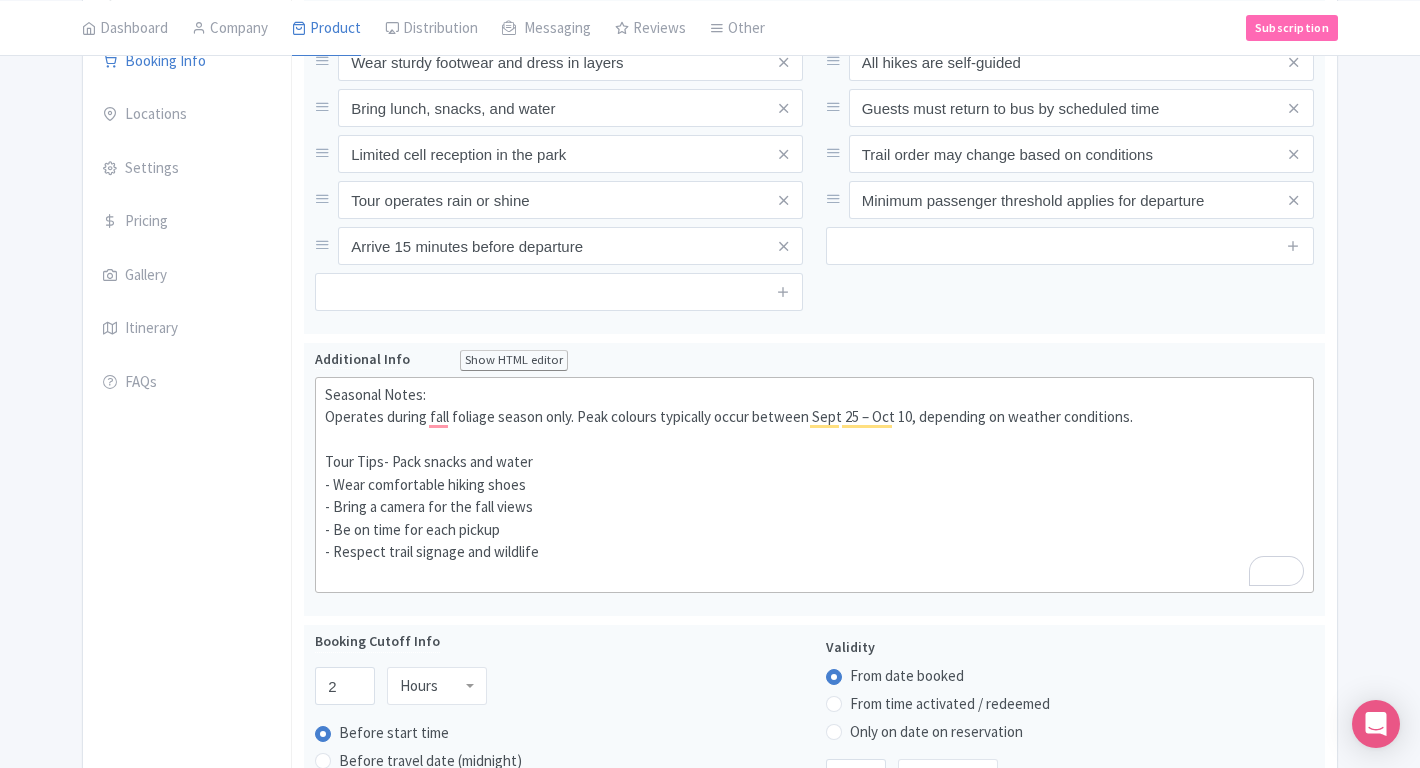 scroll, scrollTop: 70, scrollLeft: 0, axis: vertical 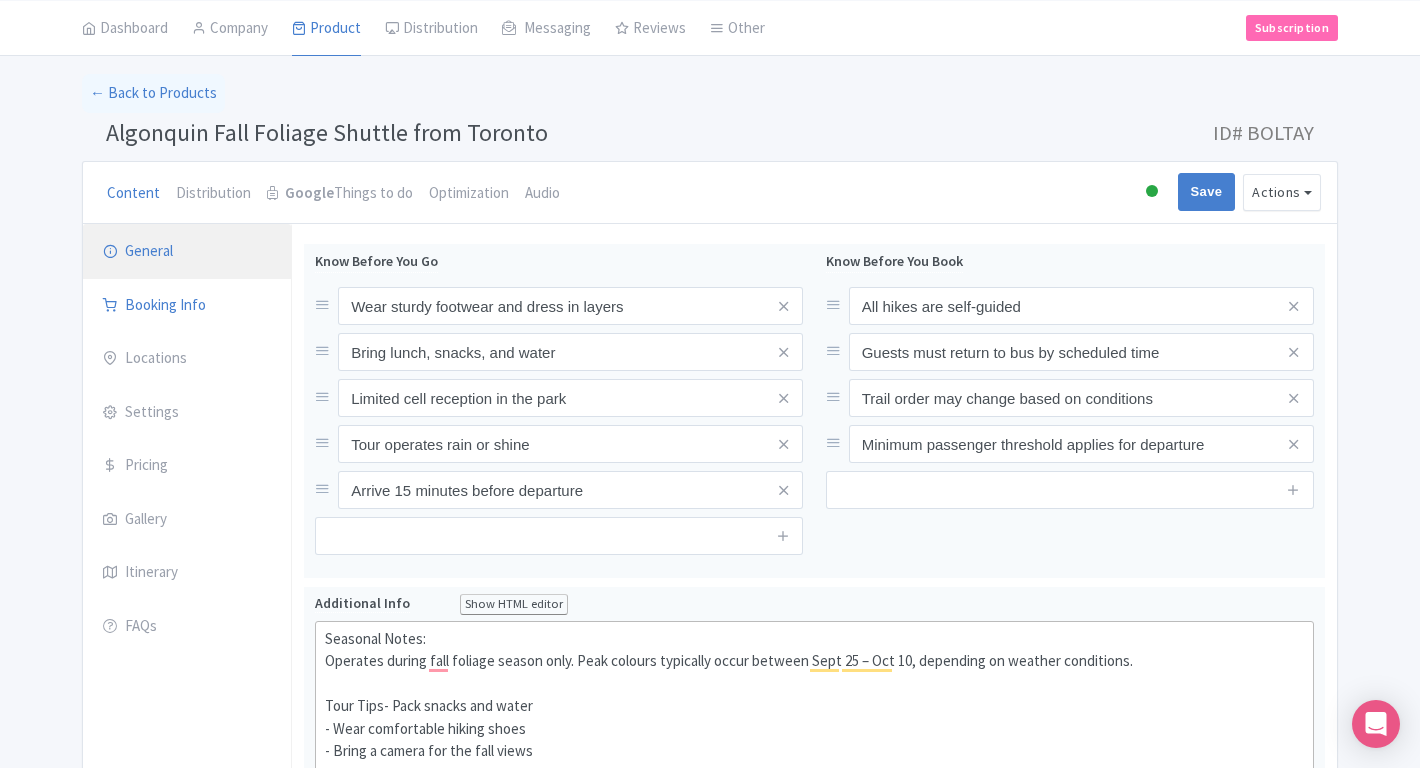 click on "General" at bounding box center [187, 252] 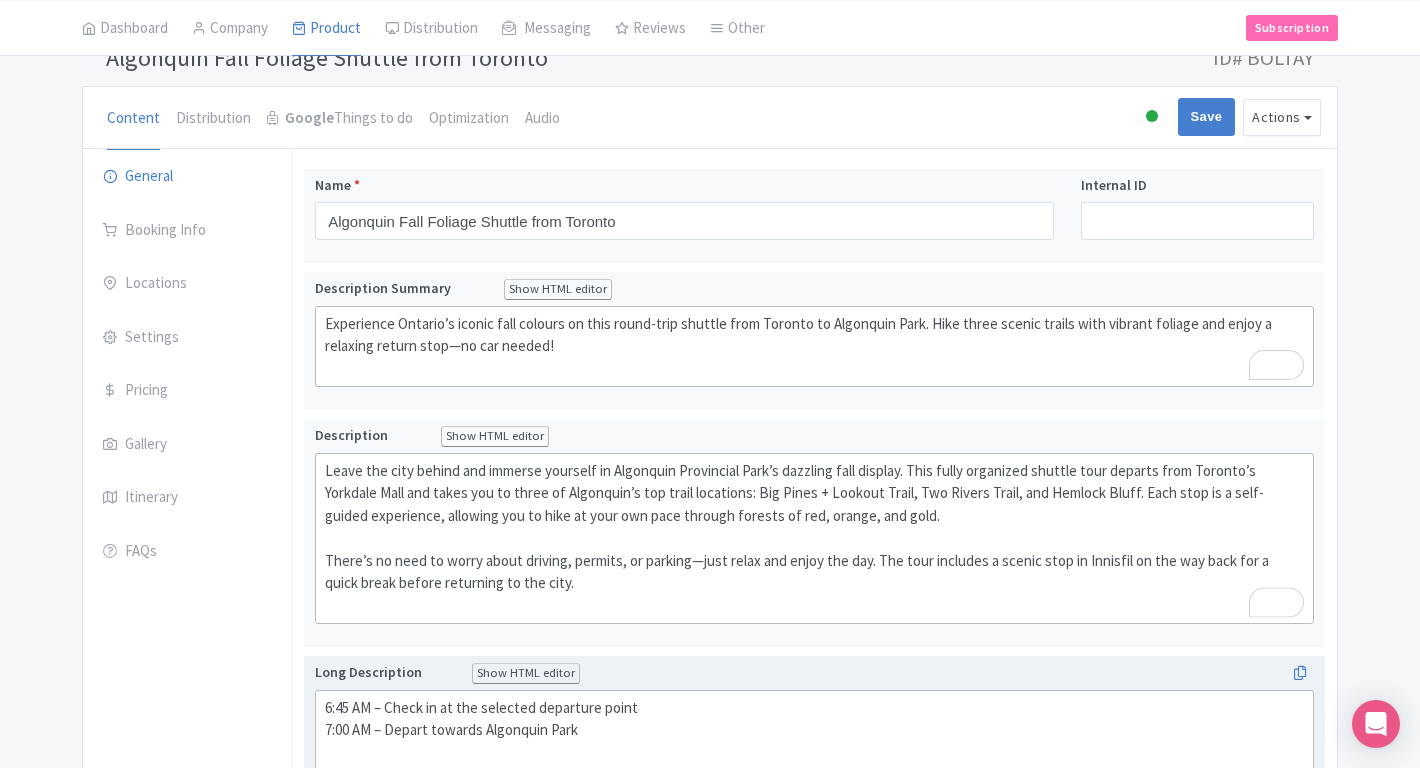 scroll, scrollTop: 99, scrollLeft: 0, axis: vertical 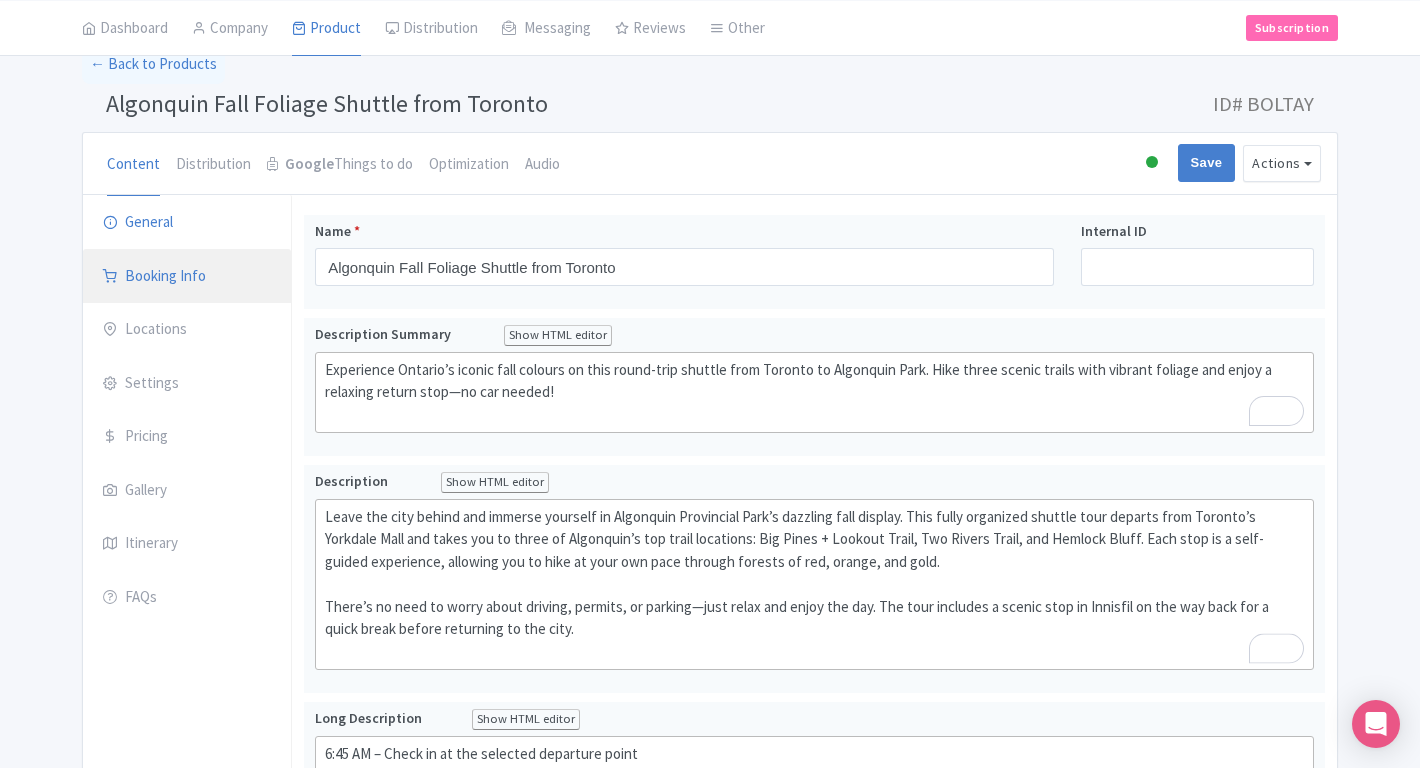 click on "Booking Info" at bounding box center (187, 277) 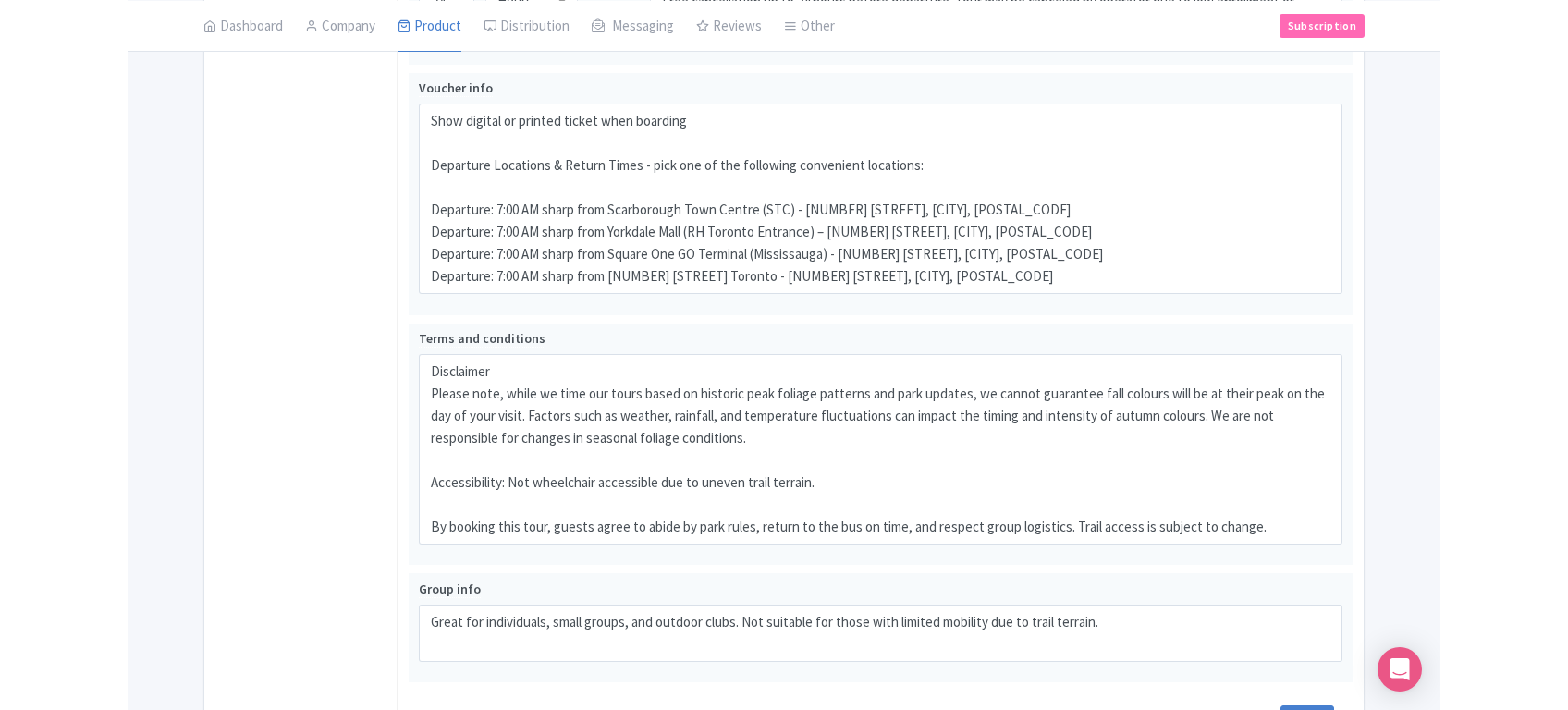 scroll, scrollTop: 1431, scrollLeft: 0, axis: vertical 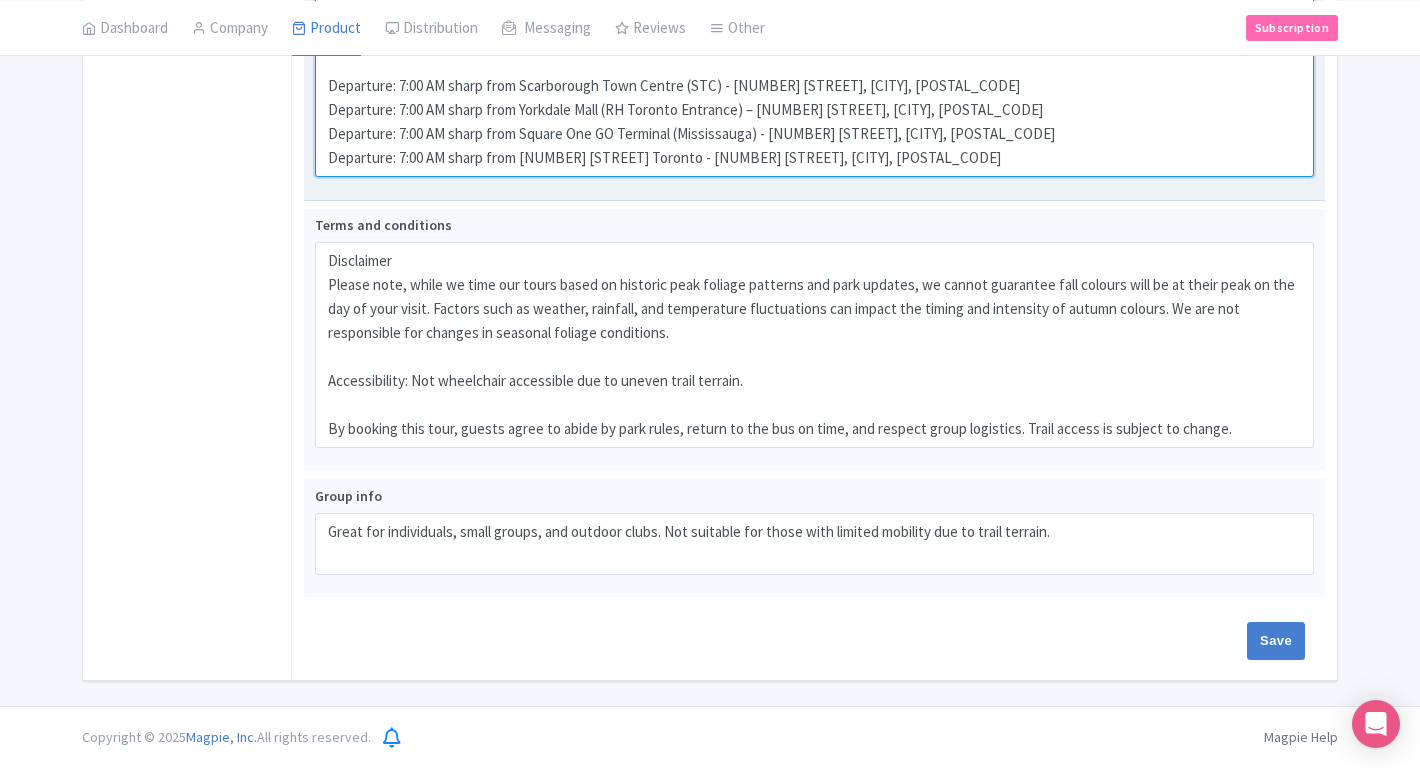 click on "Show digital or printed ticket when boarding
Departure Locations & Return Times - pick one of the following convenient locations:
Departure: 7:00 AM sharp from Scarborough Town Centre (STC) - [NUMBER] [STREET], [CITY], [STATE] [POSTAL_CODE]
Departure: 7:00 AM sharp from Yorkdale Mall (RH Toronto Entrance) – [NUMBER] [STREET], [CITY], [STATE] [POSTAL_CODE]
Departure: 7:00 AM sharp from Square One GO Terminal (Mississauga) - [NUMBER] [STREET], [CITY], [STATE] [POSTAL_CODE]
Departure: 7:00 AM sharp from [NUMBER] [STREET] [CITY] - [NUMBER] [STREET], [CITY], [STATE] [POSTAL_CODE]" at bounding box center [814, 74] 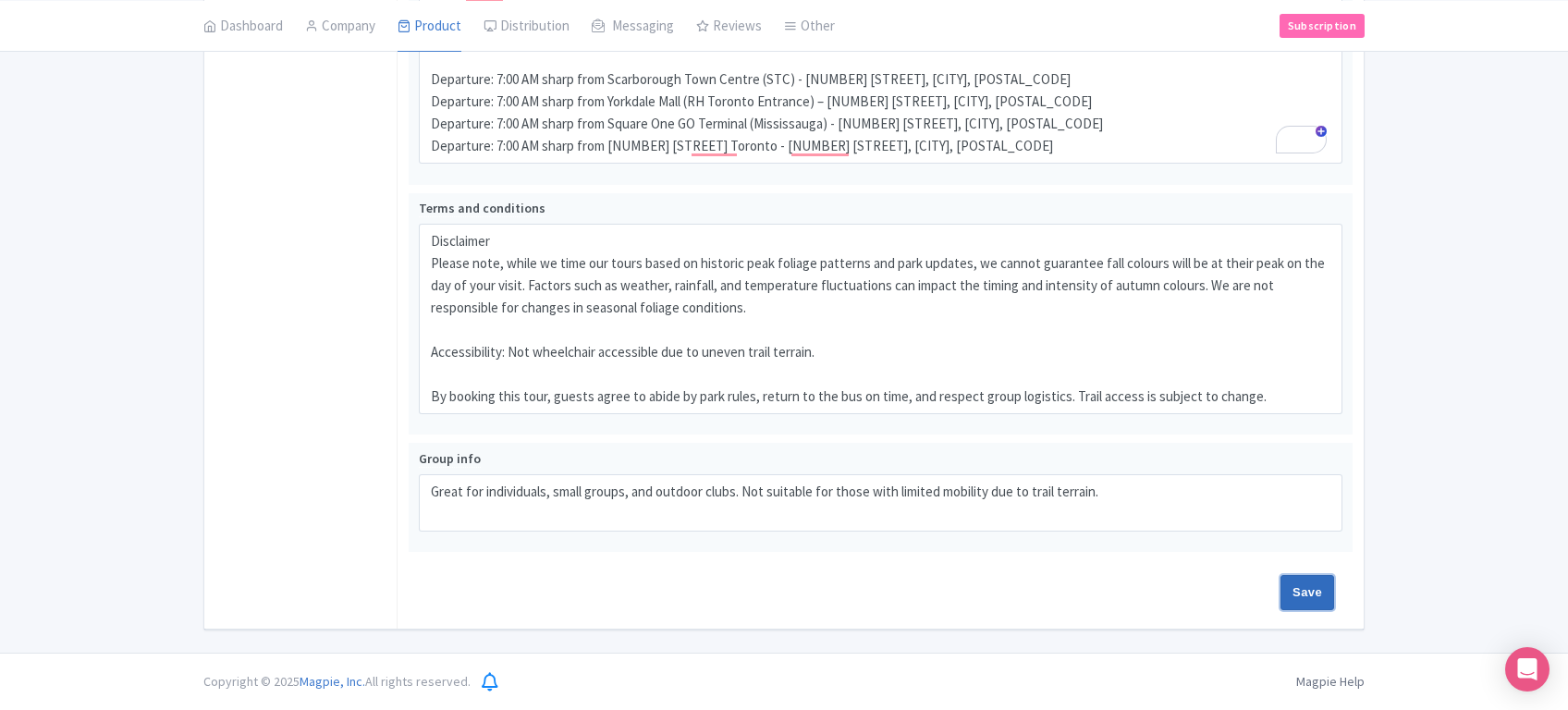 click on "Save" at bounding box center [1307, 593] 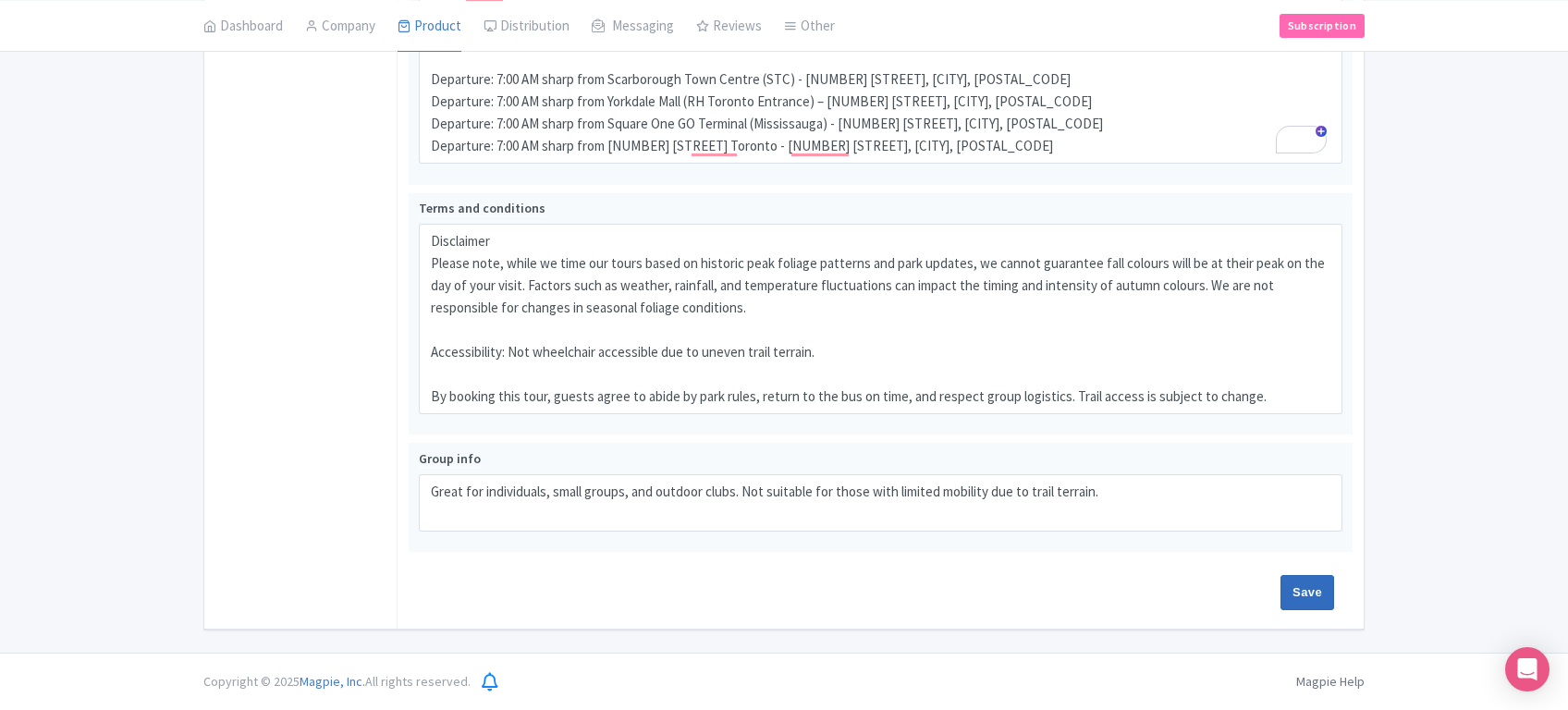 type on "Saving..." 